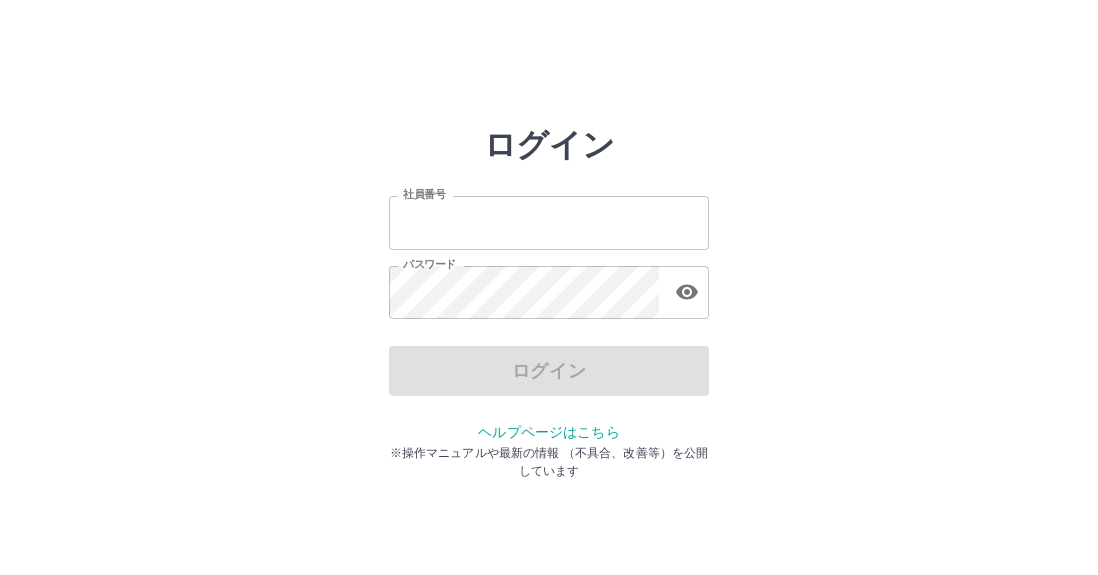 scroll, scrollTop: 0, scrollLeft: 0, axis: both 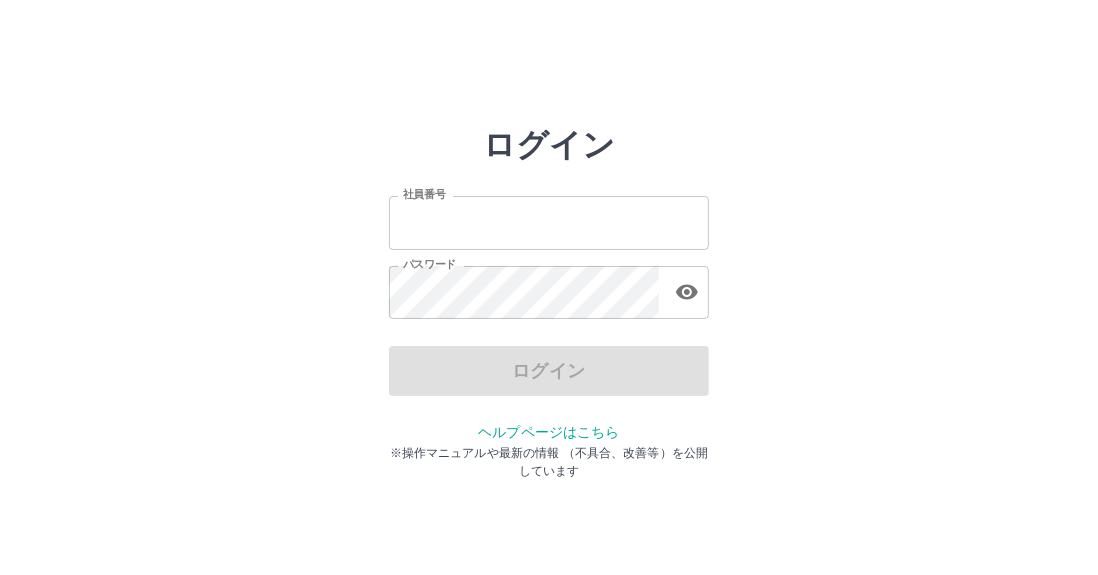 type on "*******" 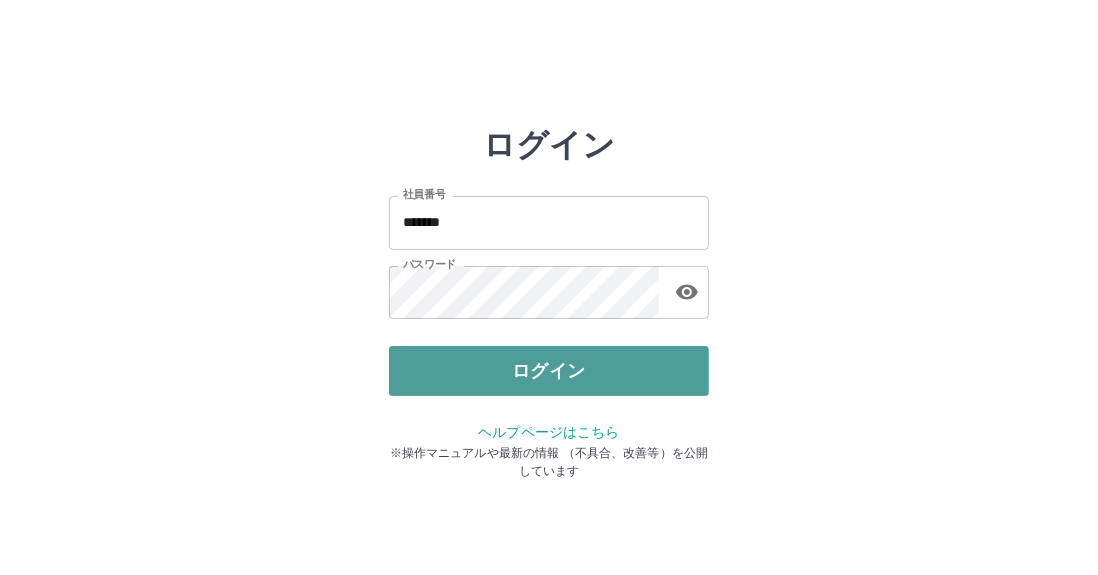 click on "ログイン" at bounding box center [549, 371] 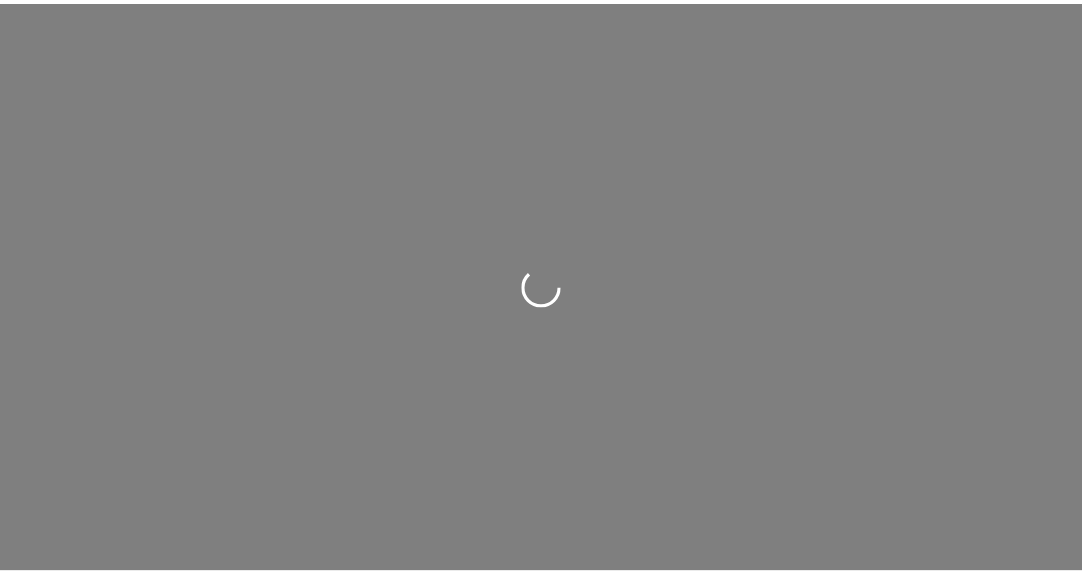 scroll, scrollTop: 0, scrollLeft: 0, axis: both 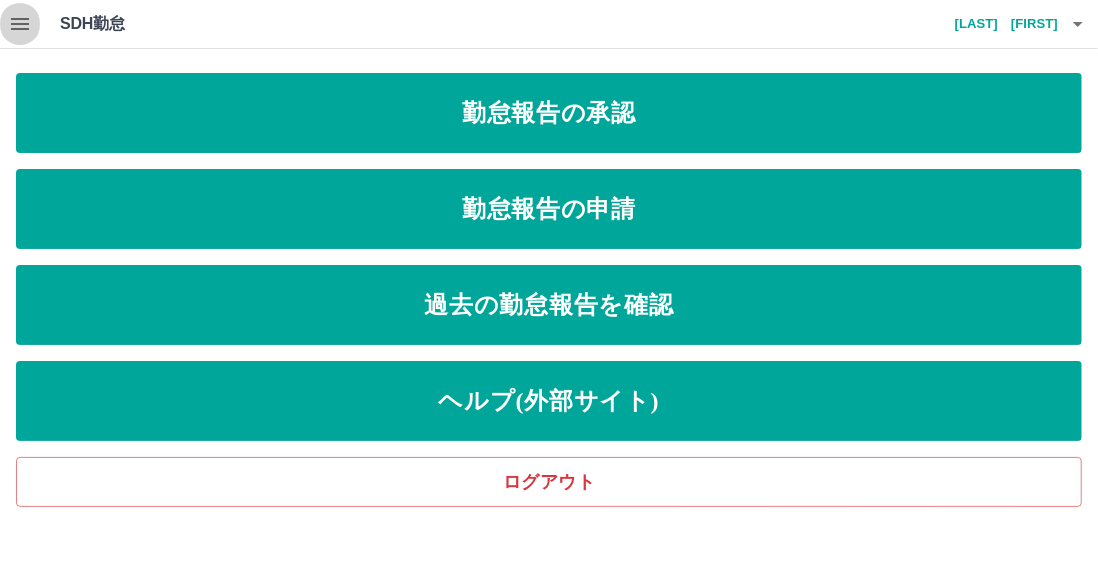 click 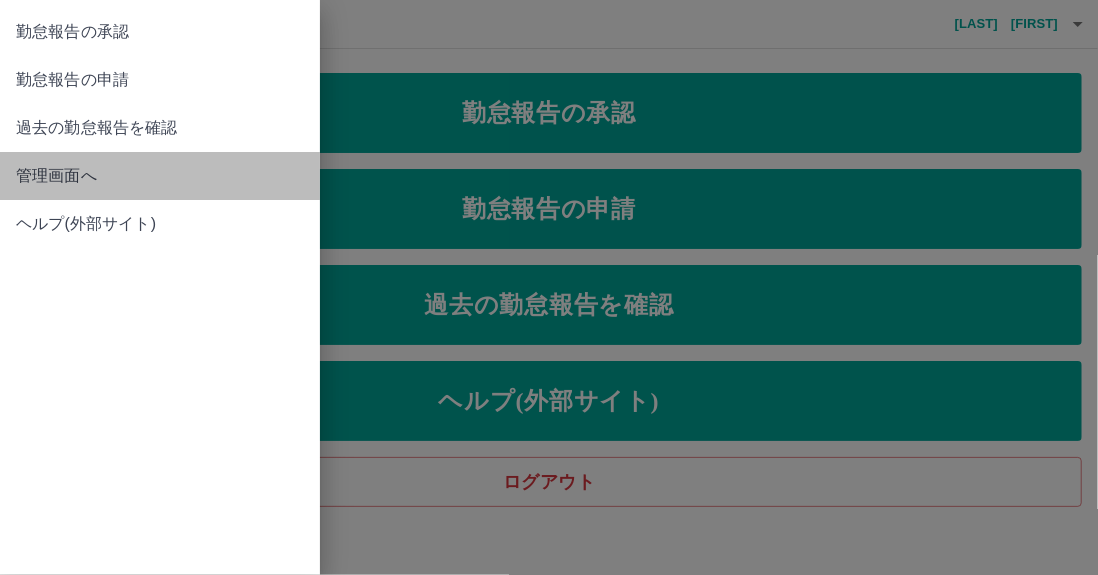 click on "管理画面へ" at bounding box center [160, 176] 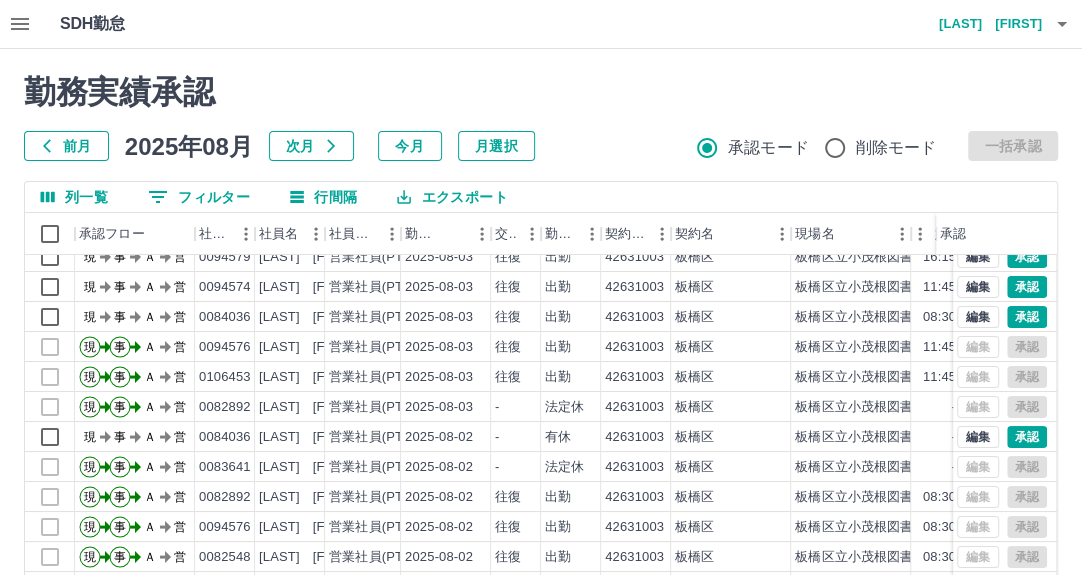 scroll, scrollTop: 100, scrollLeft: 0, axis: vertical 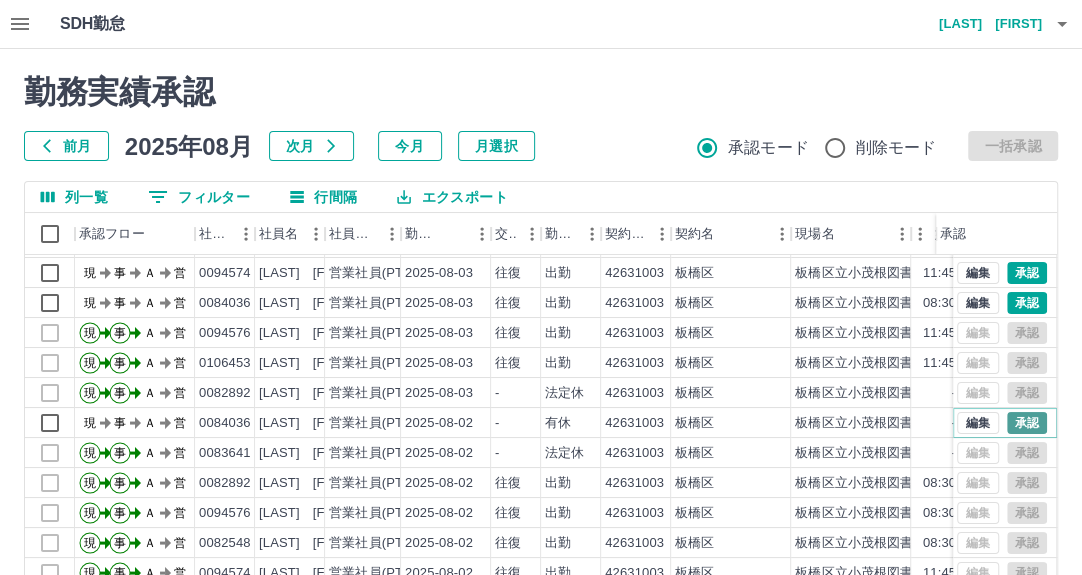 click on "承認" at bounding box center [1027, 423] 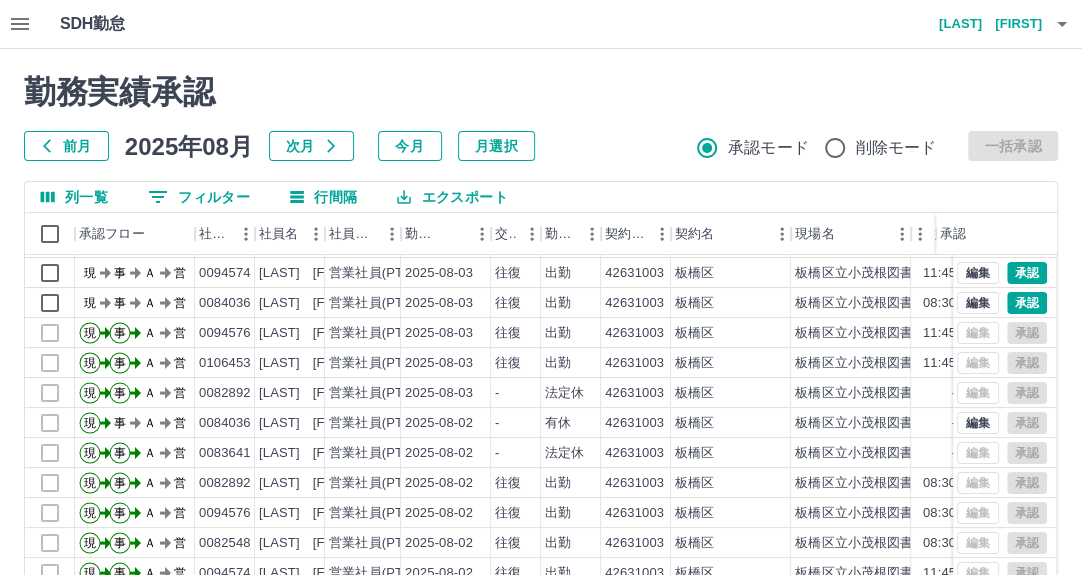 scroll, scrollTop: 102, scrollLeft: 0, axis: vertical 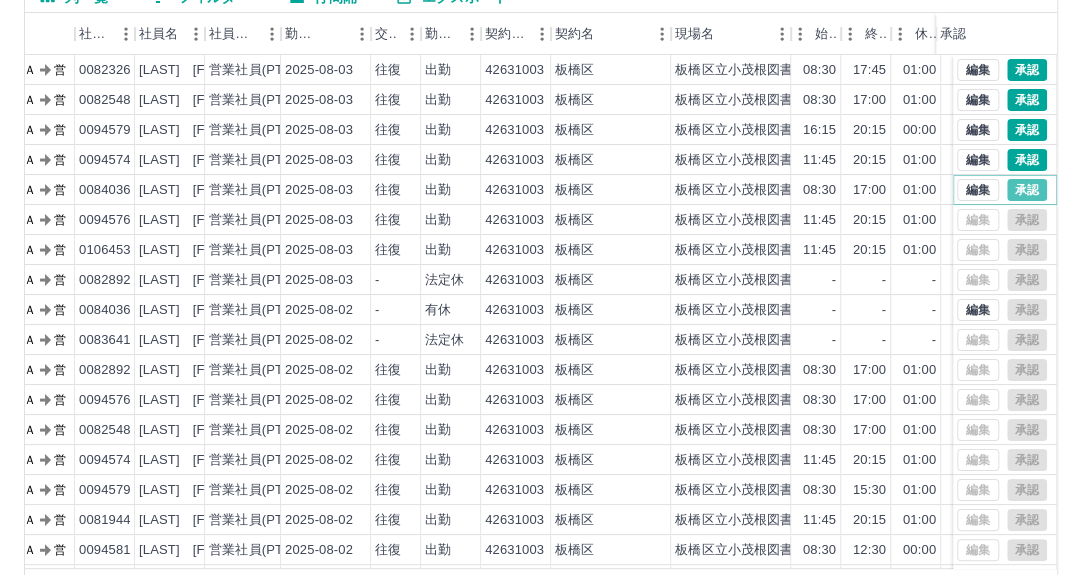 click on "承認" at bounding box center (1027, 190) 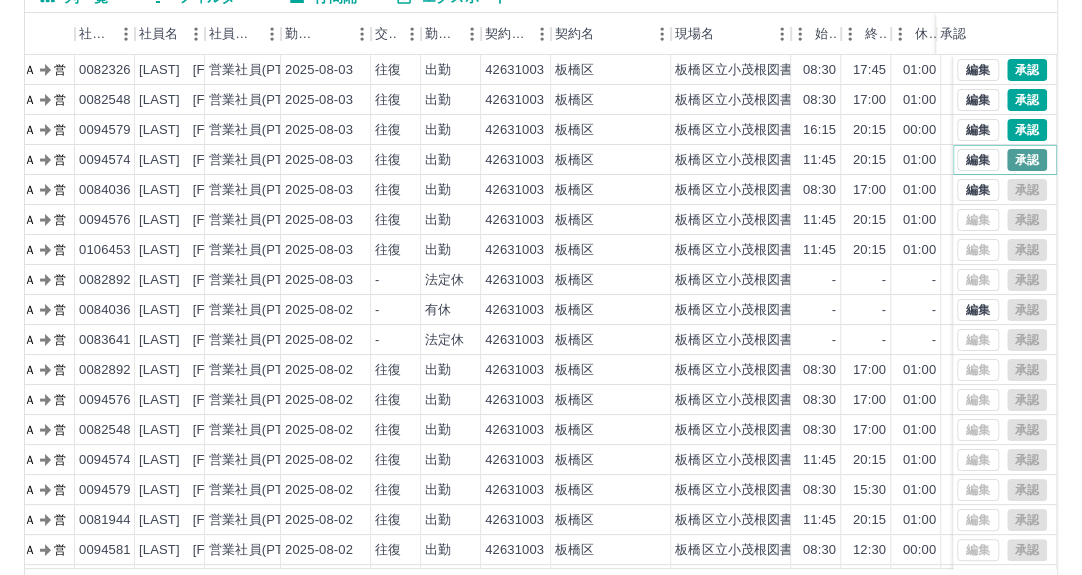 click on "承認" at bounding box center (1027, 160) 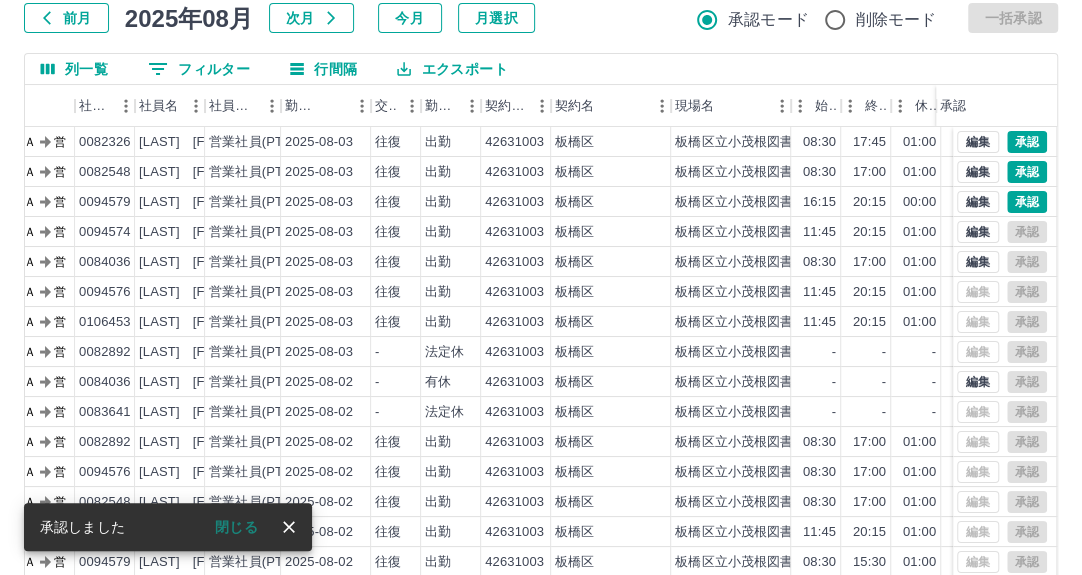 scroll, scrollTop: 100, scrollLeft: 0, axis: vertical 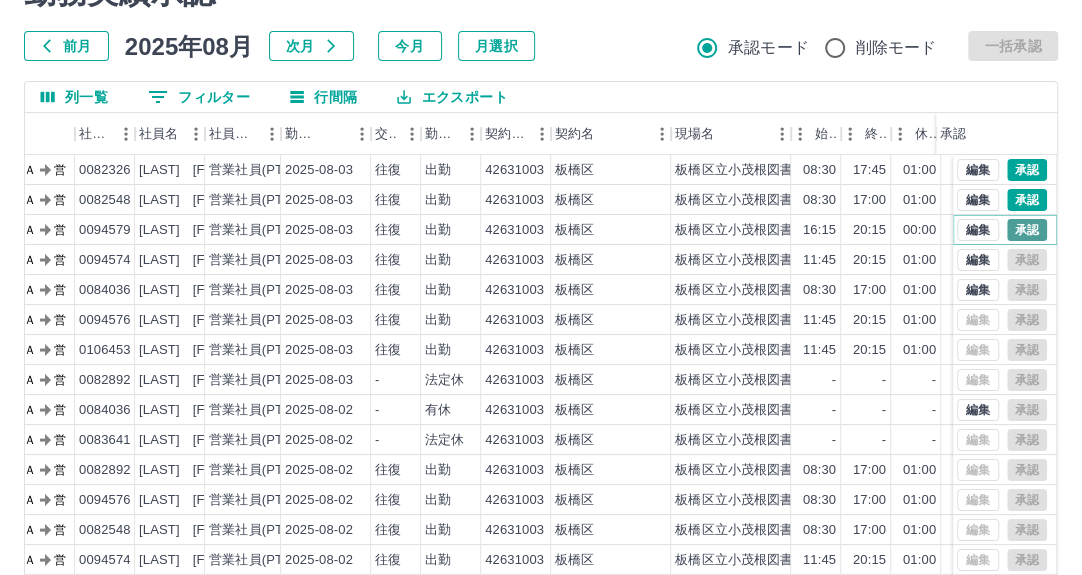 click on "承認" at bounding box center [1027, 230] 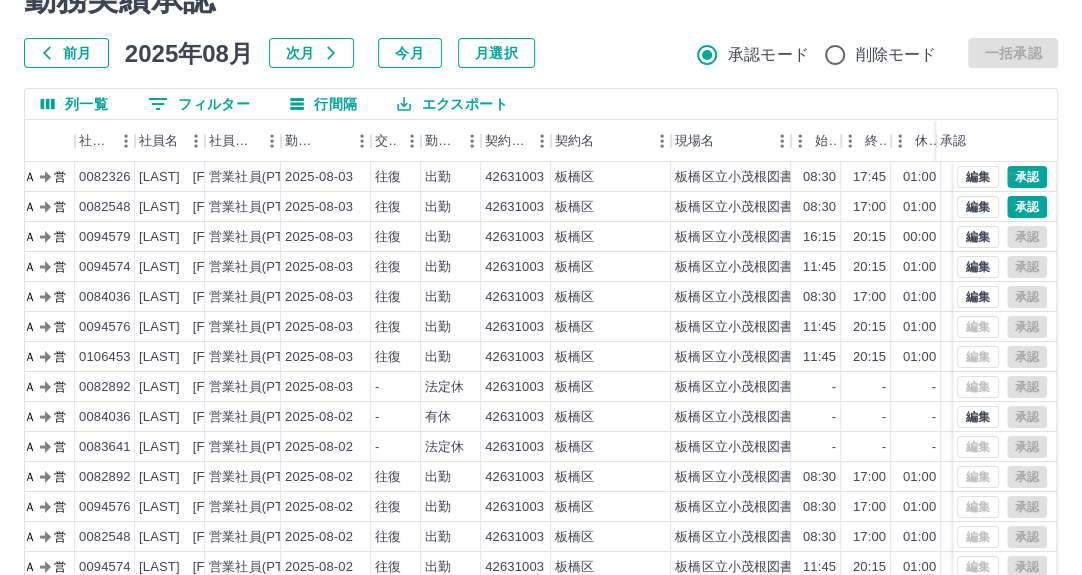 scroll, scrollTop: 0, scrollLeft: 0, axis: both 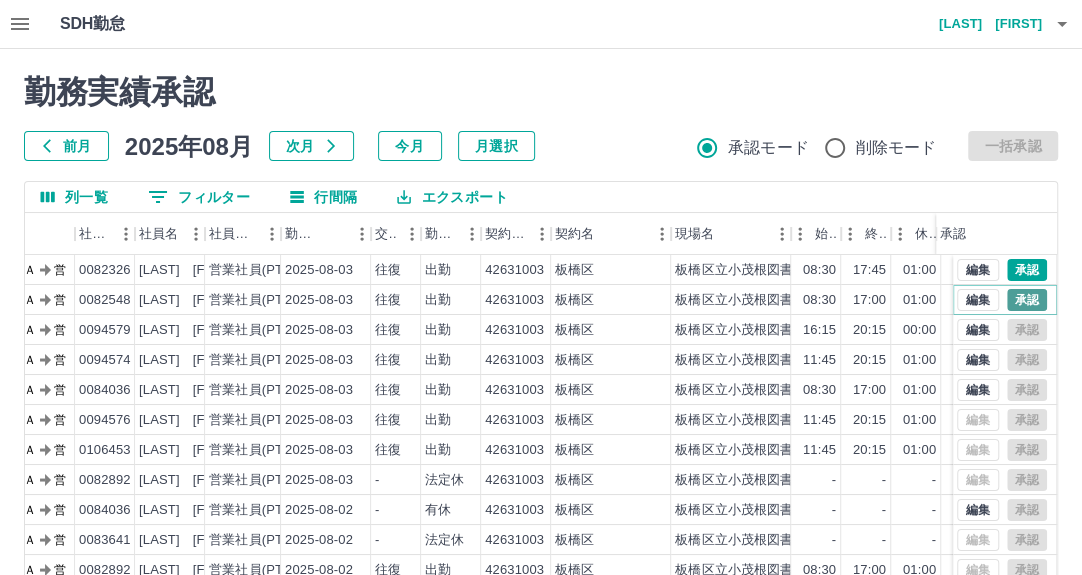 click on "承認" at bounding box center (1027, 300) 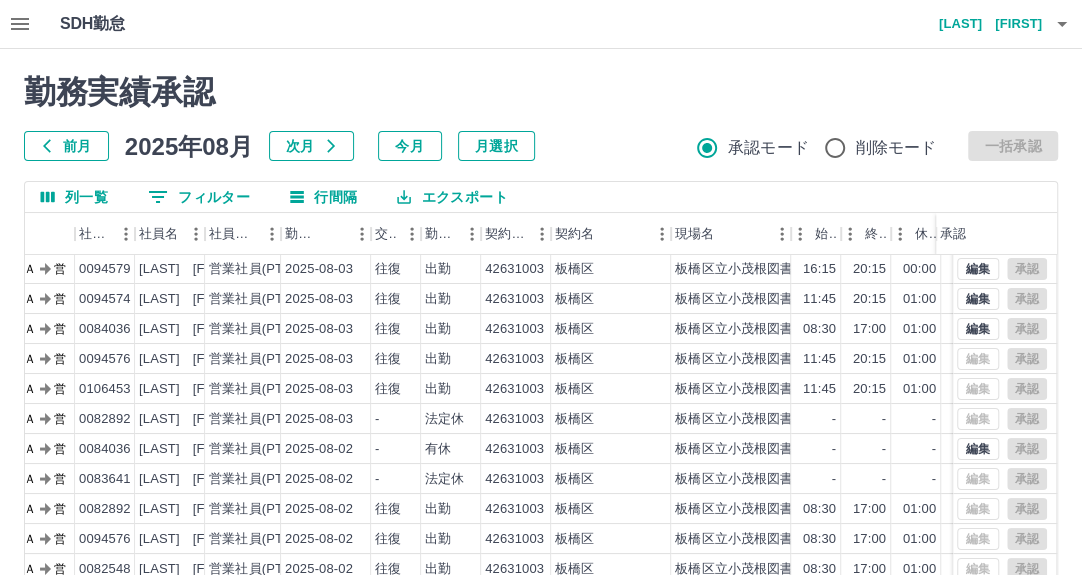 scroll, scrollTop: 102, scrollLeft: 120, axis: both 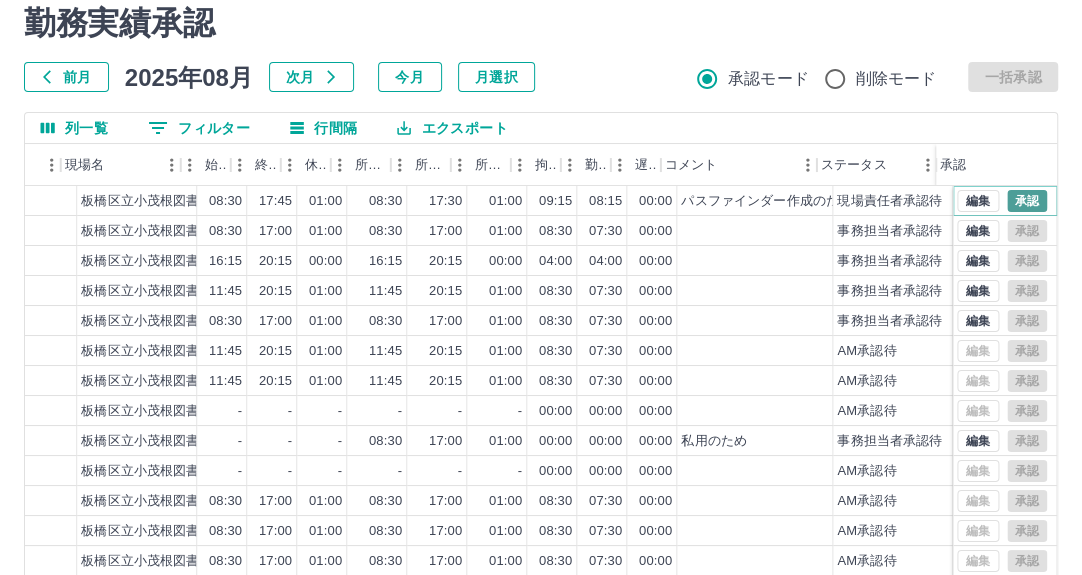 click on "承認" at bounding box center (1027, 201) 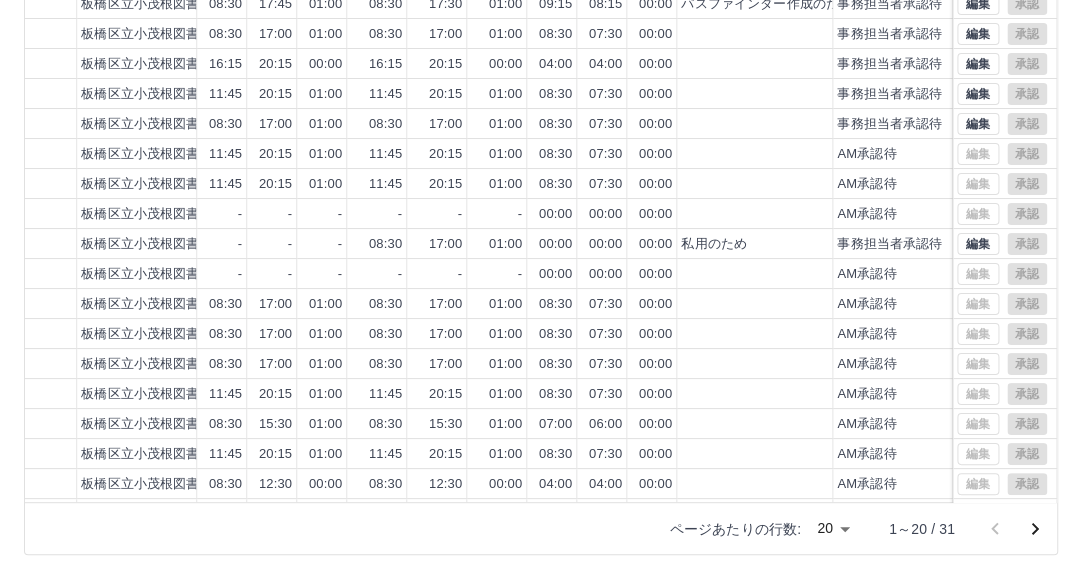 scroll, scrollTop: 269, scrollLeft: 0, axis: vertical 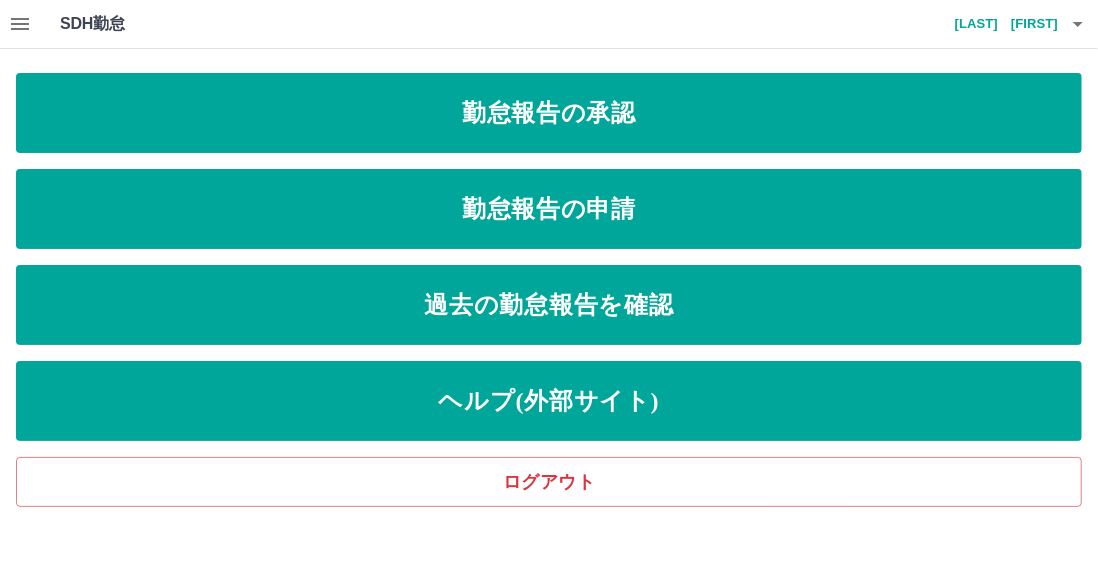 click 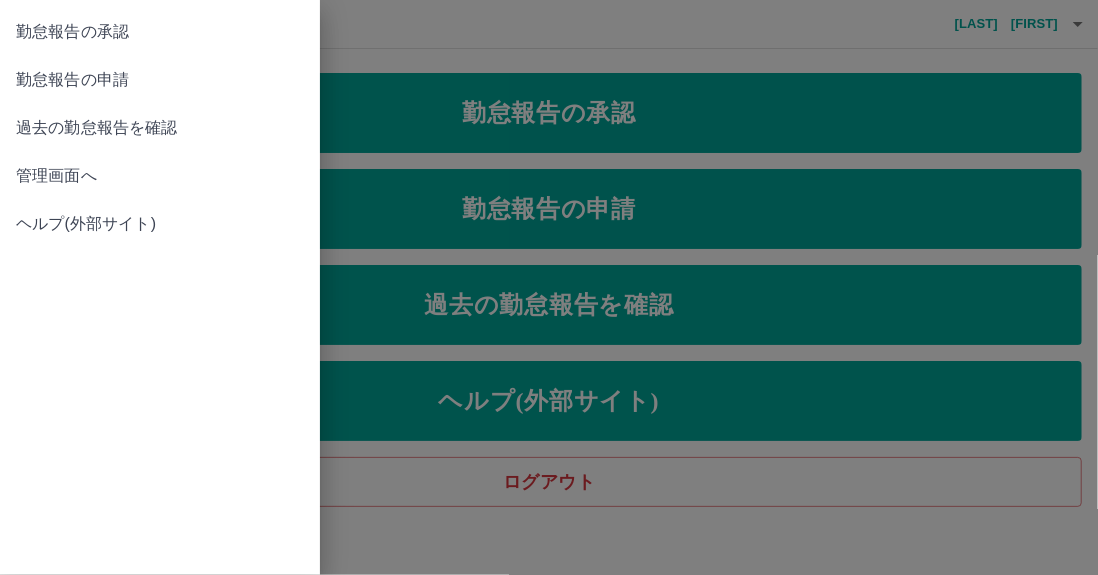 click on "管理画面へ" at bounding box center [160, 176] 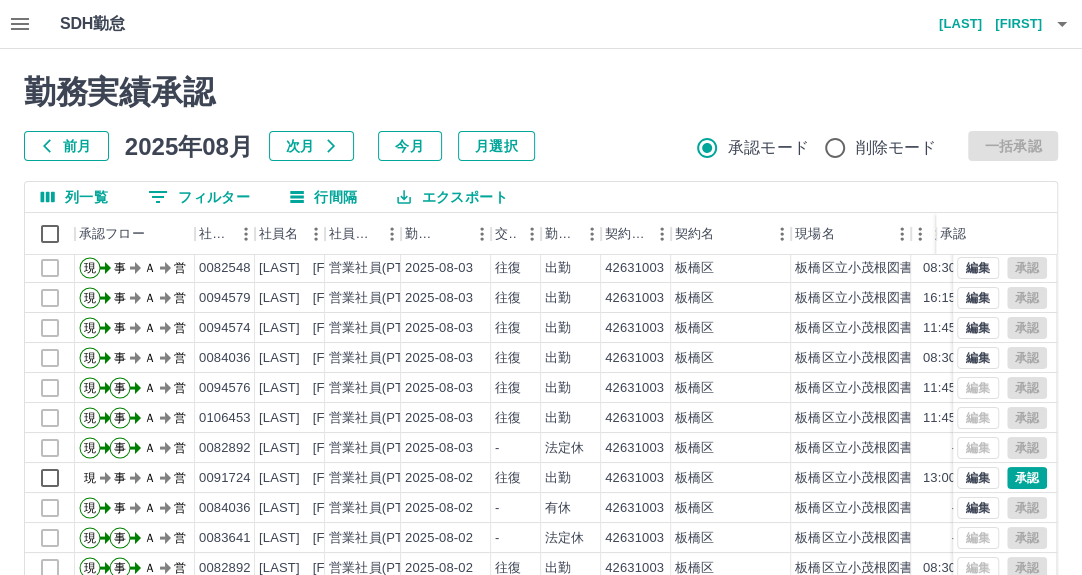 scroll, scrollTop: 102, scrollLeft: 0, axis: vertical 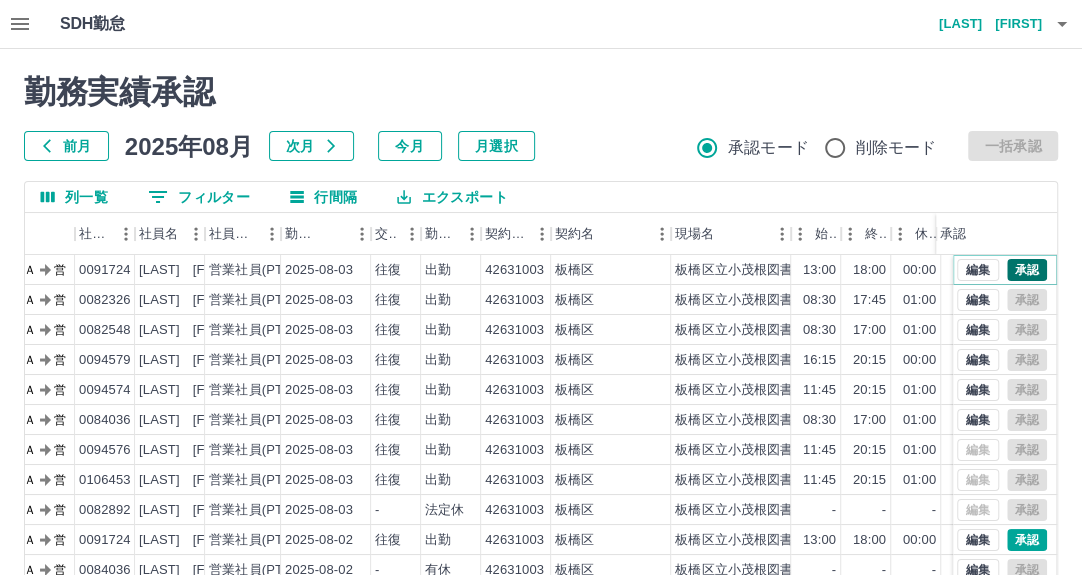 click on "承認" at bounding box center [1027, 270] 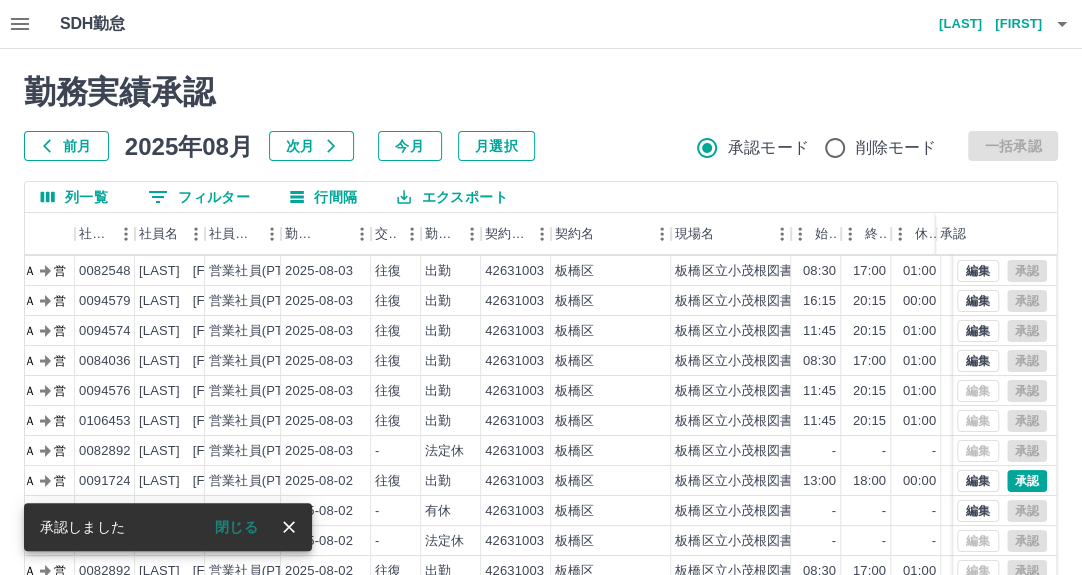 scroll, scrollTop: 102, scrollLeft: 120, axis: both 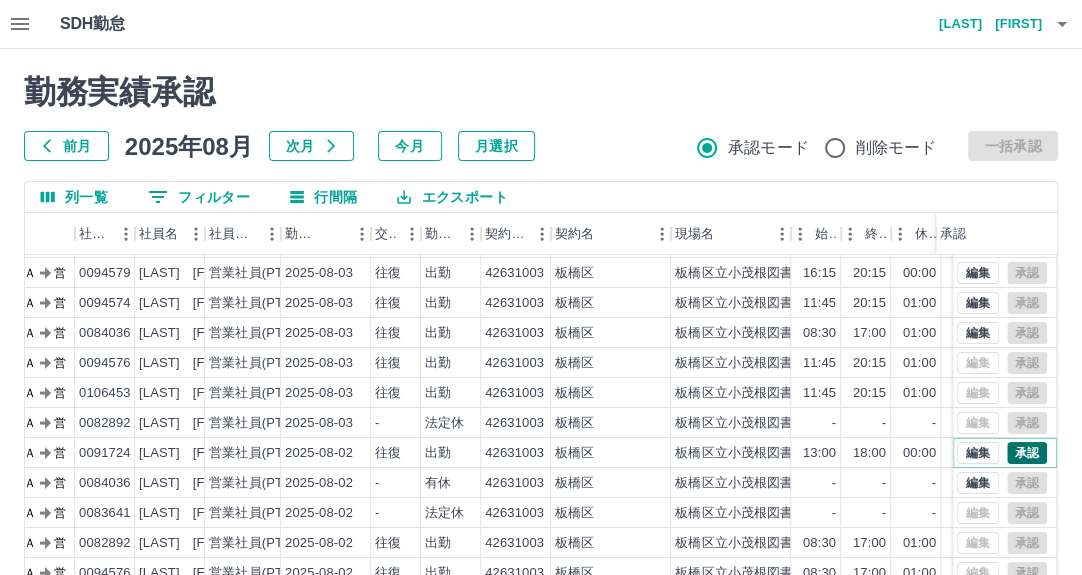 click on "承認" at bounding box center [1027, 453] 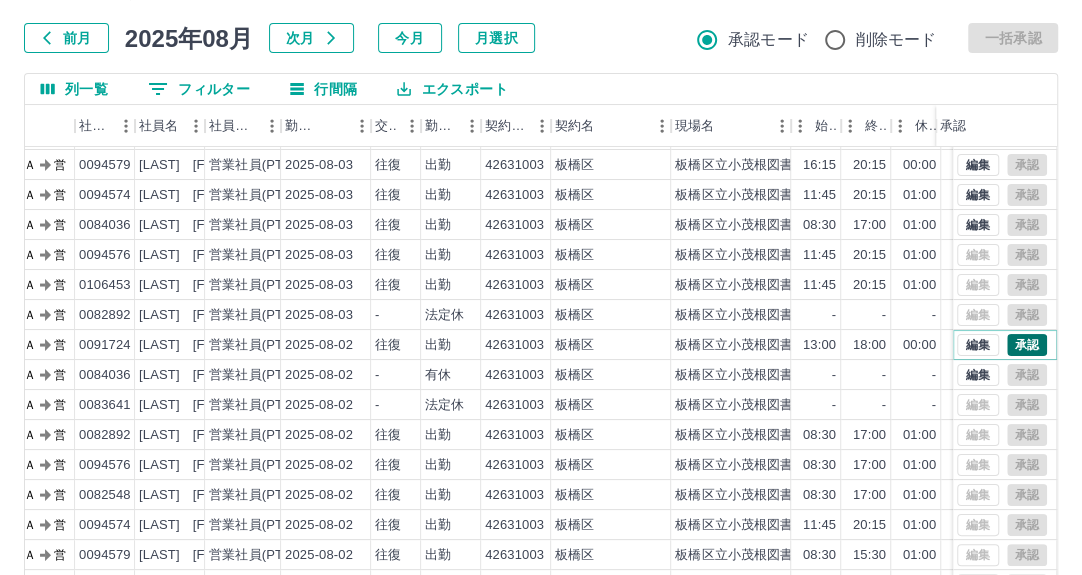 scroll, scrollTop: 269, scrollLeft: 0, axis: vertical 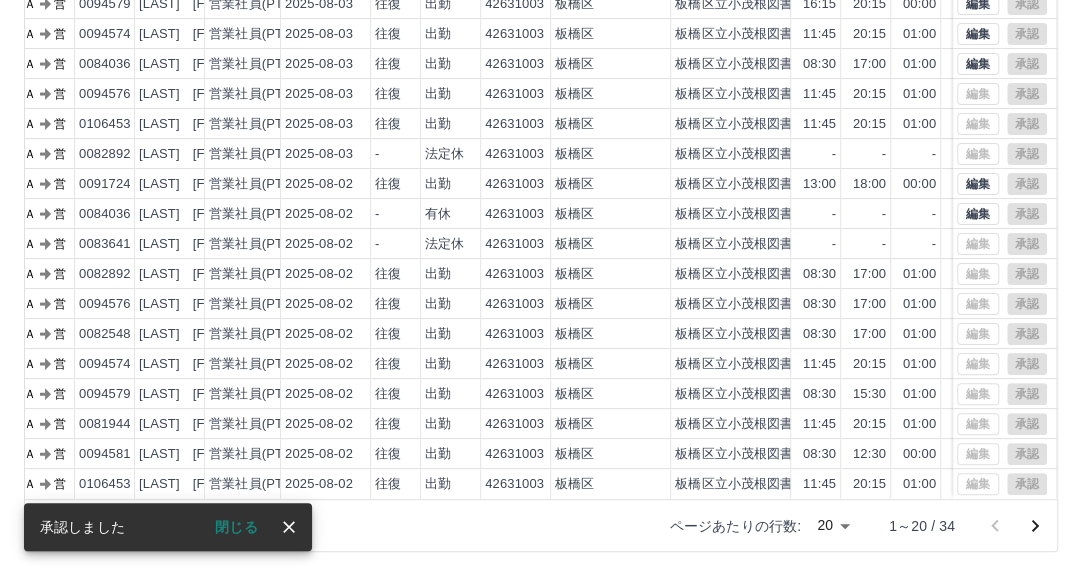 click 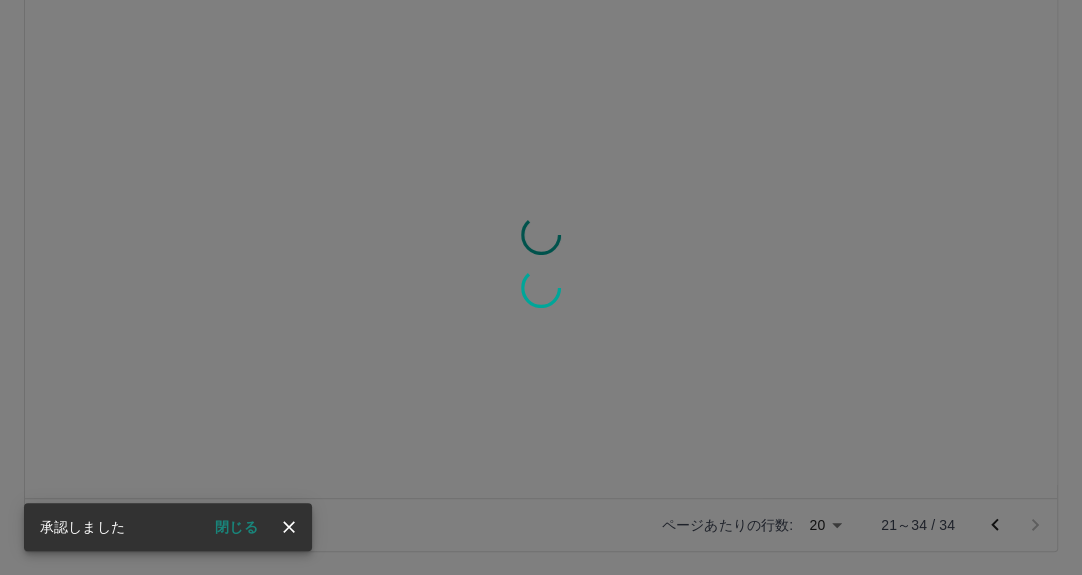 scroll, scrollTop: 0, scrollLeft: 120, axis: horizontal 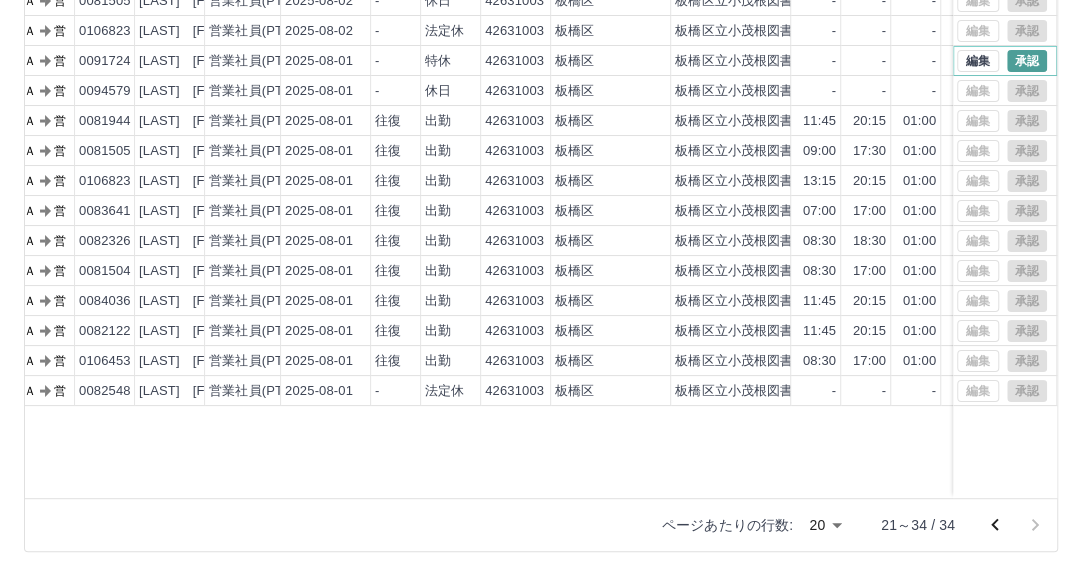 click on "承認" at bounding box center [1027, 61] 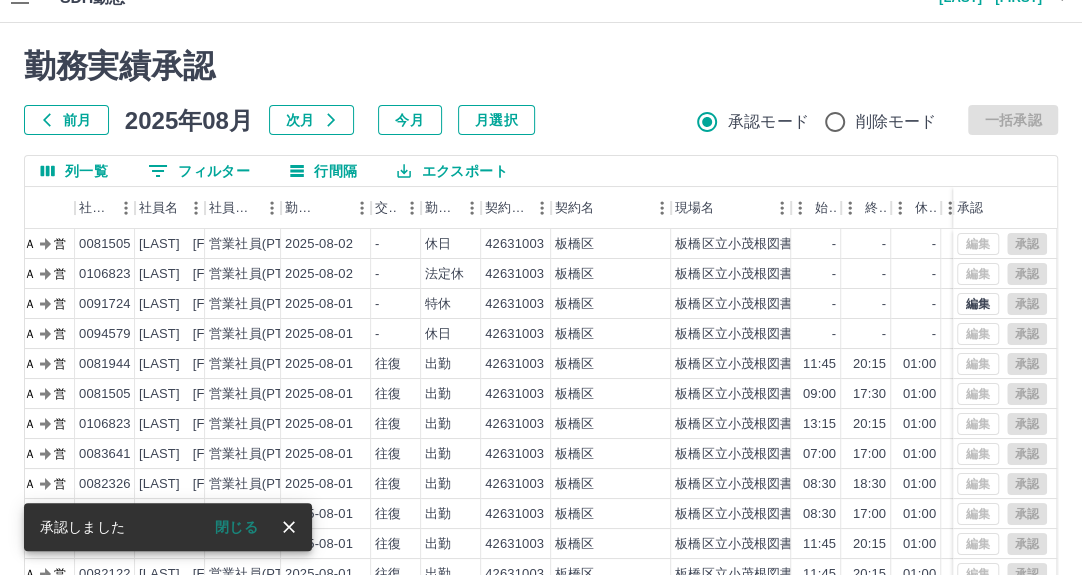 scroll, scrollTop: 0, scrollLeft: 0, axis: both 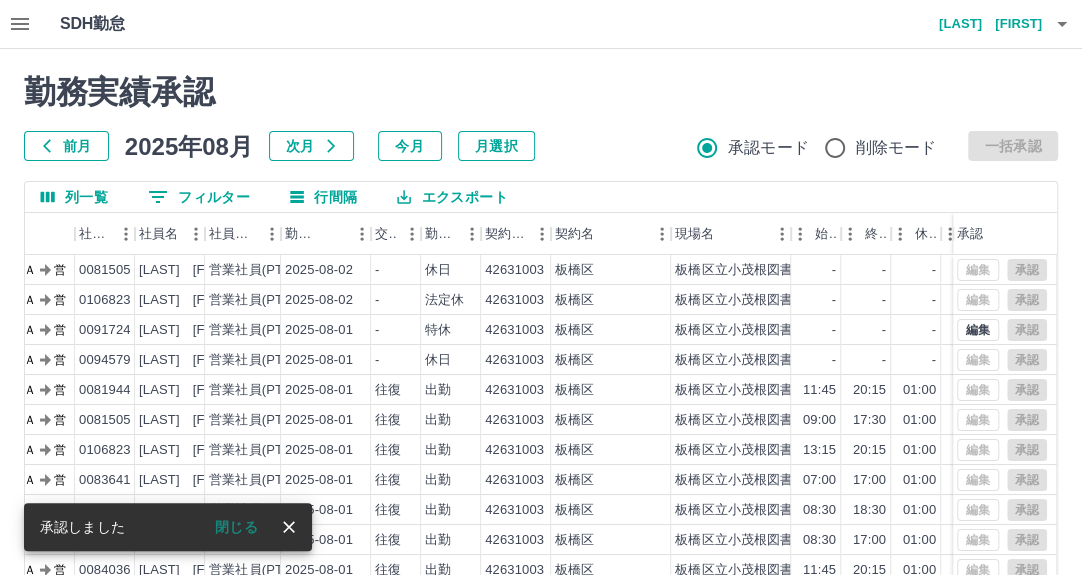 click on "前月" at bounding box center [66, 146] 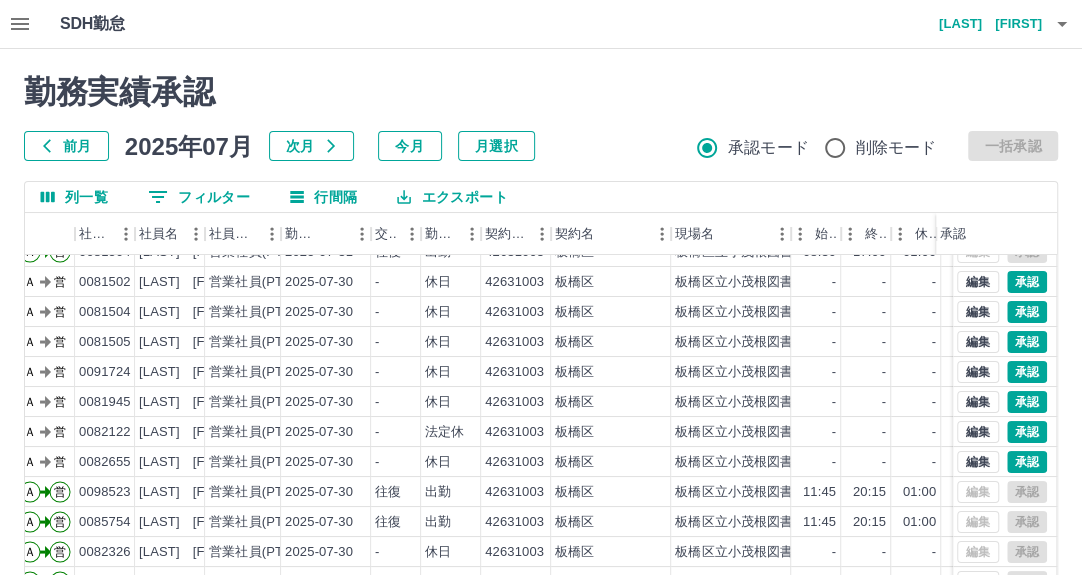 scroll, scrollTop: 102, scrollLeft: 120, axis: both 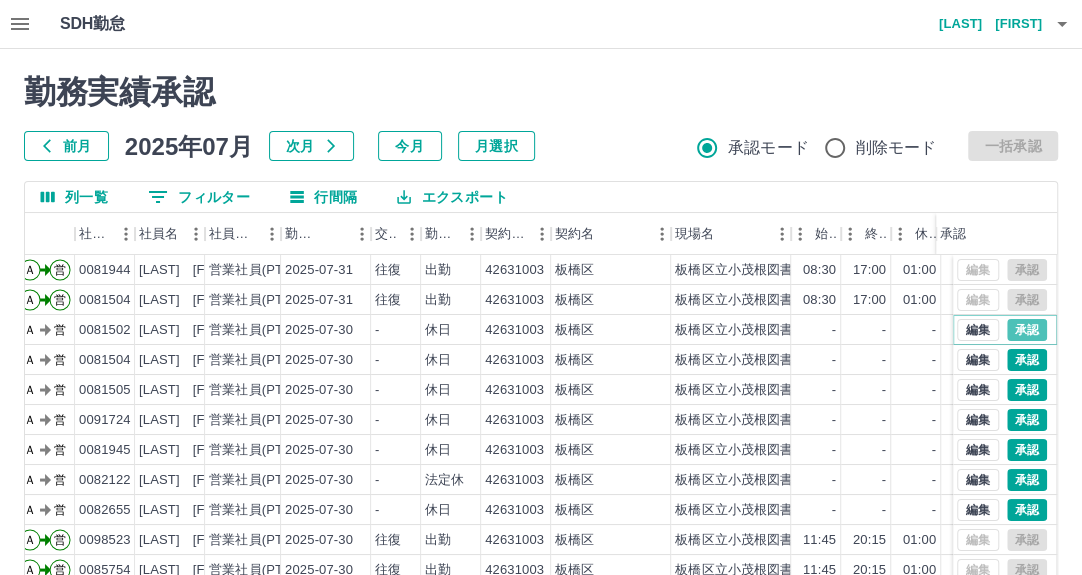 click on "承認" at bounding box center [1027, 330] 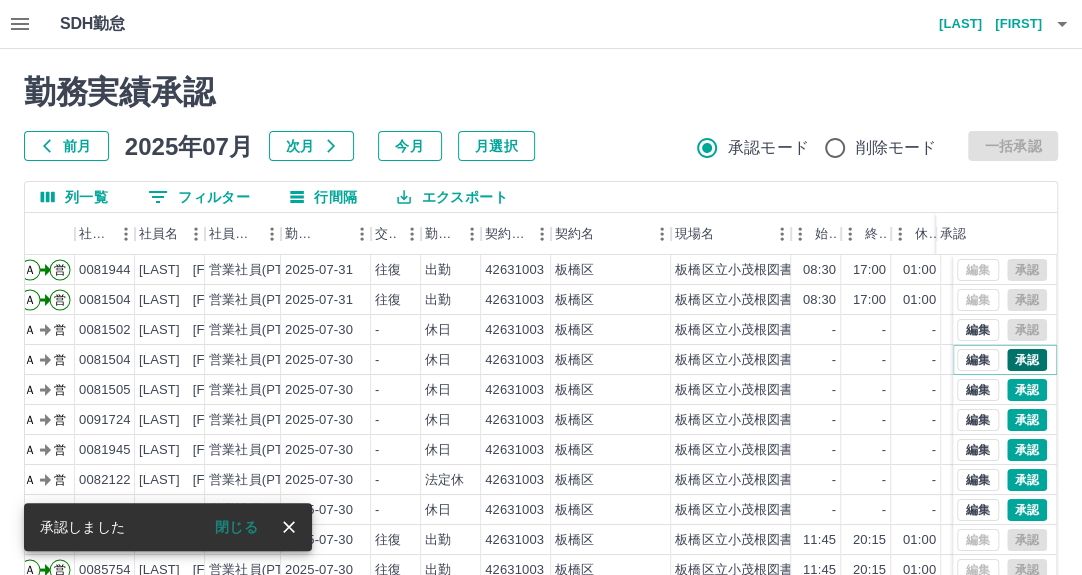 click on "承認" at bounding box center (1027, 360) 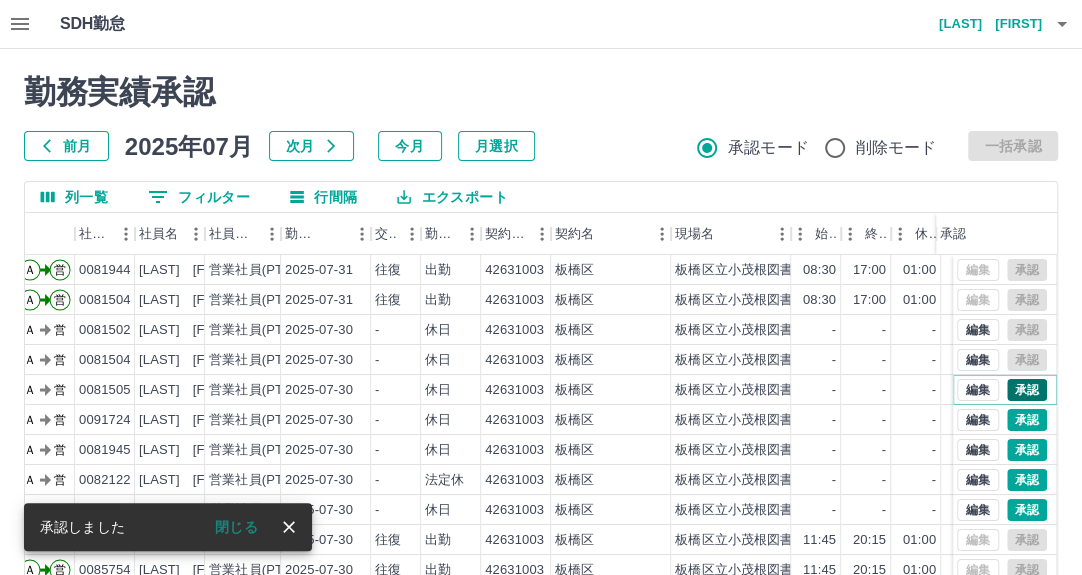 click on "承認" at bounding box center [1027, 390] 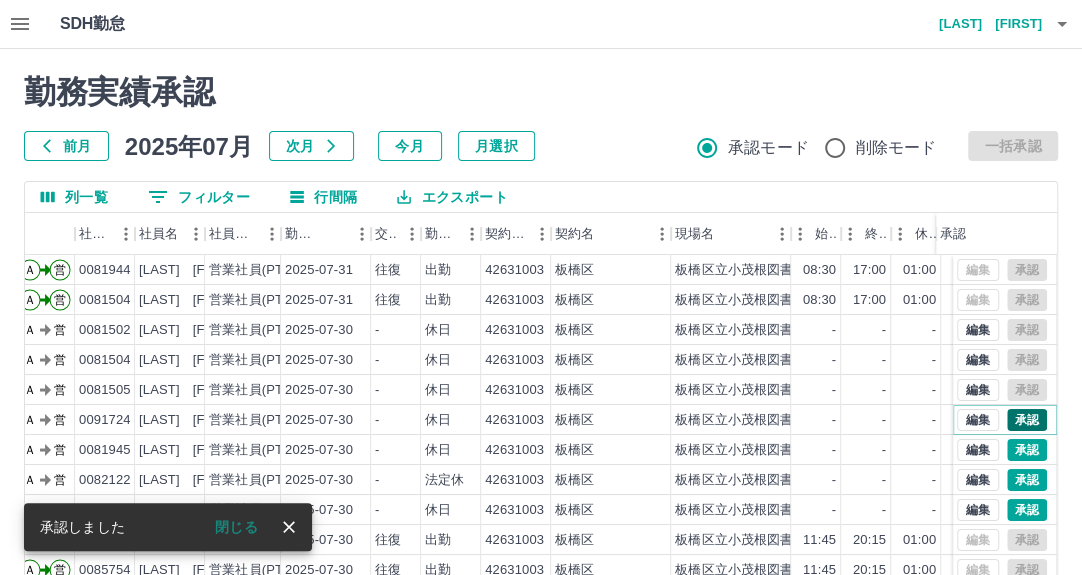 click on "承認" at bounding box center (1027, 420) 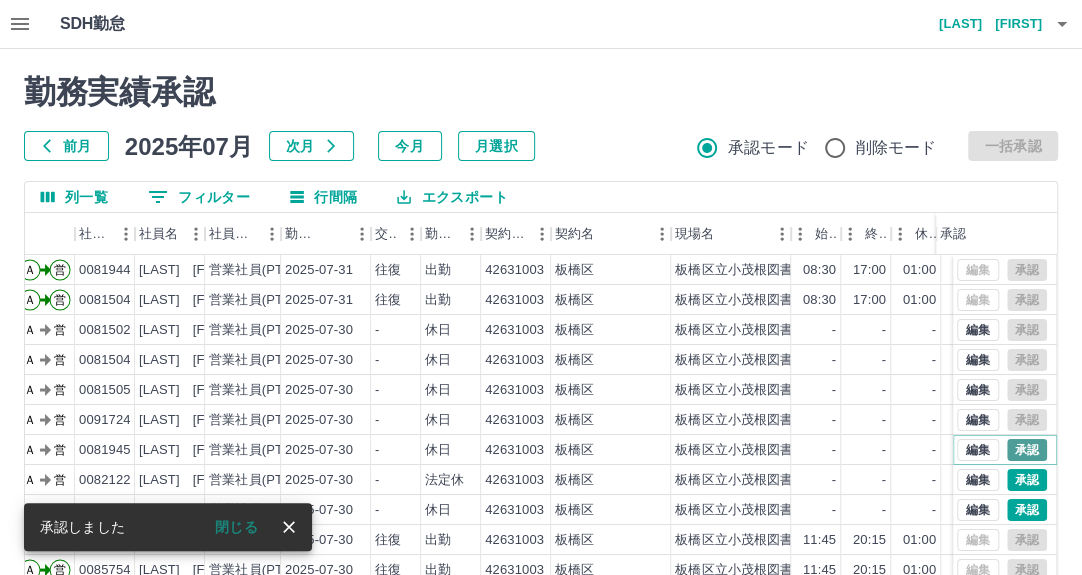 click on "承認" at bounding box center (1027, 450) 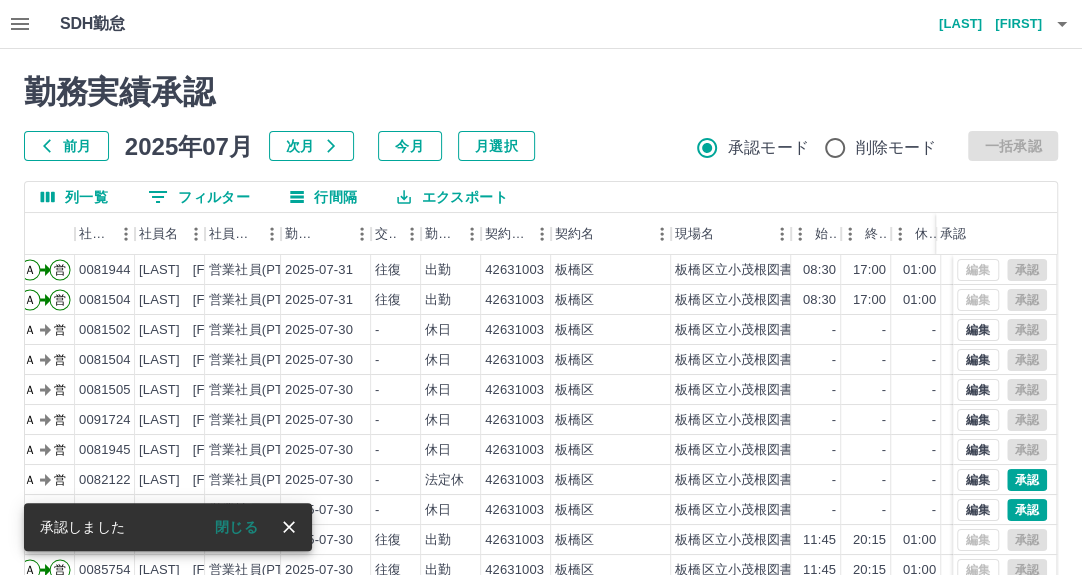 scroll, scrollTop: 102, scrollLeft: 120, axis: both 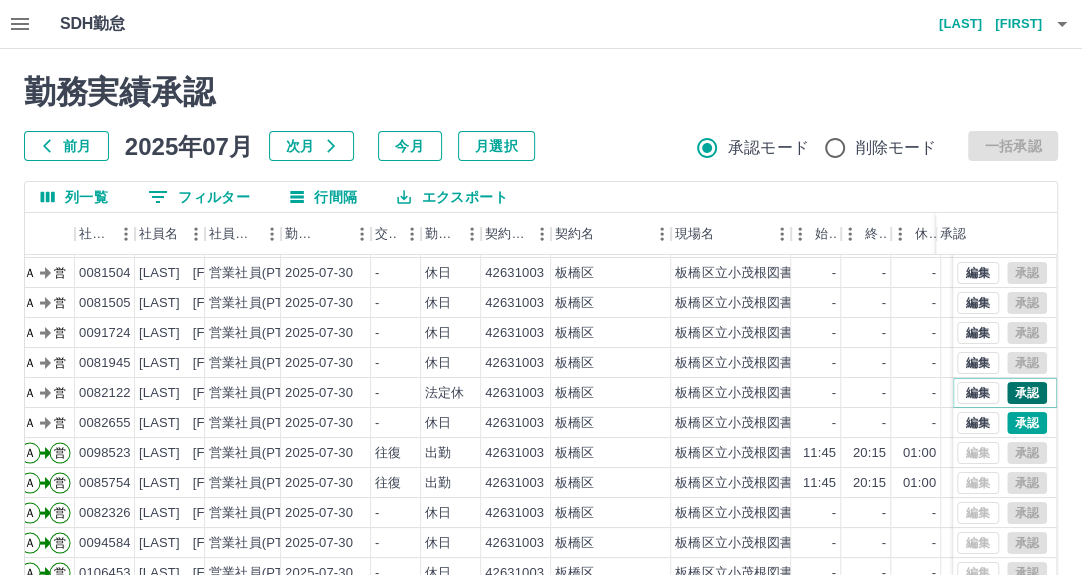 click on "承認" at bounding box center (1027, 393) 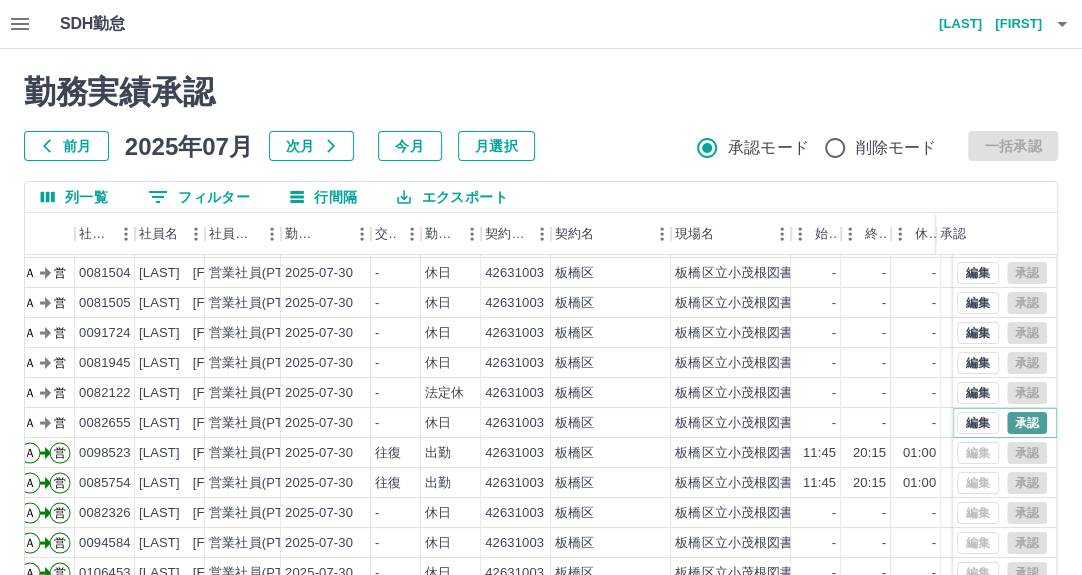 click on "承認" at bounding box center (1027, 423) 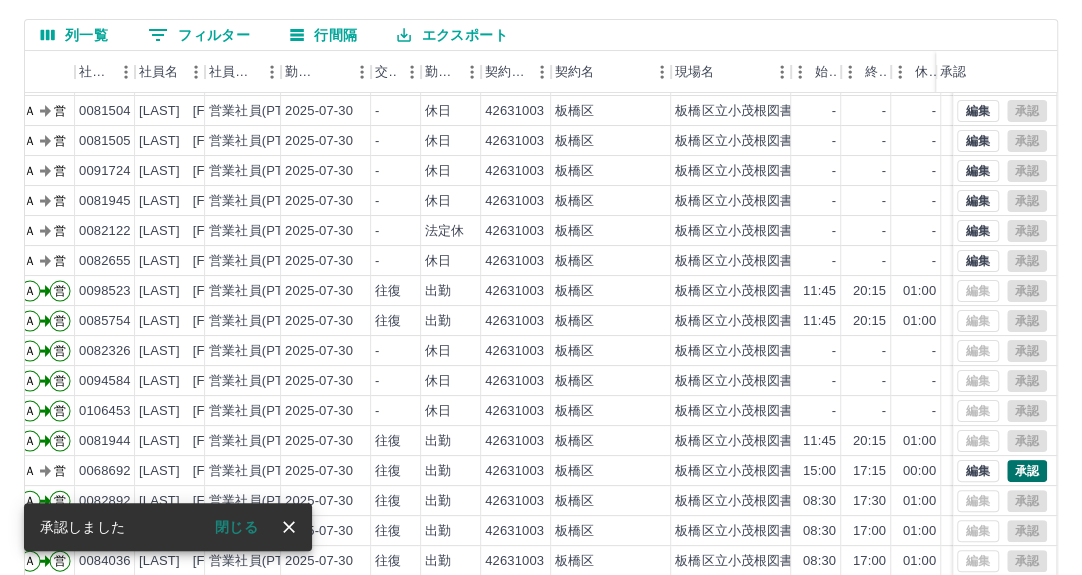 scroll, scrollTop: 269, scrollLeft: 0, axis: vertical 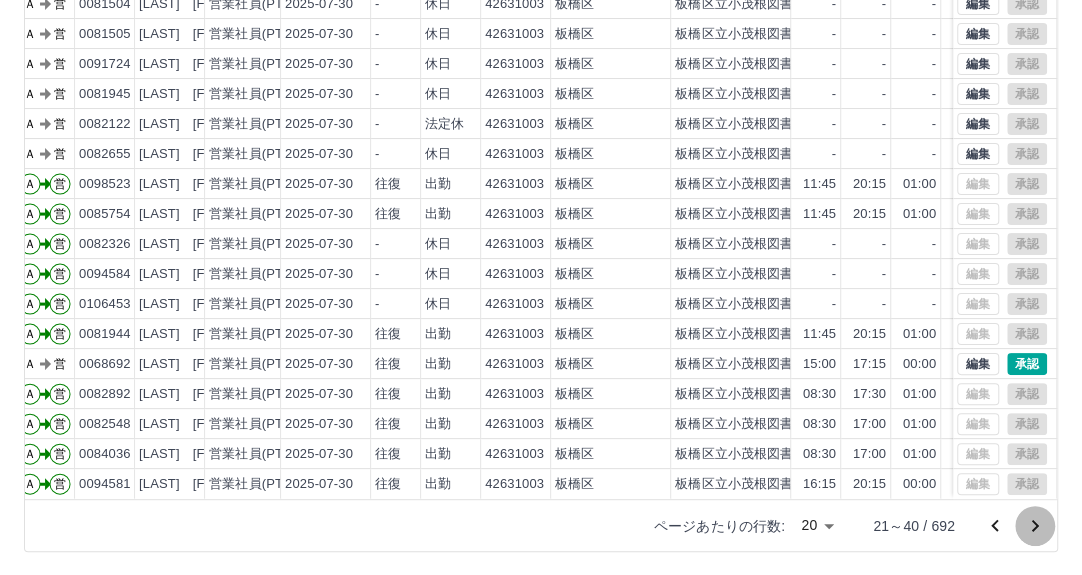 click 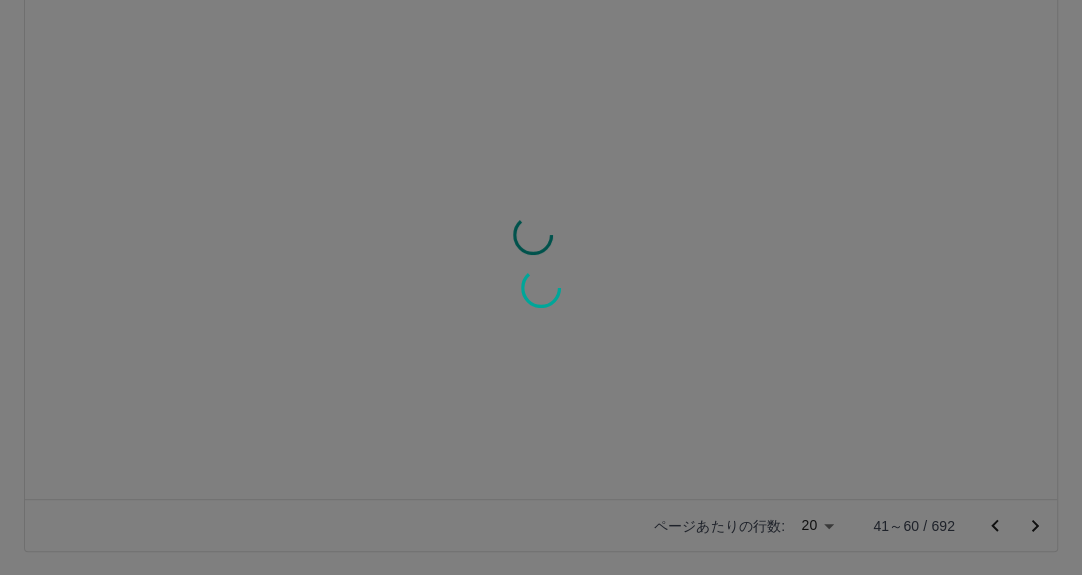 scroll, scrollTop: 0, scrollLeft: 120, axis: horizontal 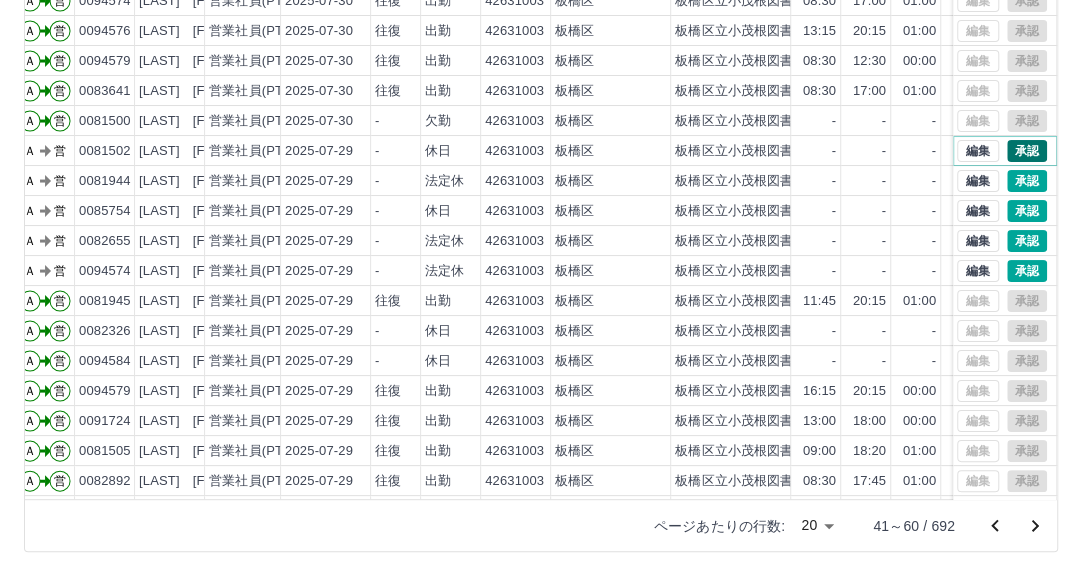 click on "承認" at bounding box center [1027, 151] 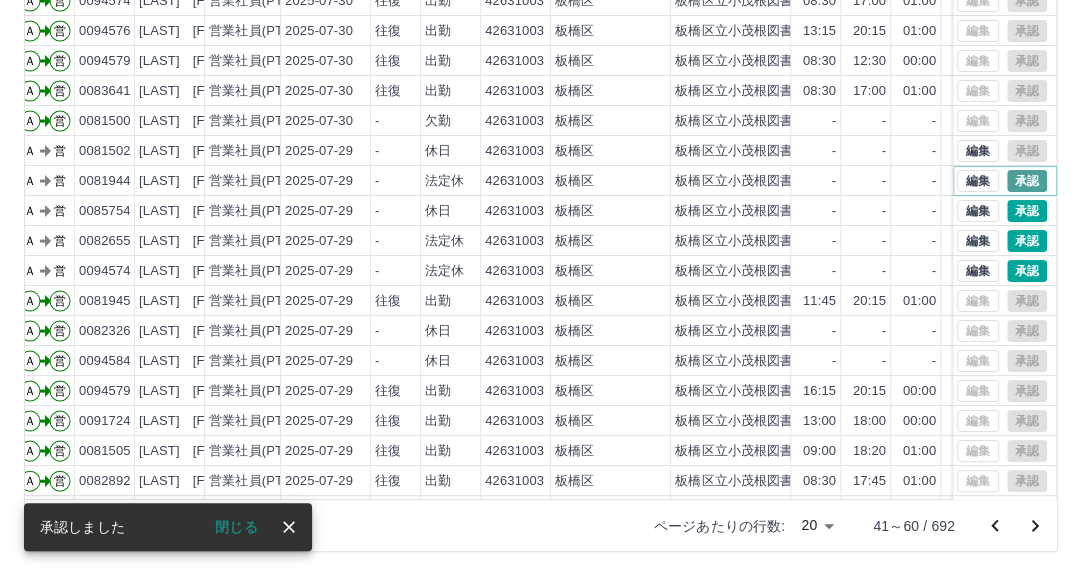 click on "承認" at bounding box center (1027, 181) 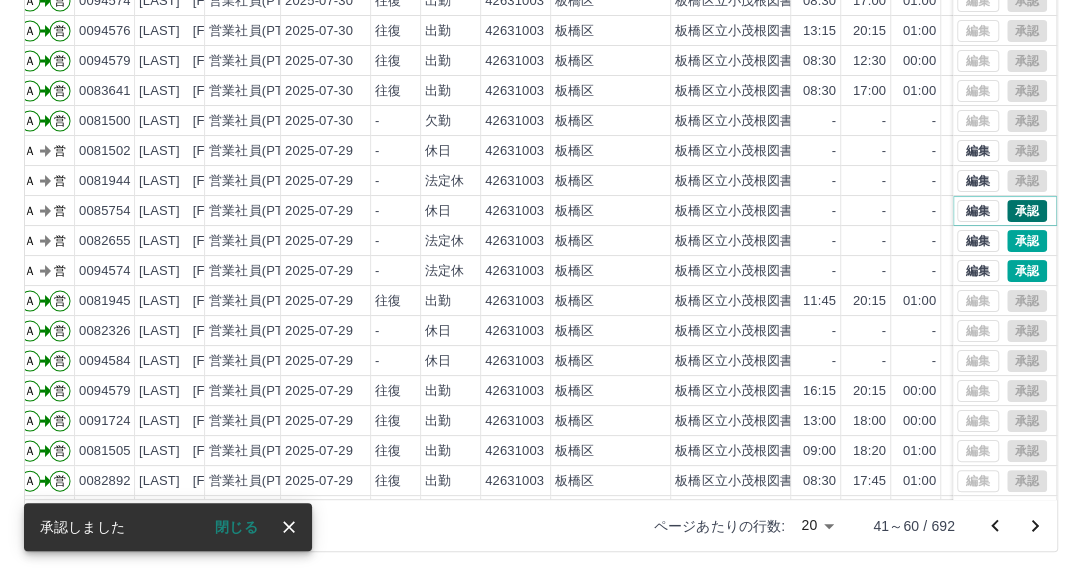 click on "承認" at bounding box center [1027, 211] 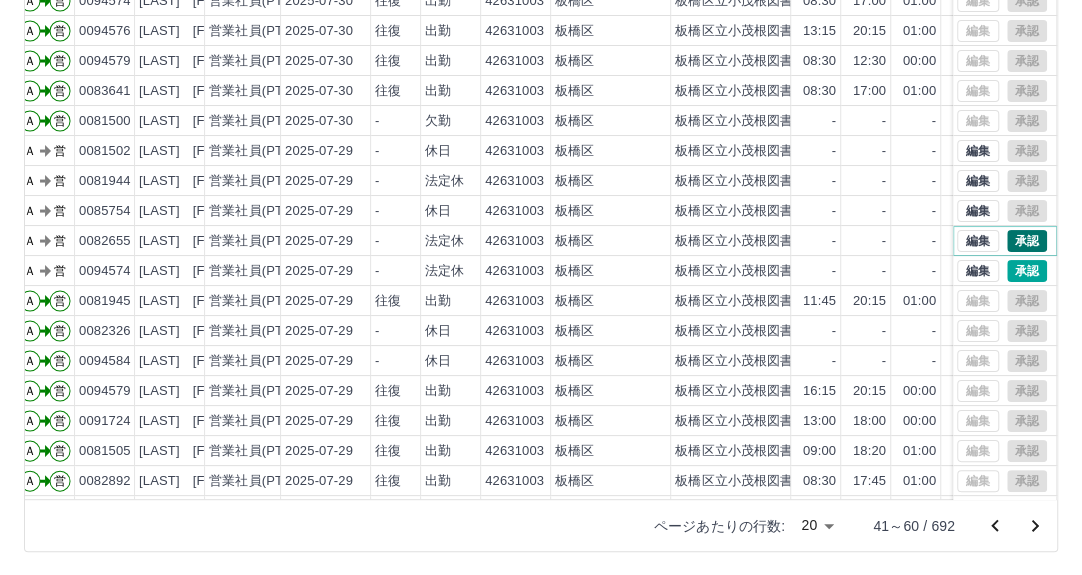 click on "承認" at bounding box center [1027, 241] 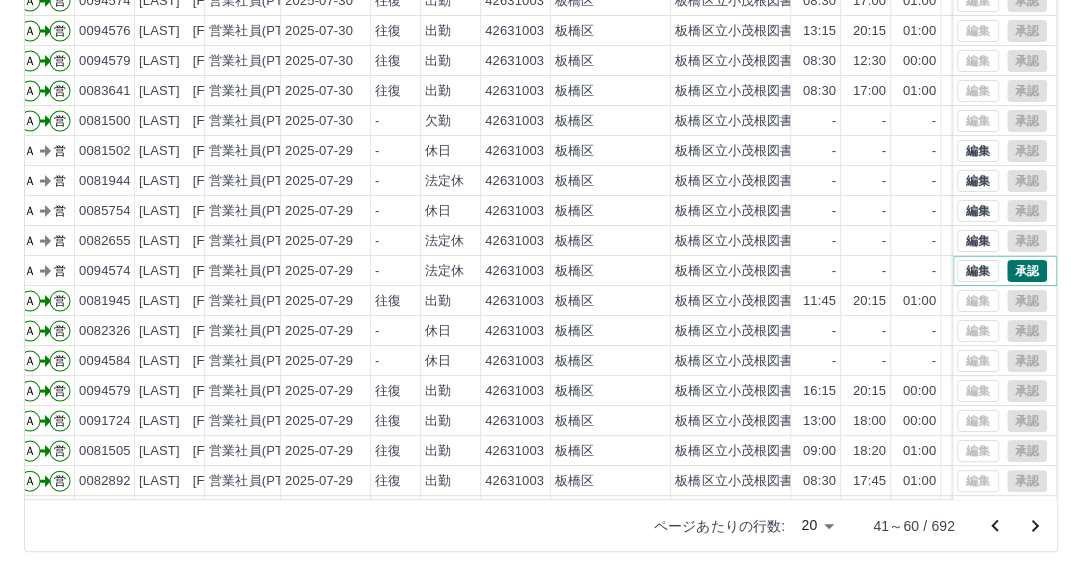 click on "承認" at bounding box center (1027, 271) 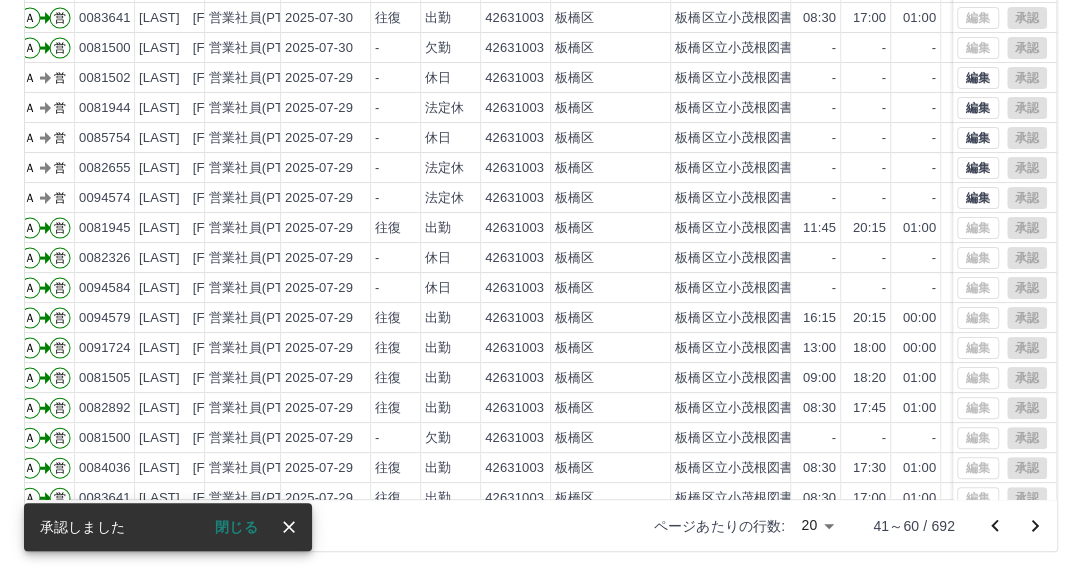 scroll, scrollTop: 102, scrollLeft: 120, axis: both 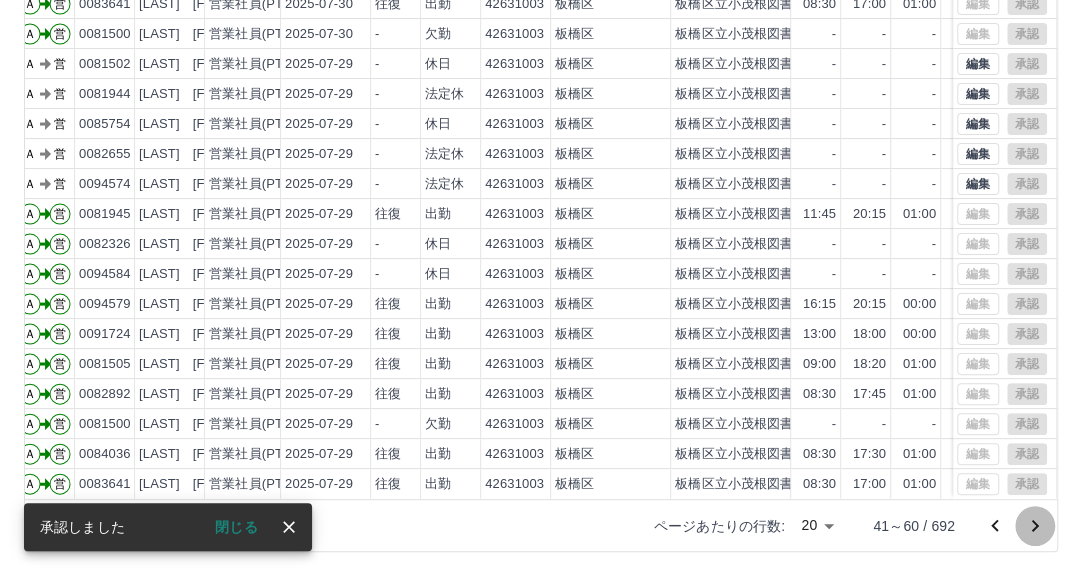 click 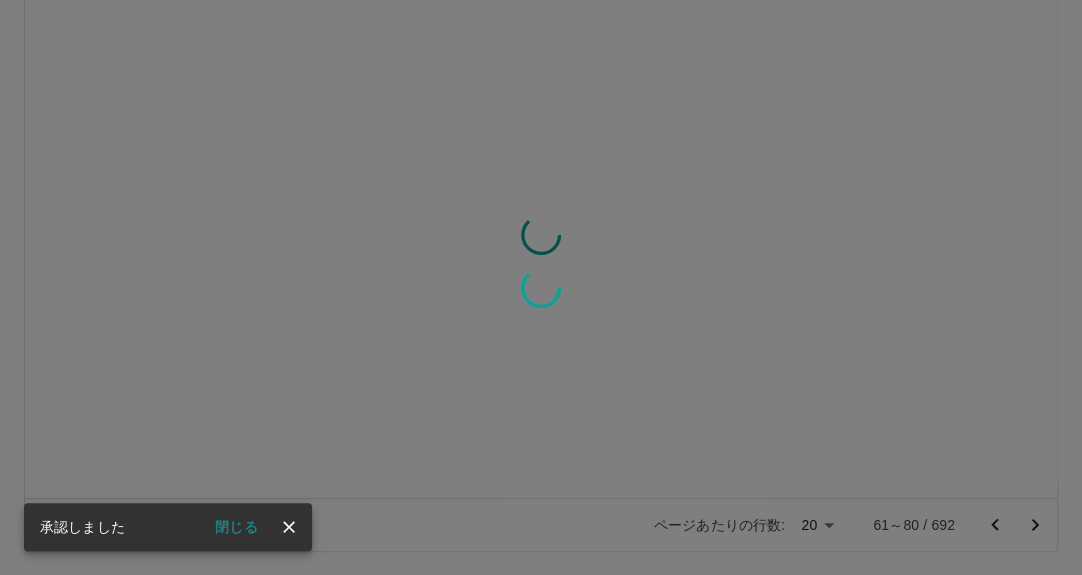 scroll, scrollTop: 0, scrollLeft: 120, axis: horizontal 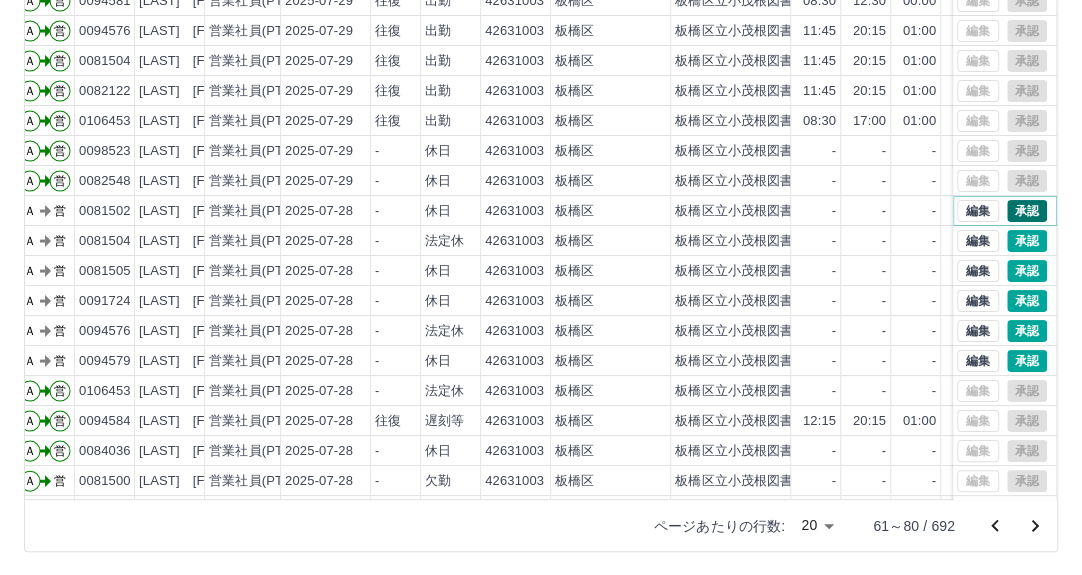 click on "承認" at bounding box center (1027, 211) 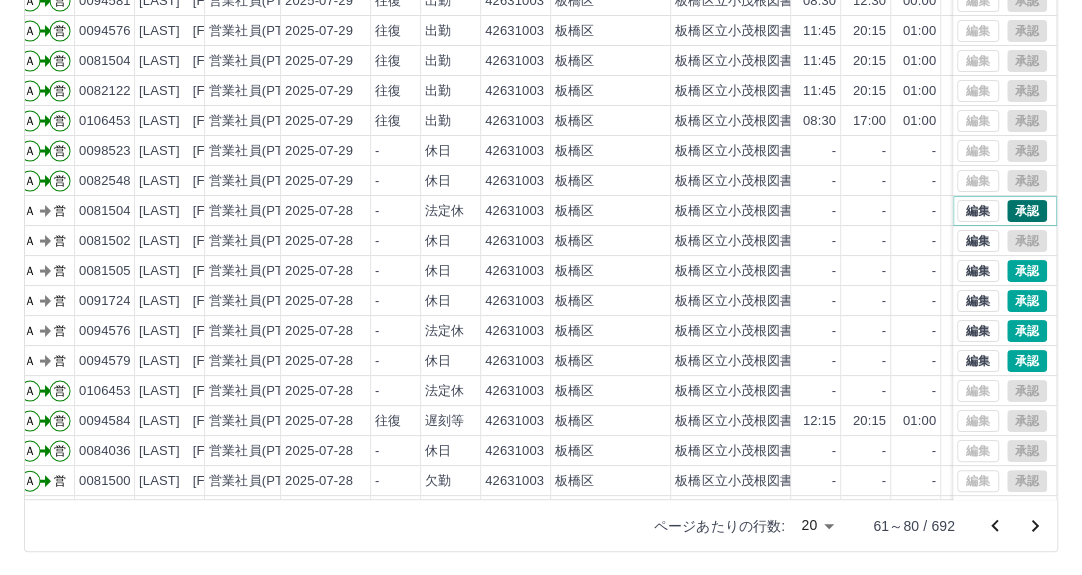 click on "承認" at bounding box center [1027, 211] 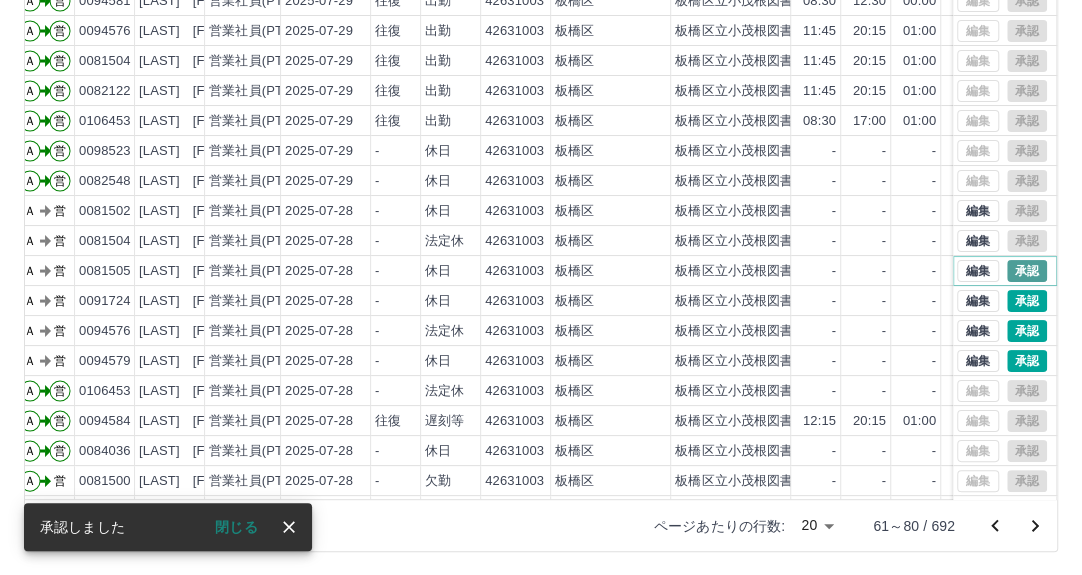 click on "承認" at bounding box center [1027, 271] 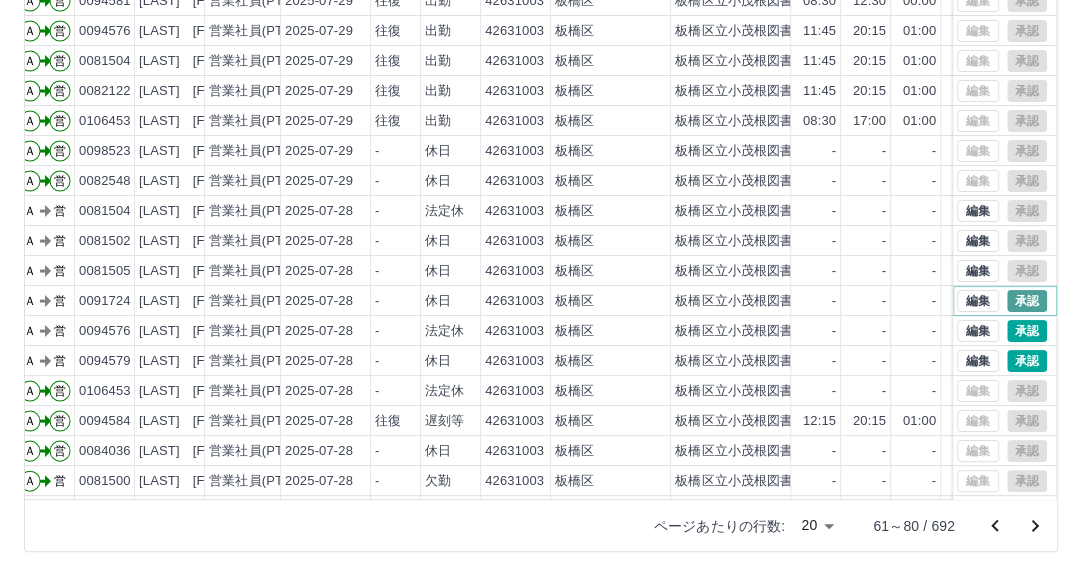 click on "承認" at bounding box center (1027, 301) 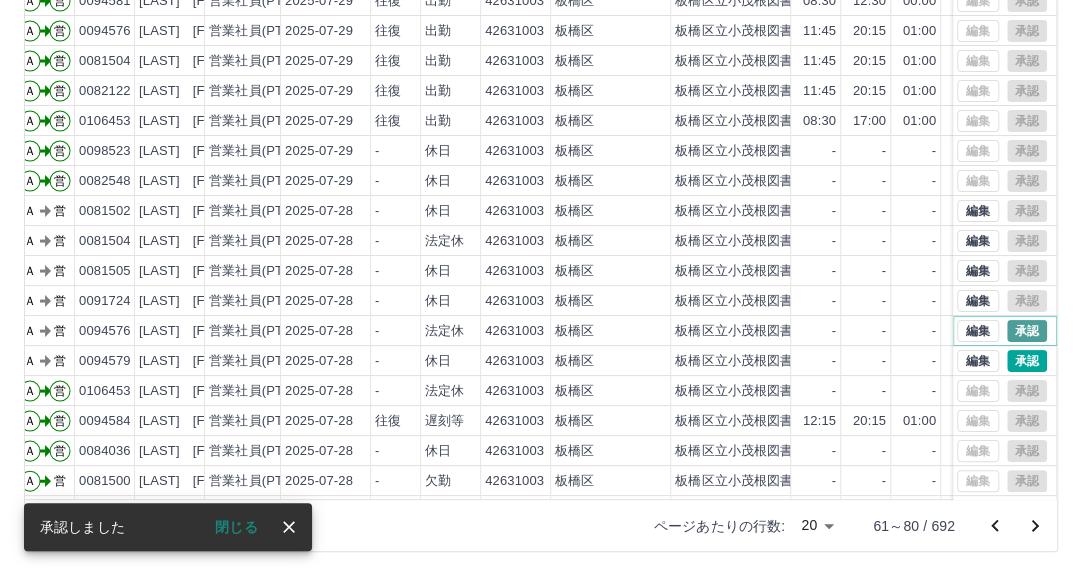 click on "承認" at bounding box center (1027, 331) 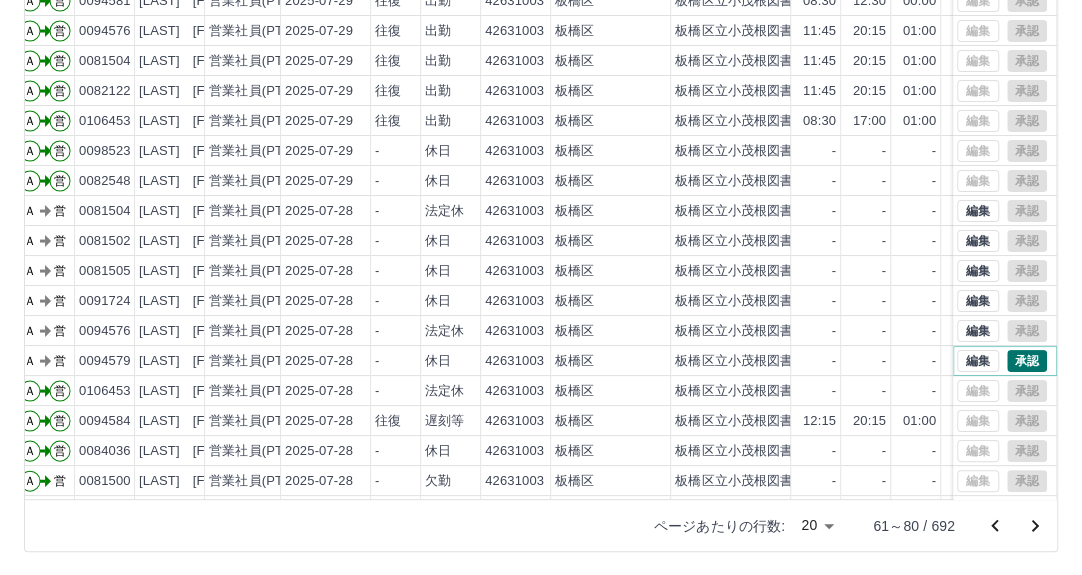 click on "承認" at bounding box center (1027, 361) 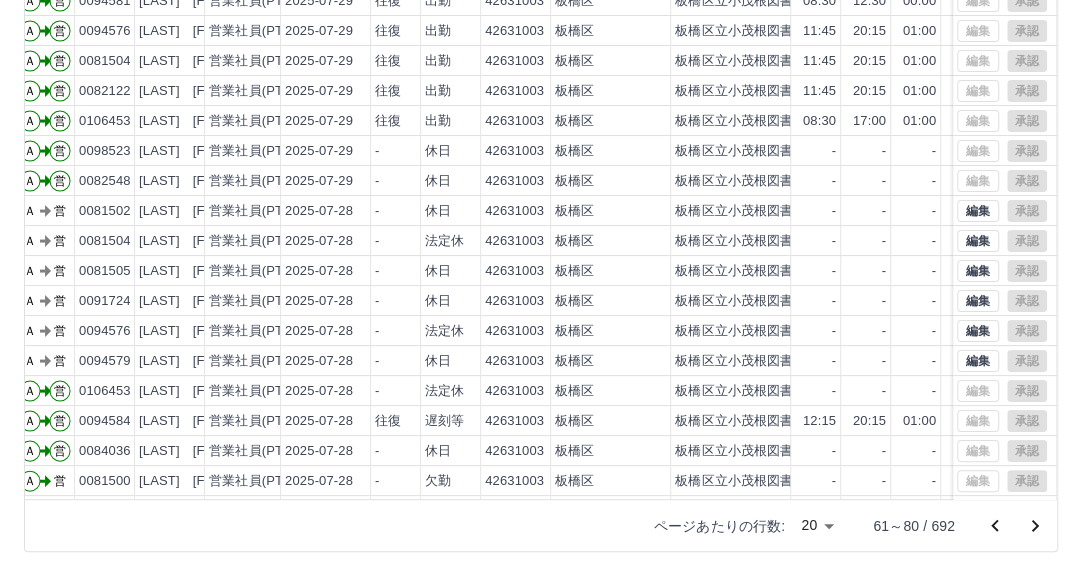 scroll, scrollTop: 102, scrollLeft: 120, axis: both 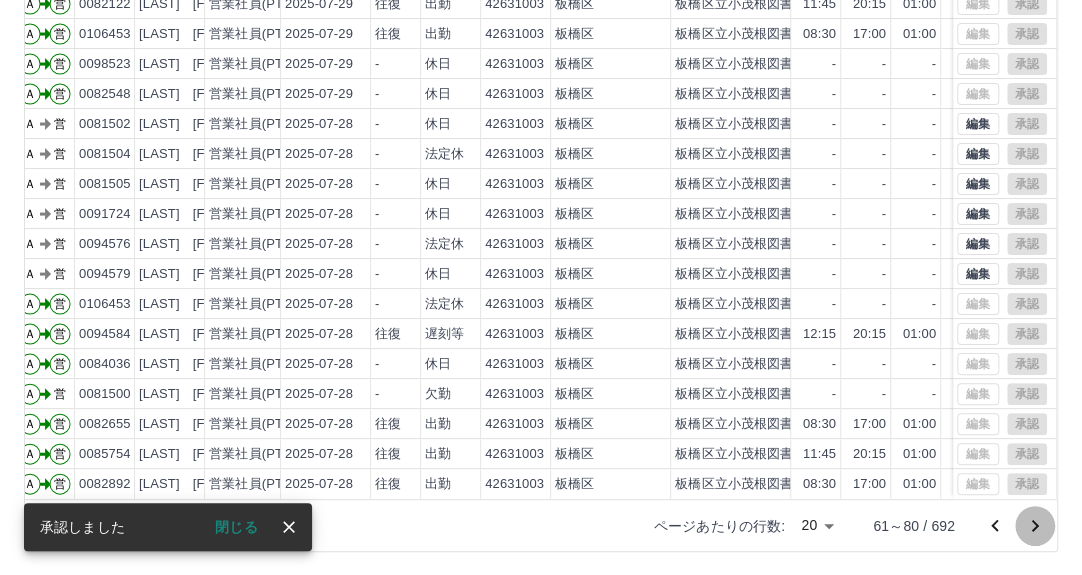 click 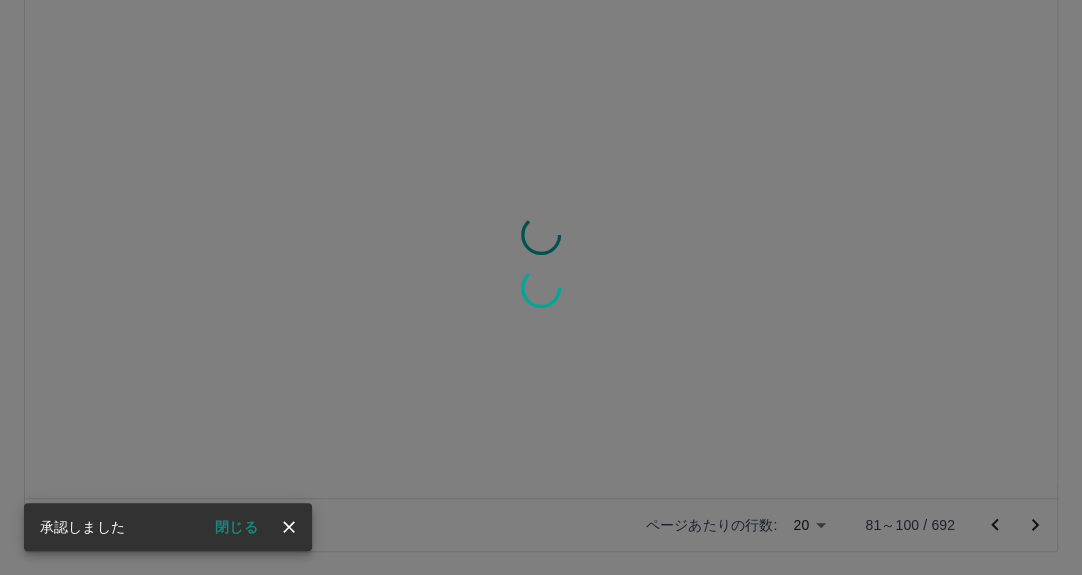 scroll, scrollTop: 0, scrollLeft: 120, axis: horizontal 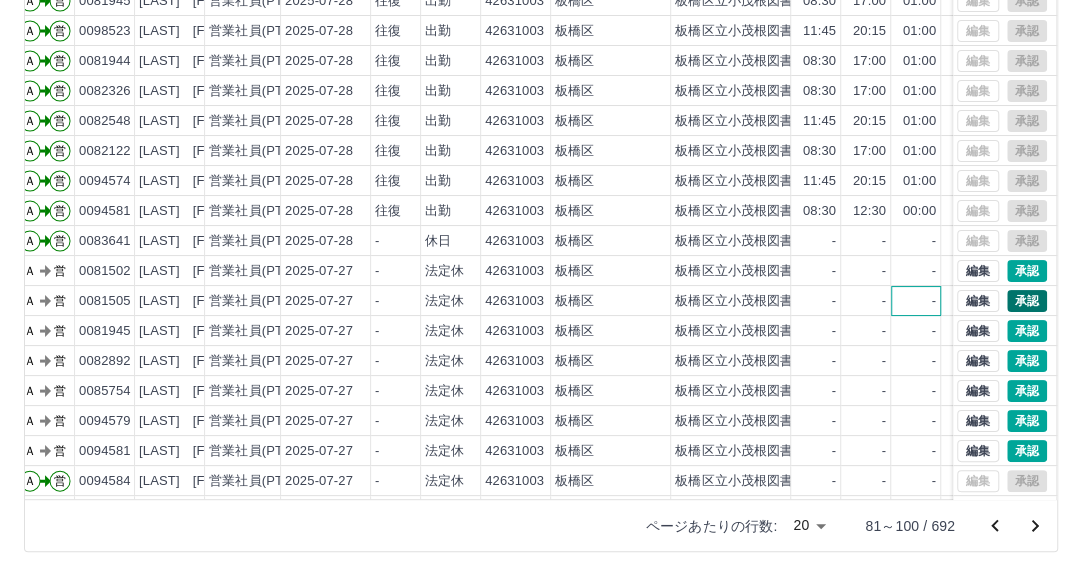 drag, startPoint x: 1013, startPoint y: 275, endPoint x: 1006, endPoint y: 294, distance: 20.248457 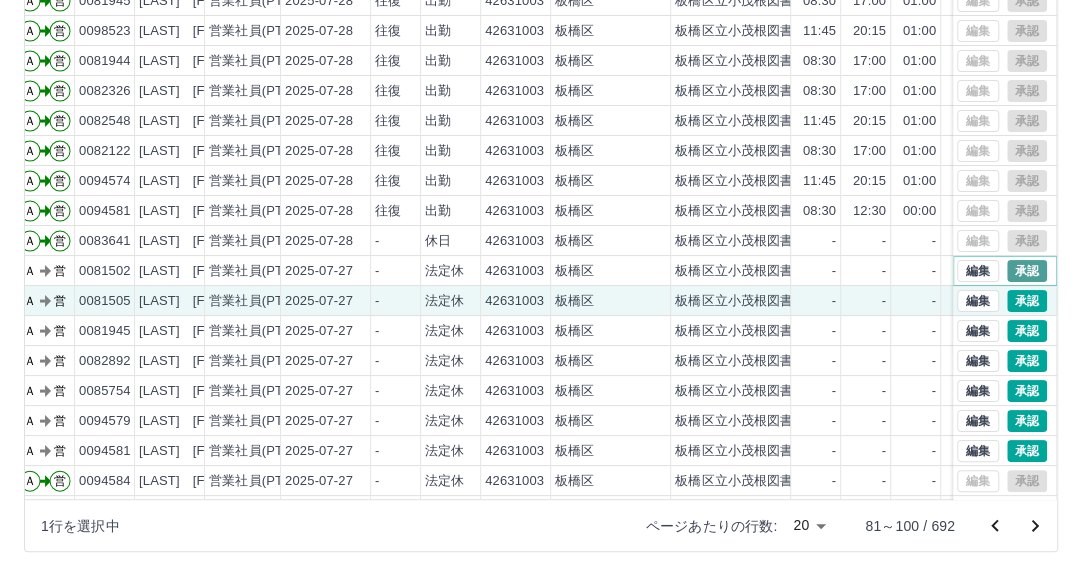 click on "承認" at bounding box center (1027, 271) 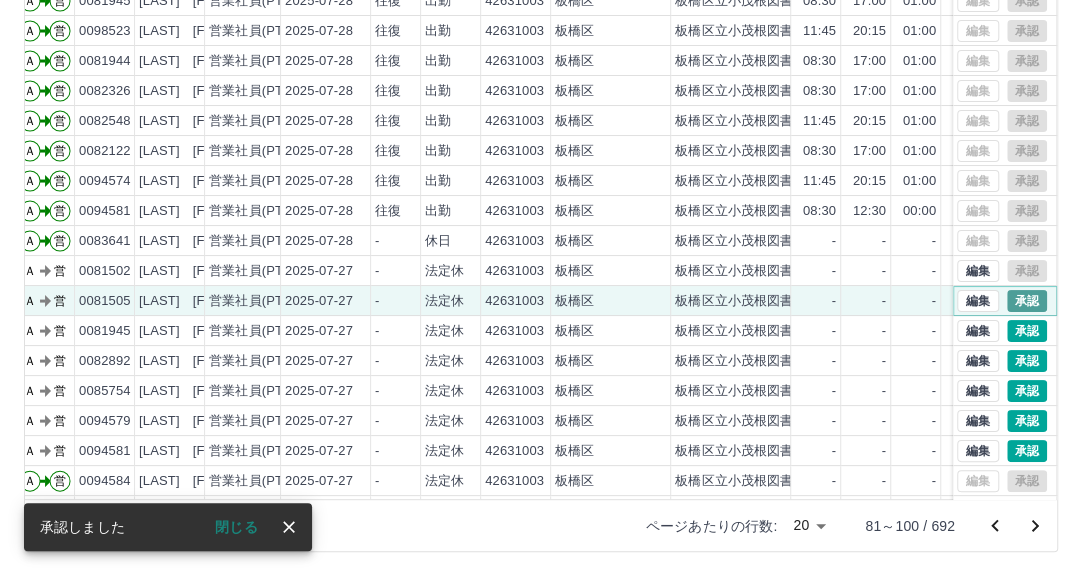 click on "承認" at bounding box center (1027, 301) 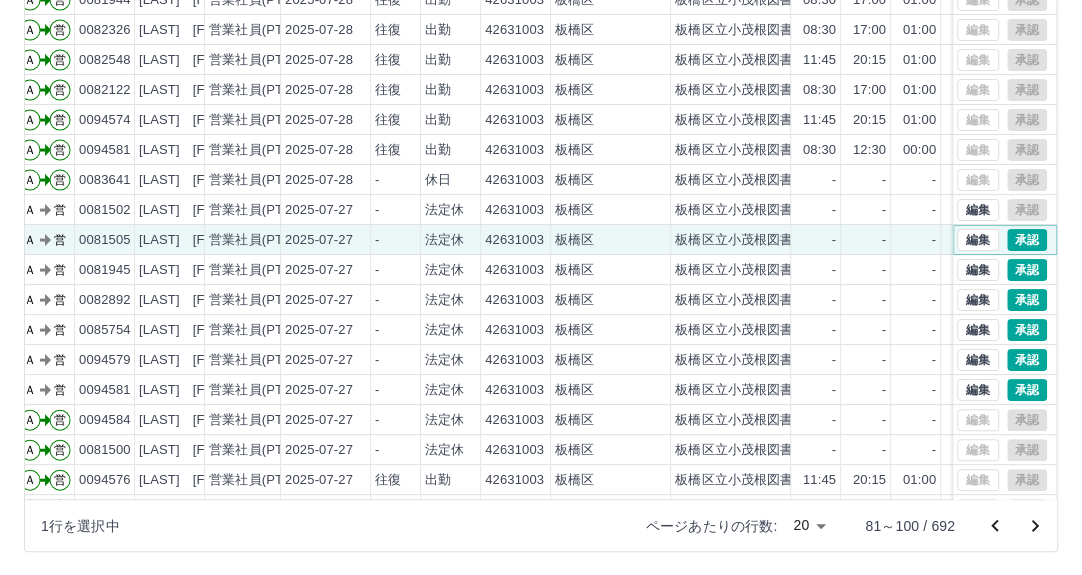 scroll, scrollTop: 102, scrollLeft: 120, axis: both 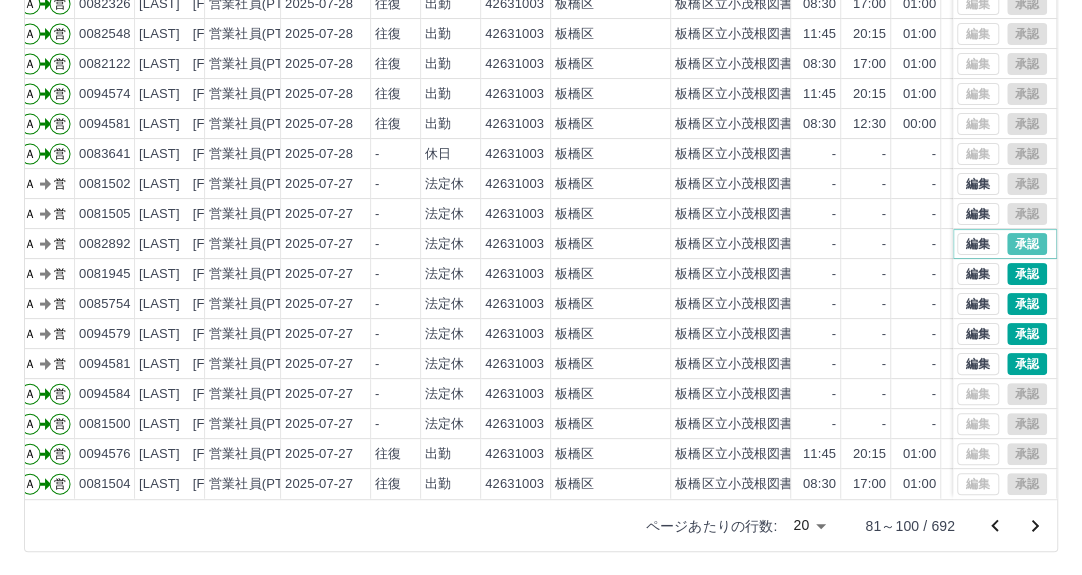 click on "承認" at bounding box center (1027, 244) 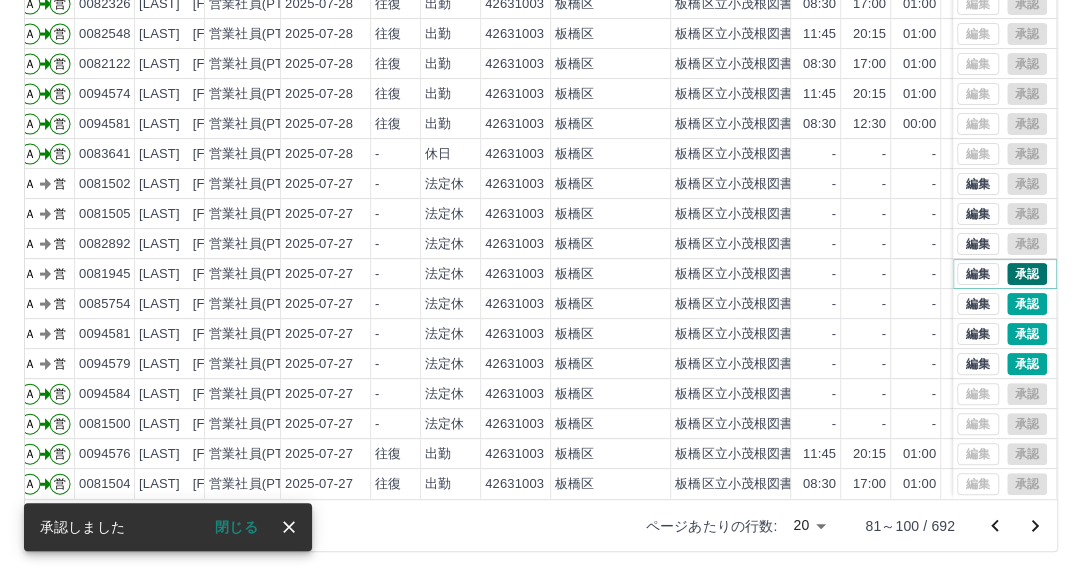 click on "承認" at bounding box center (1027, 274) 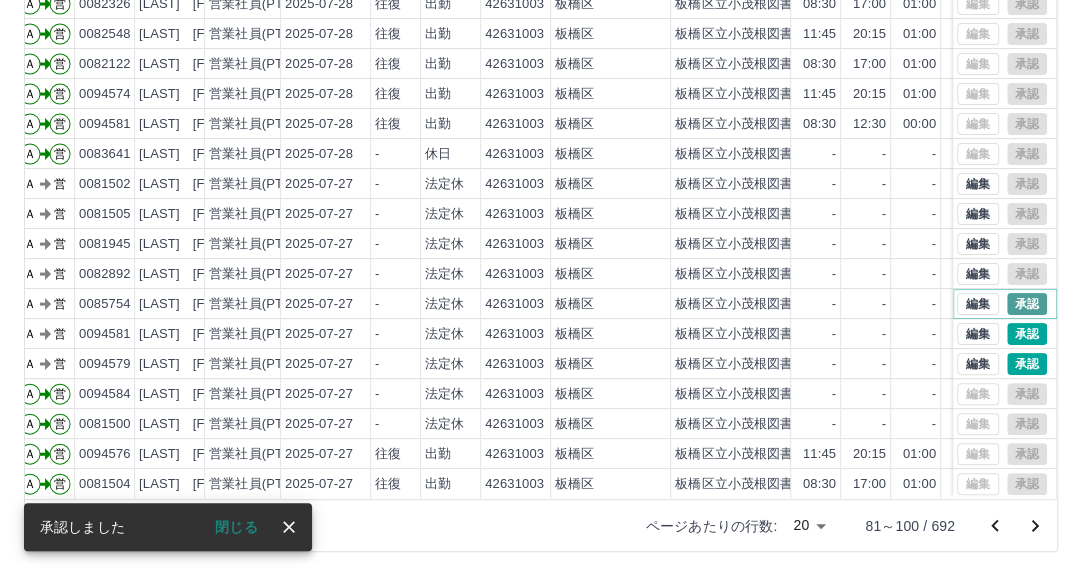 click on "承認" at bounding box center [1027, 304] 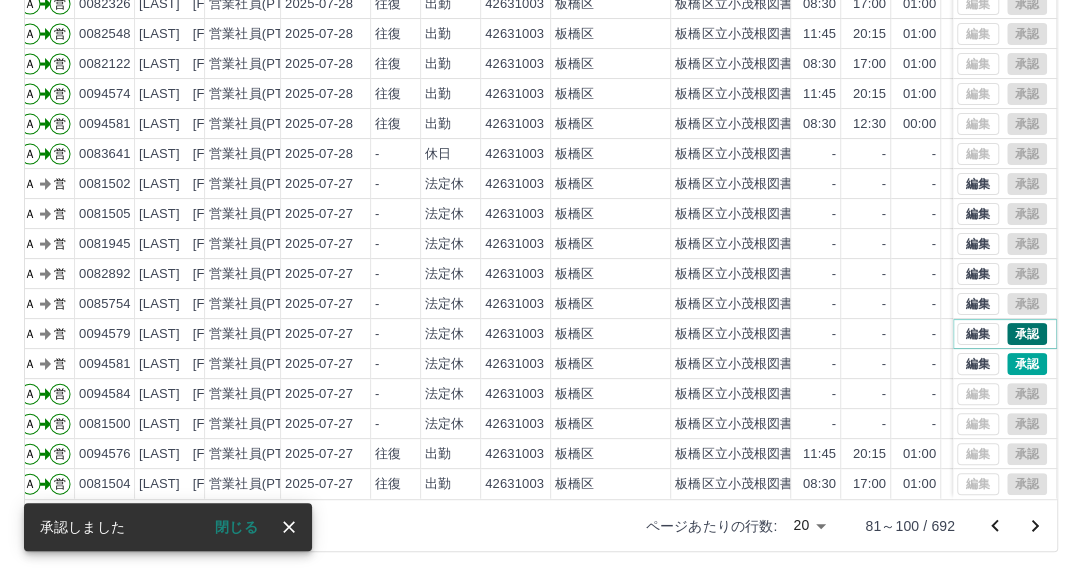 click on "承認" at bounding box center [1027, 334] 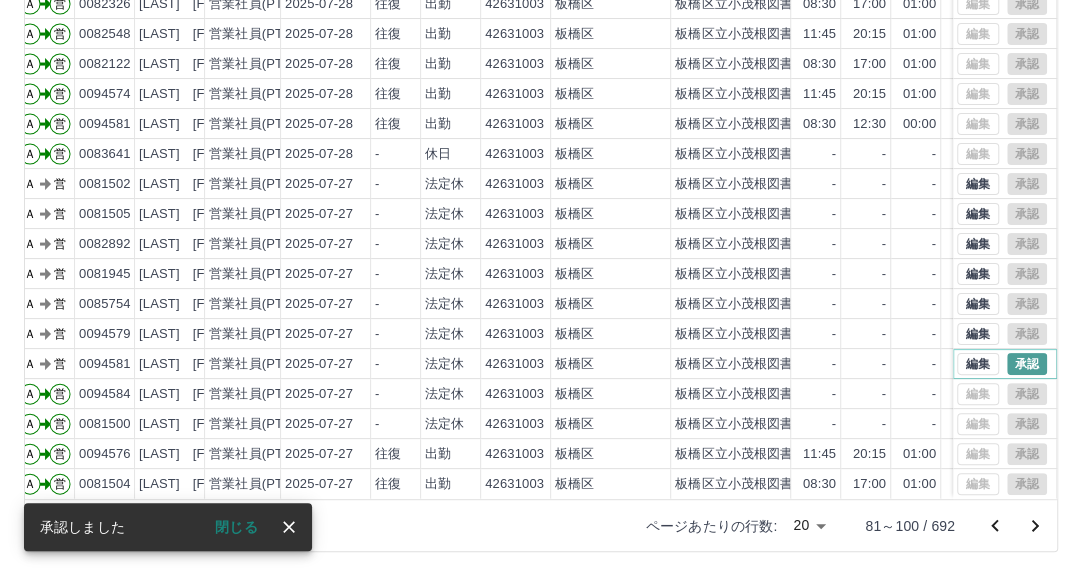 click on "承認" at bounding box center [1027, 364] 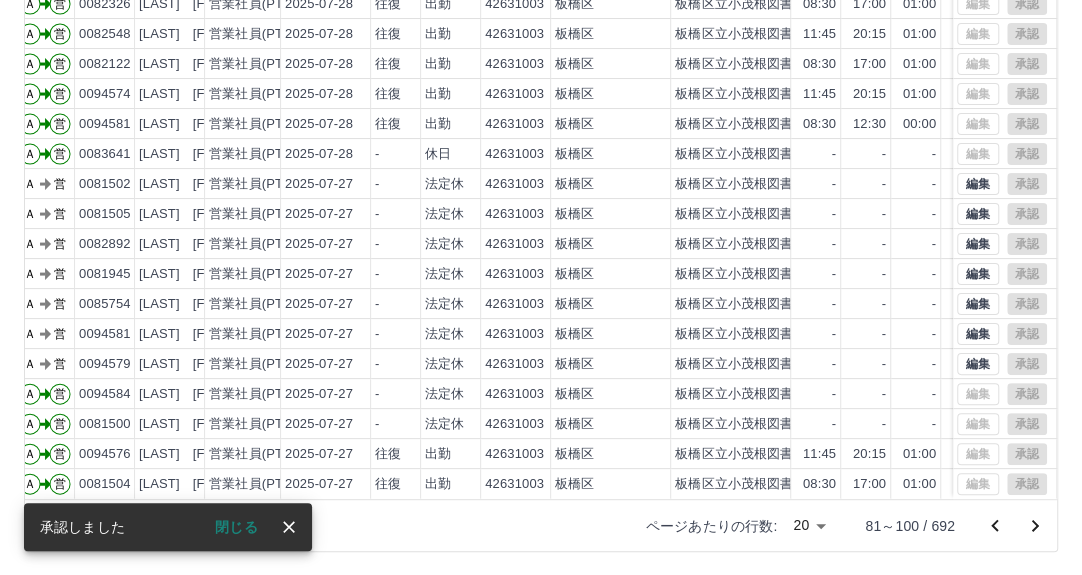 click 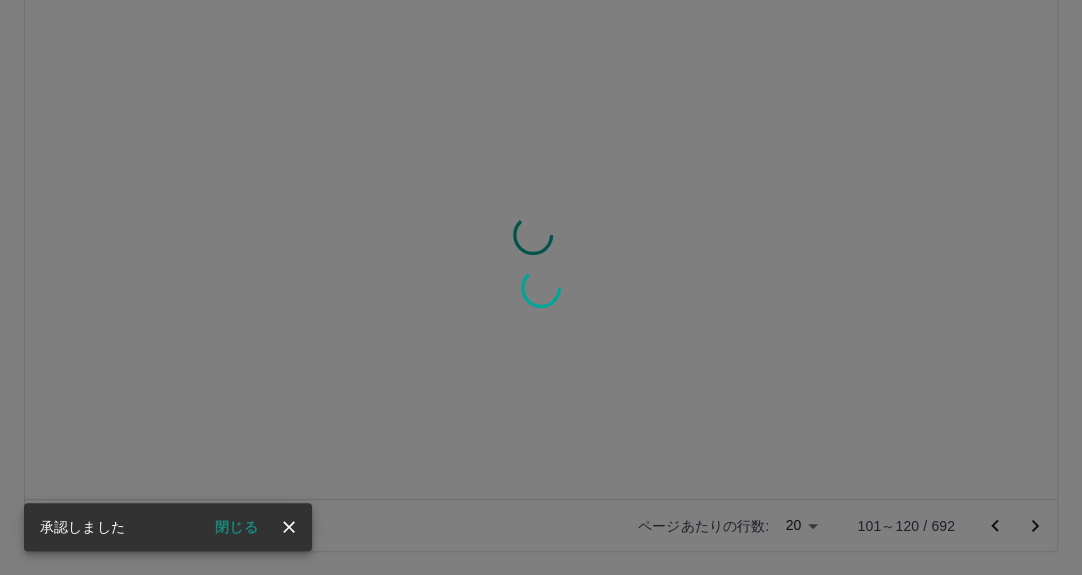 scroll, scrollTop: 0, scrollLeft: 120, axis: horizontal 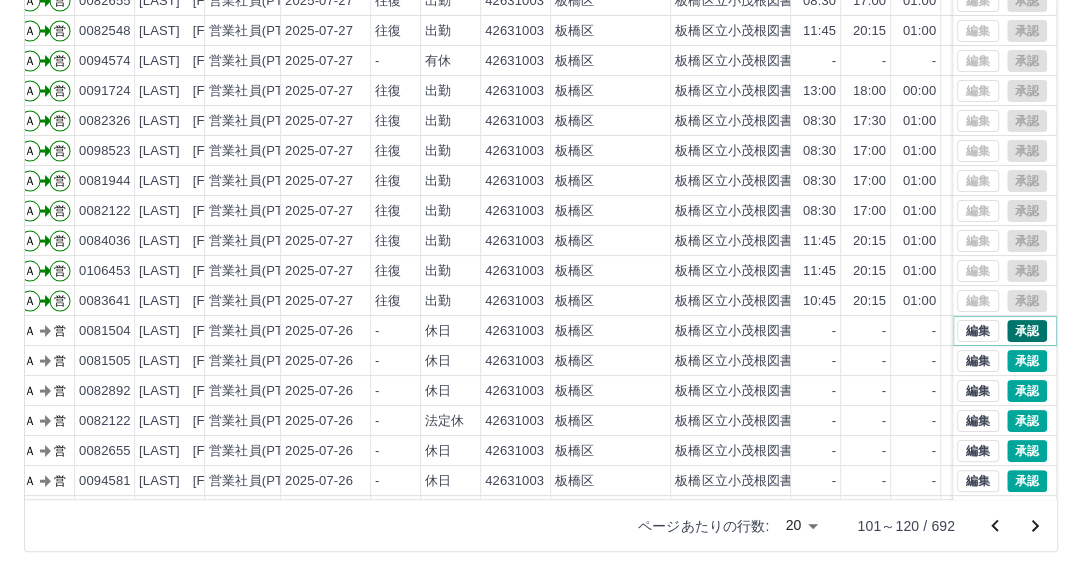 click on "承認" at bounding box center [1027, 331] 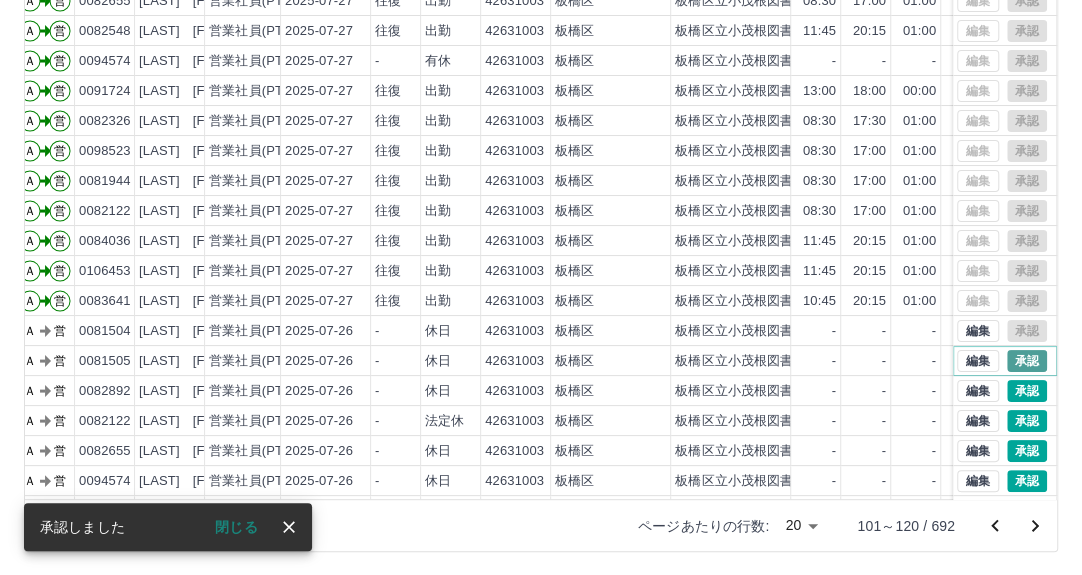 click on "承認" at bounding box center [1027, 361] 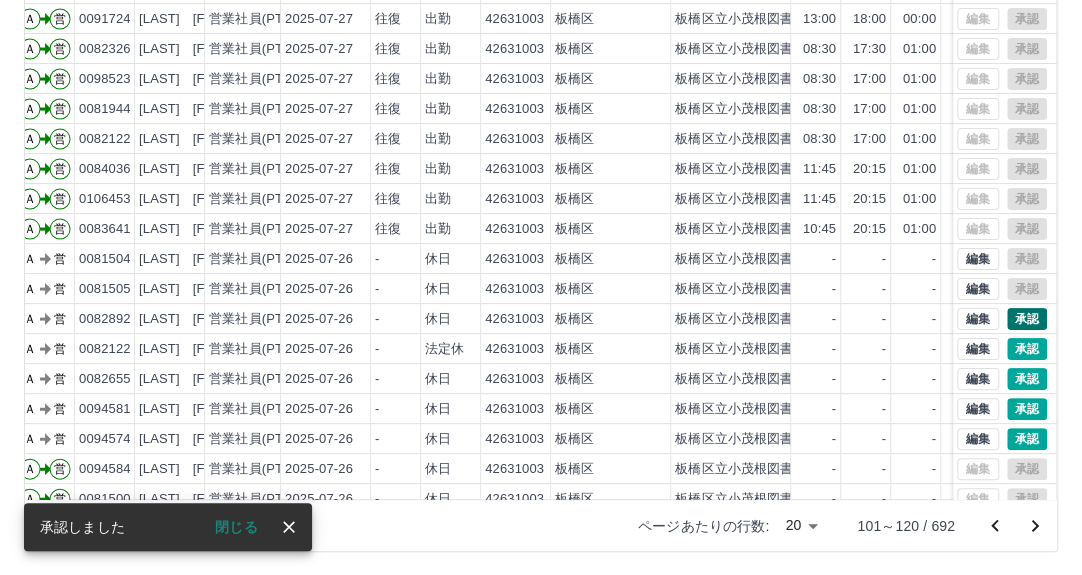scroll, scrollTop: 102, scrollLeft: 120, axis: both 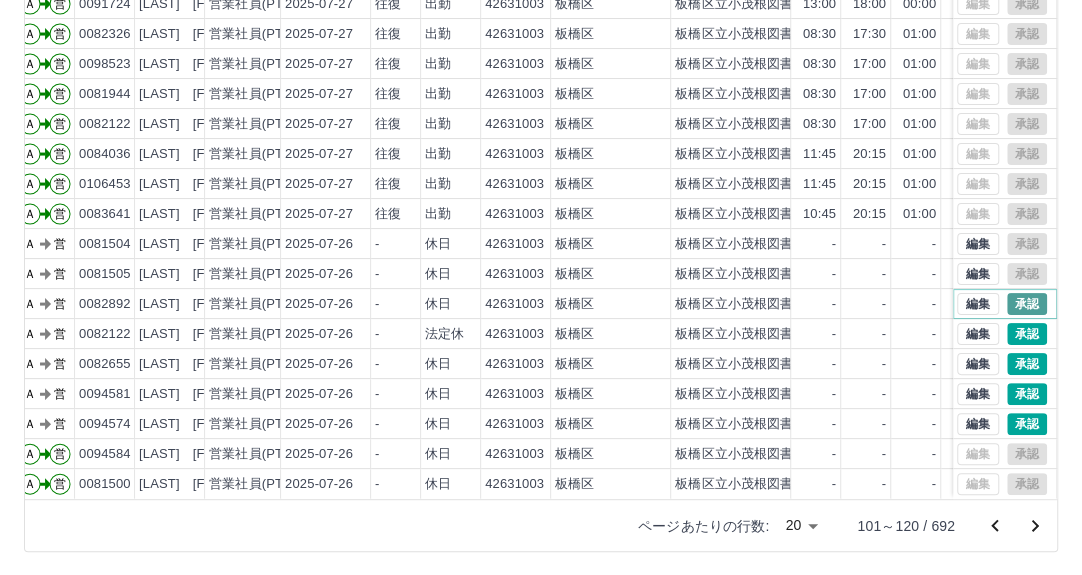 click on "承認" at bounding box center [1027, 304] 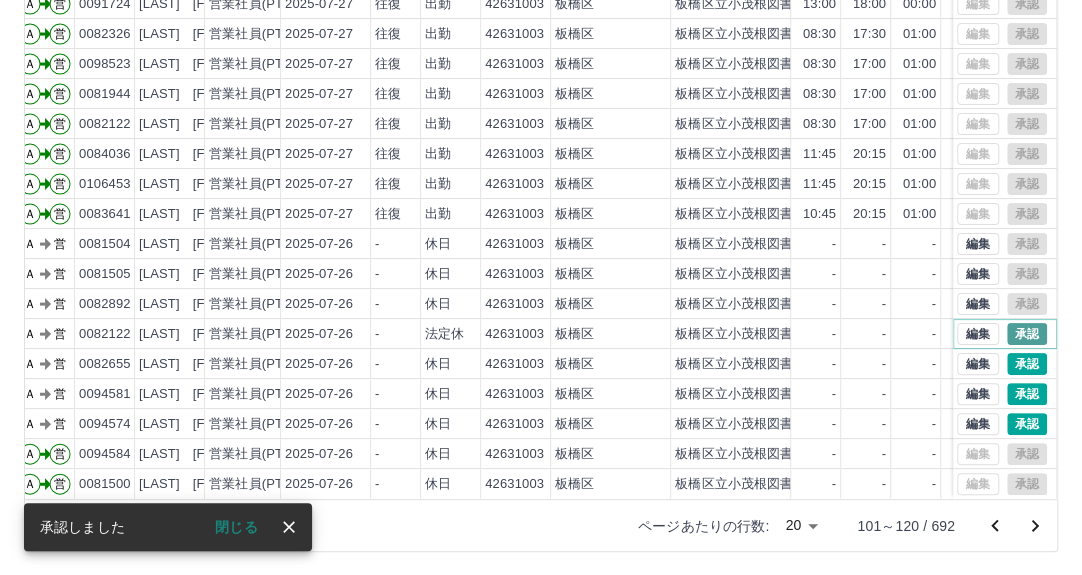 click on "承認" at bounding box center (1027, 334) 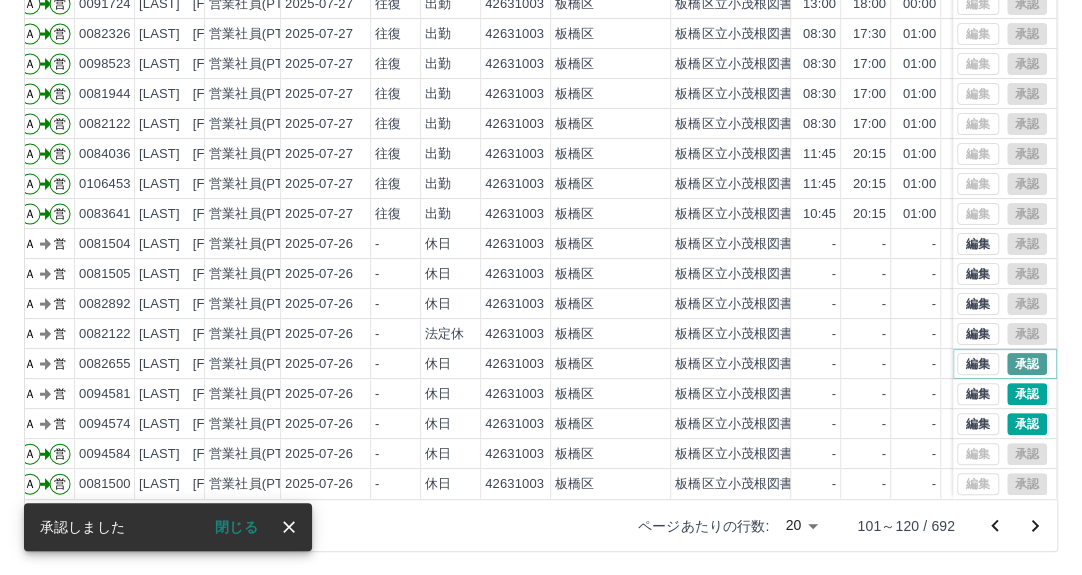 click on "承認" at bounding box center (1027, 364) 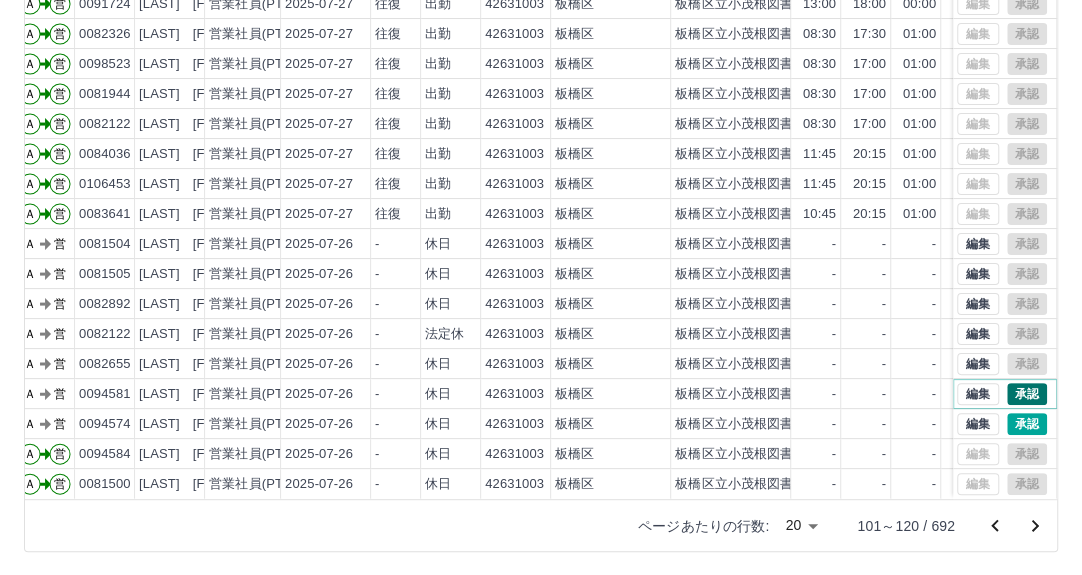 click on "承認" at bounding box center (1027, 394) 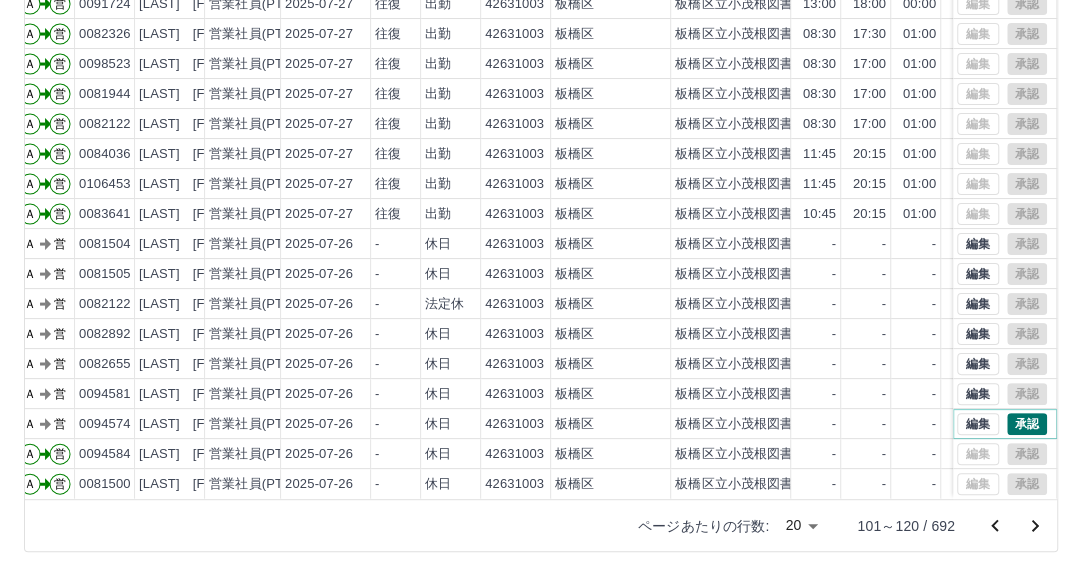click on "承認" at bounding box center (1027, 424) 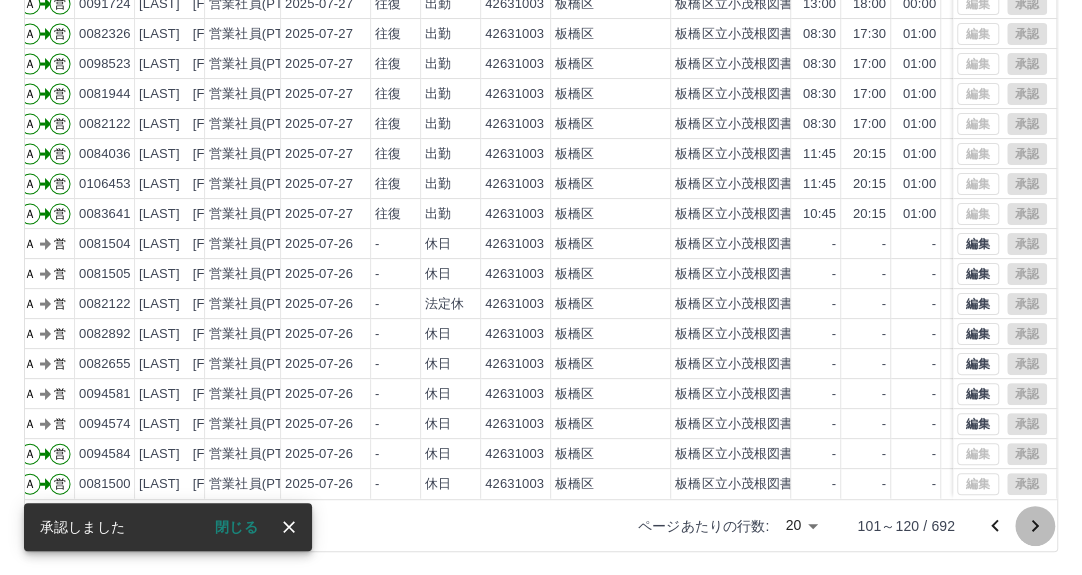 click 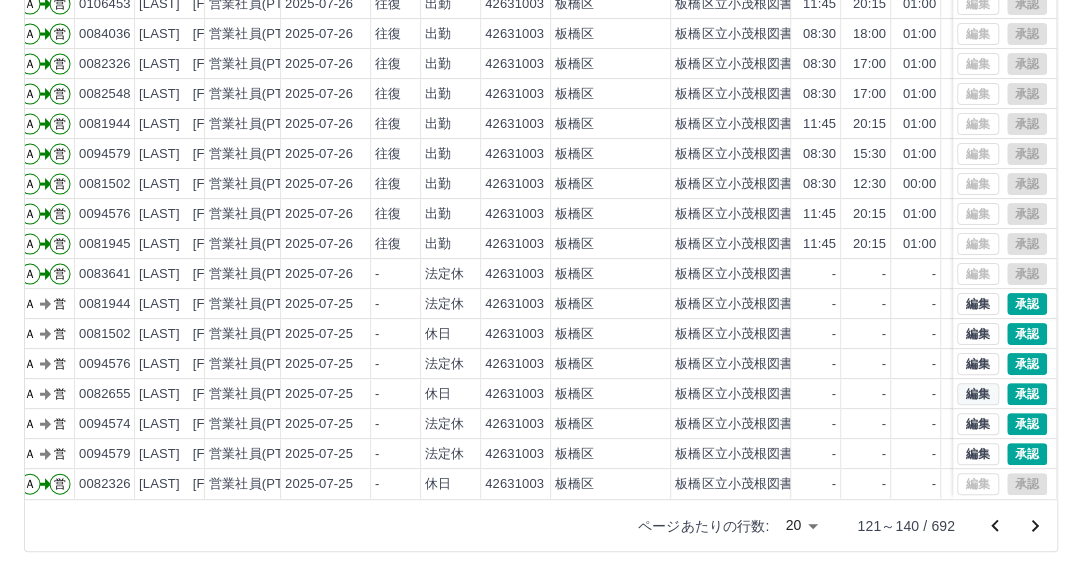 scroll, scrollTop: 102, scrollLeft: 120, axis: both 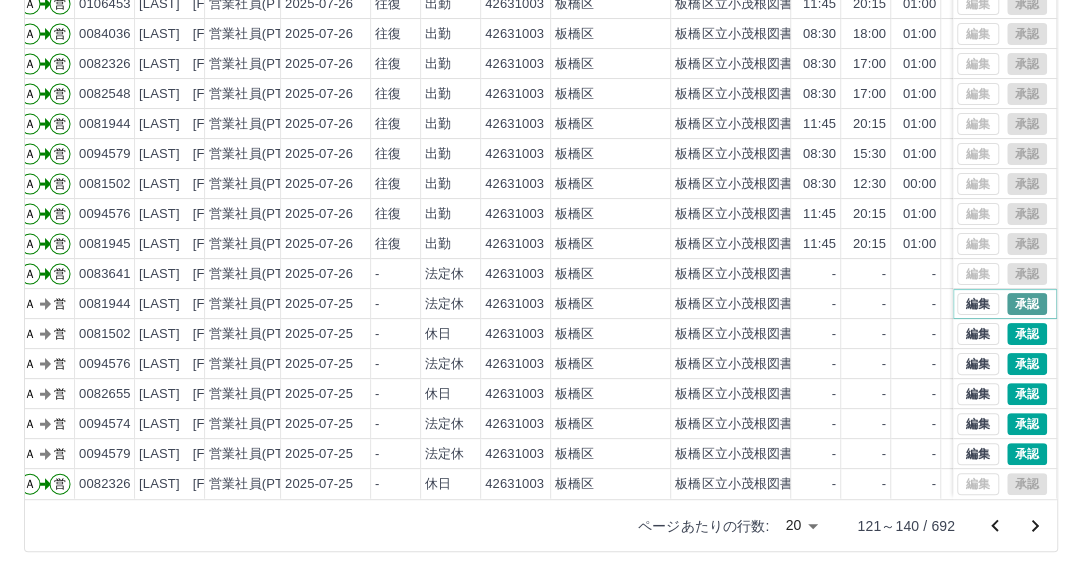 click on "承認" at bounding box center (1027, 304) 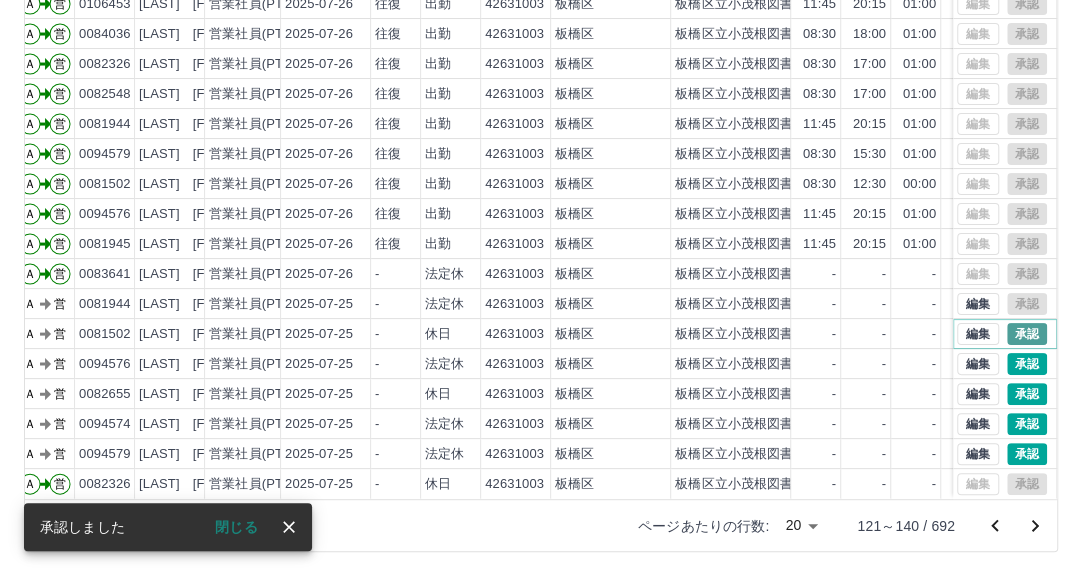 click on "承認" at bounding box center (1027, 334) 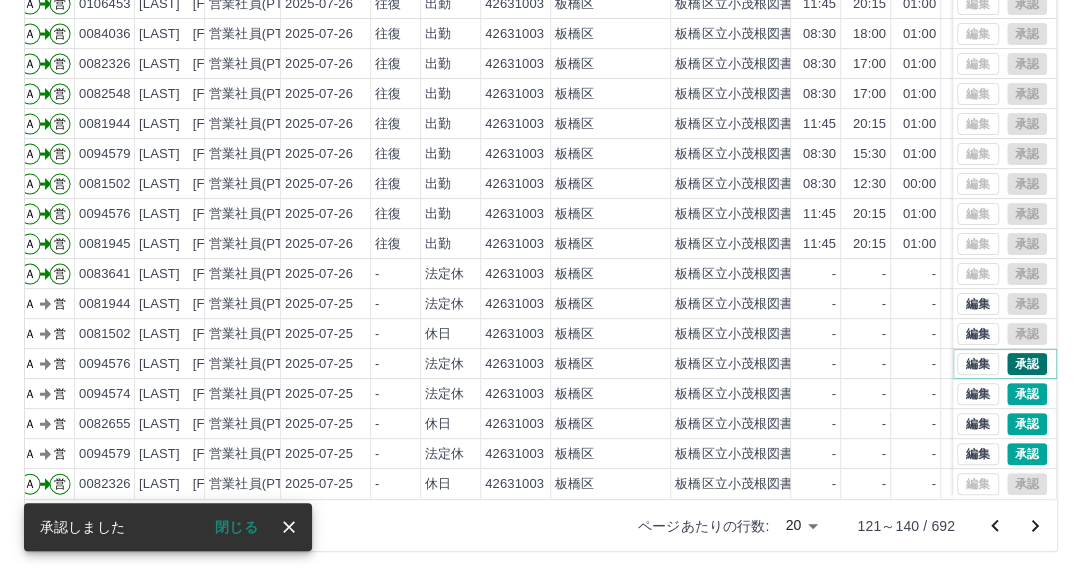 click on "承認" at bounding box center (1027, 364) 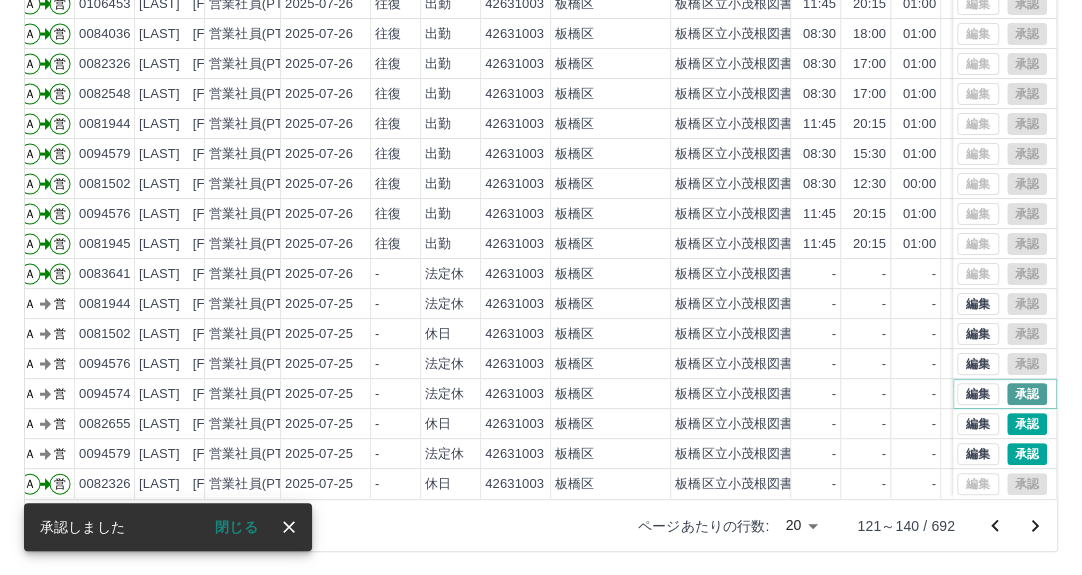 click on "承認" at bounding box center (1027, 394) 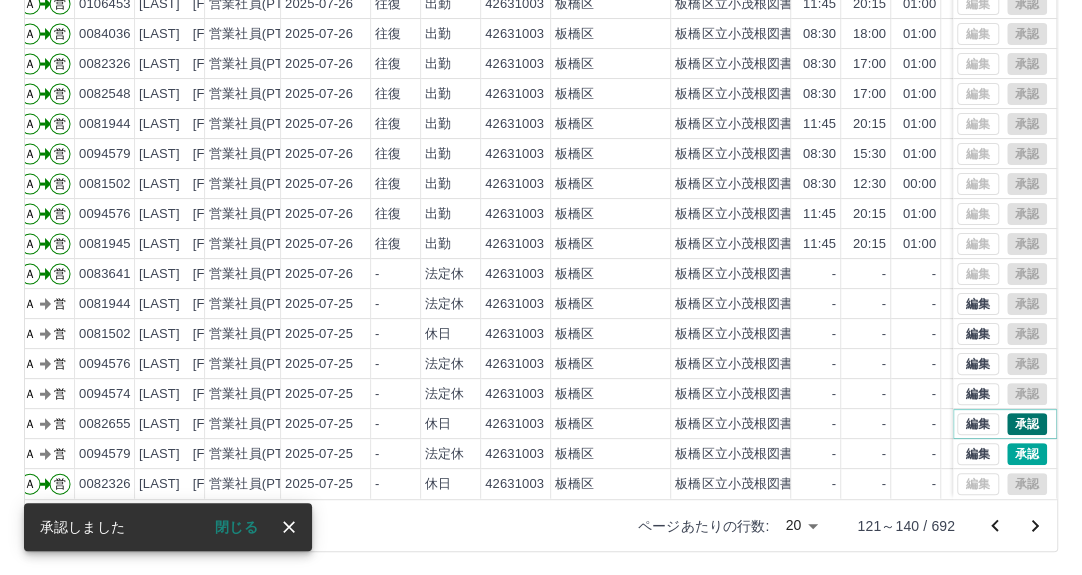 click on "承認" at bounding box center [1027, 424] 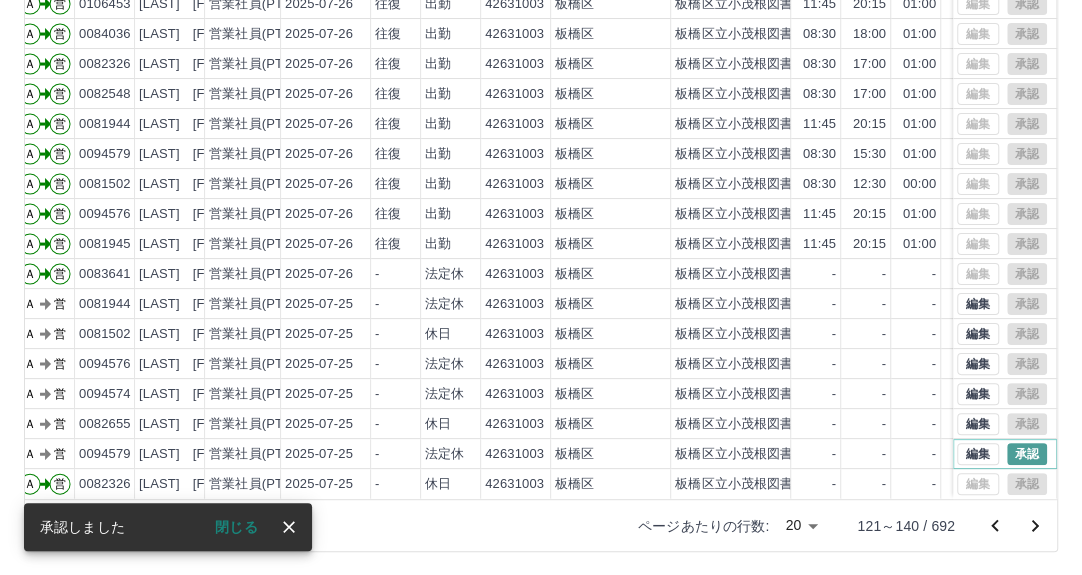 click on "承認" at bounding box center [1027, 454] 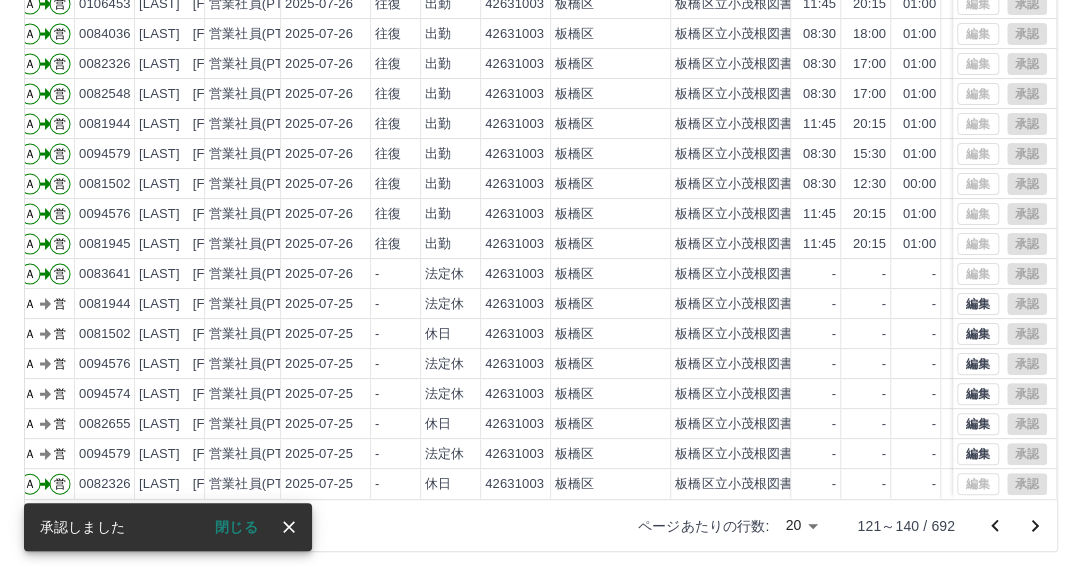 click 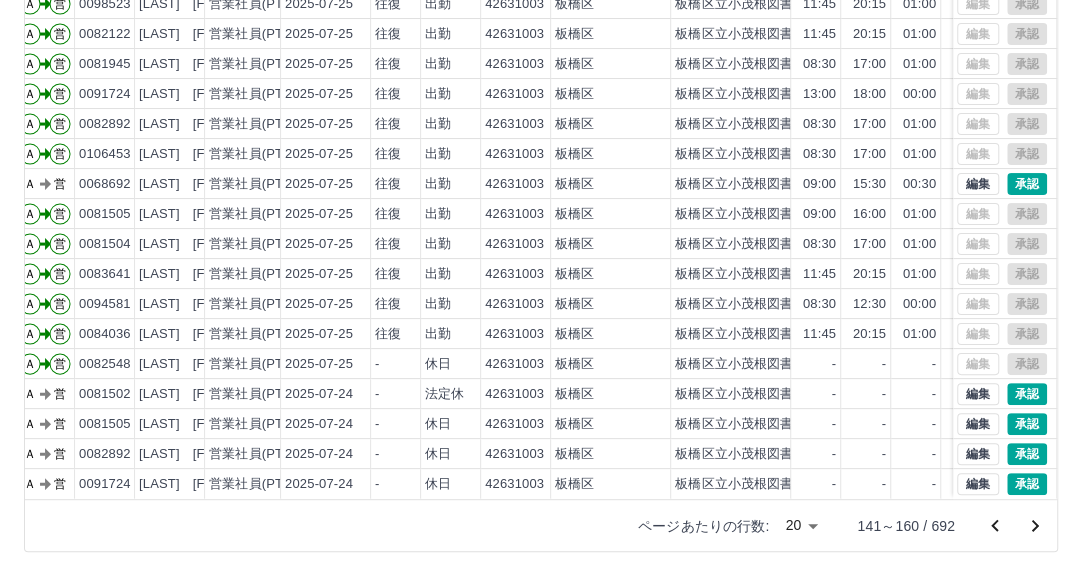 scroll, scrollTop: 102, scrollLeft: 120, axis: both 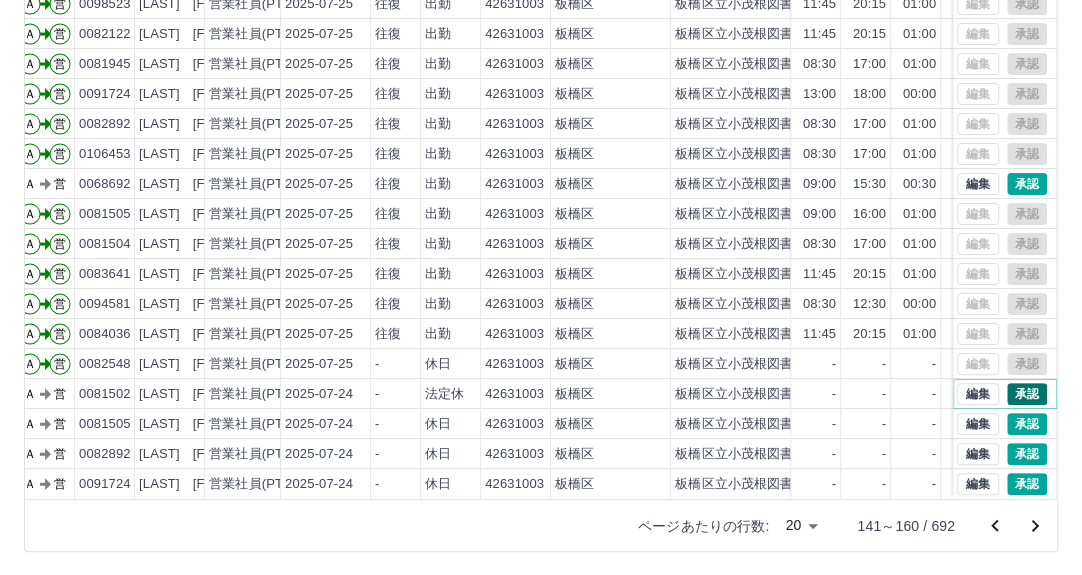 click on "承認" at bounding box center [1027, 394] 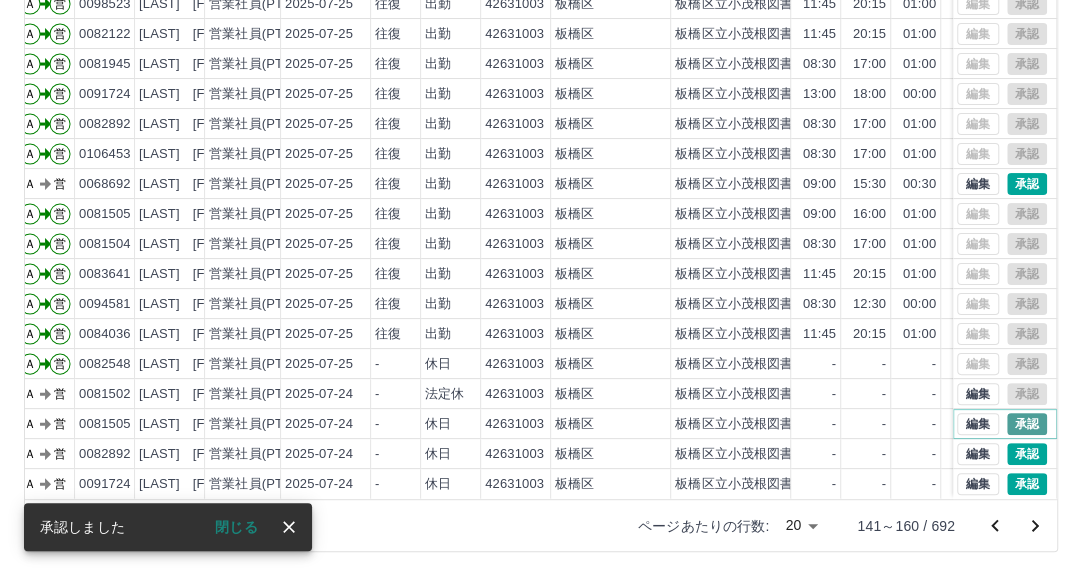 click on "承認" at bounding box center (1027, 424) 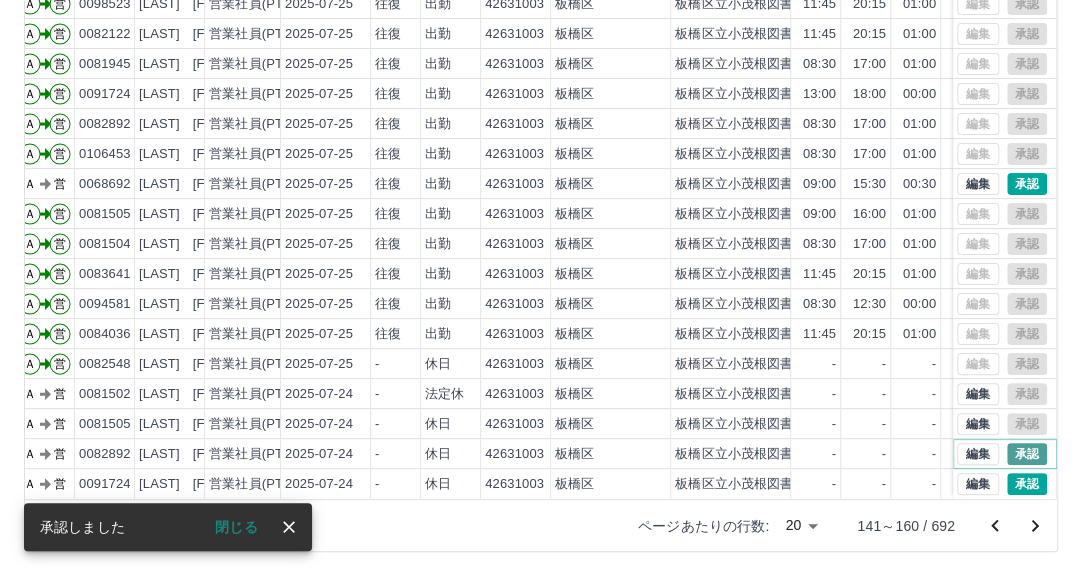 click on "承認" at bounding box center [1027, 454] 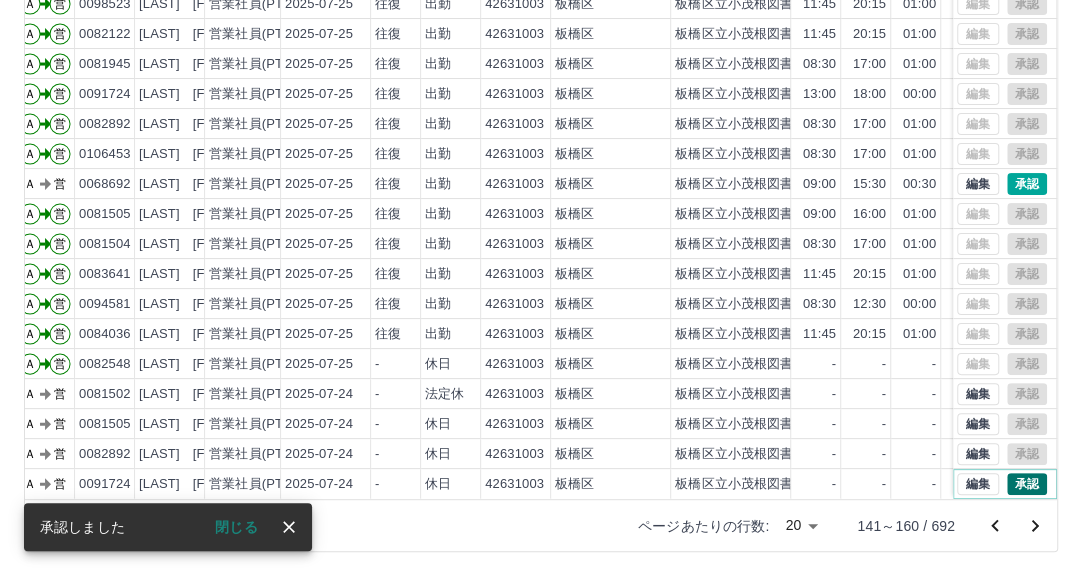 click on "承認" at bounding box center [1027, 484] 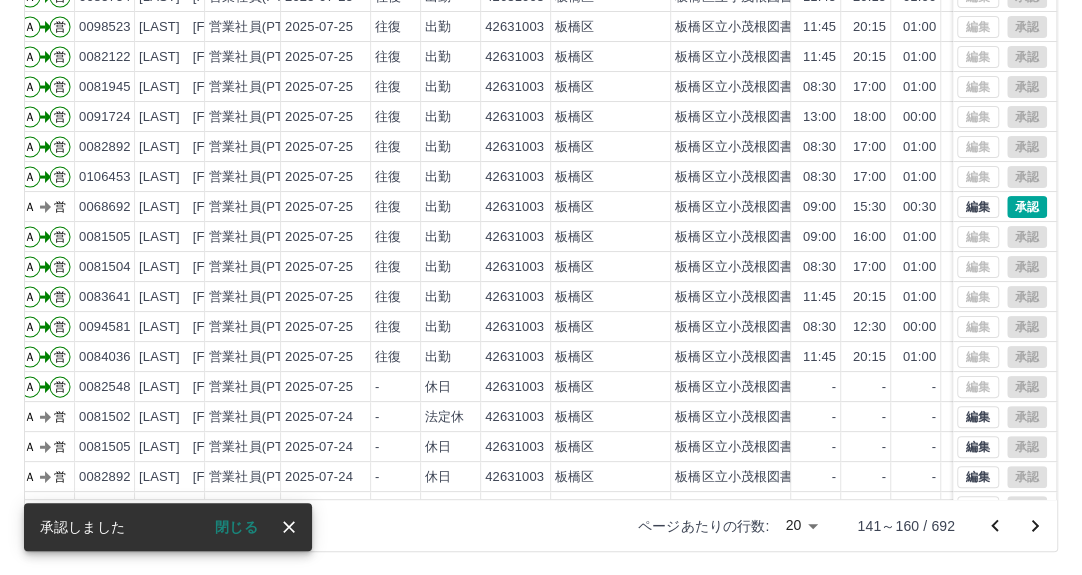 scroll, scrollTop: 102, scrollLeft: 120, axis: both 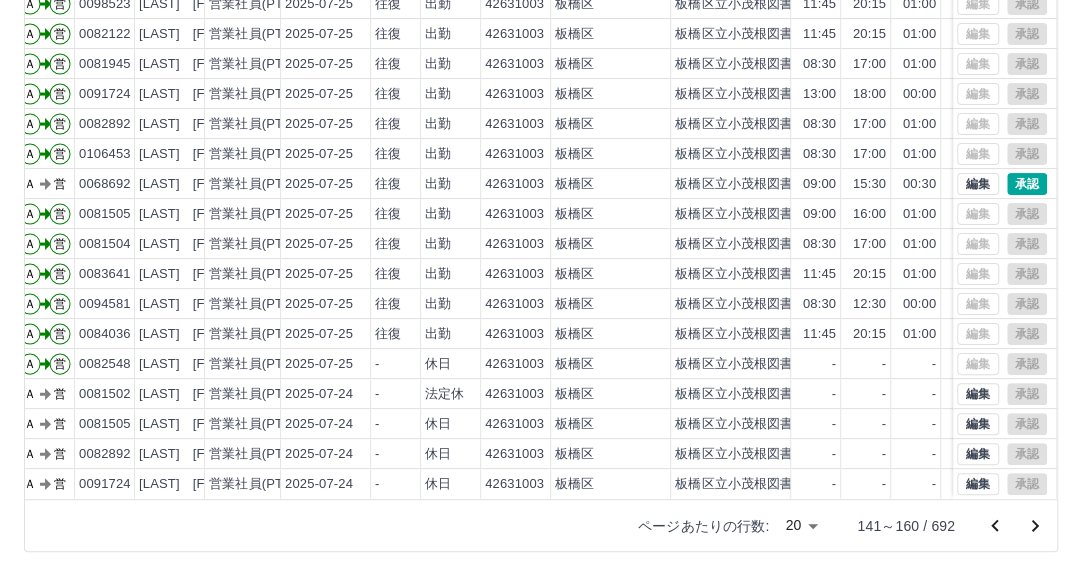 click 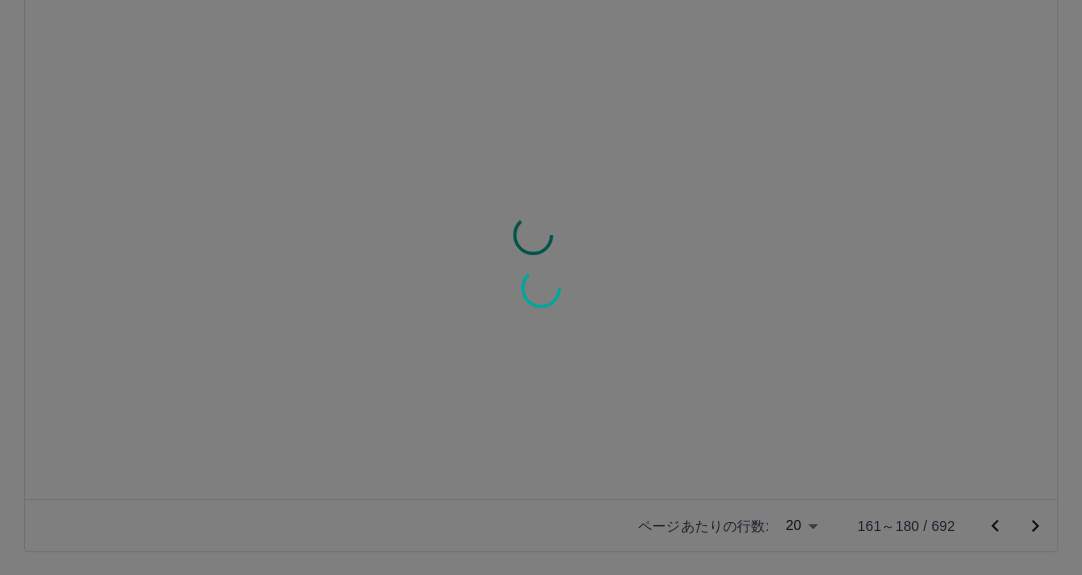 scroll, scrollTop: 0, scrollLeft: 120, axis: horizontal 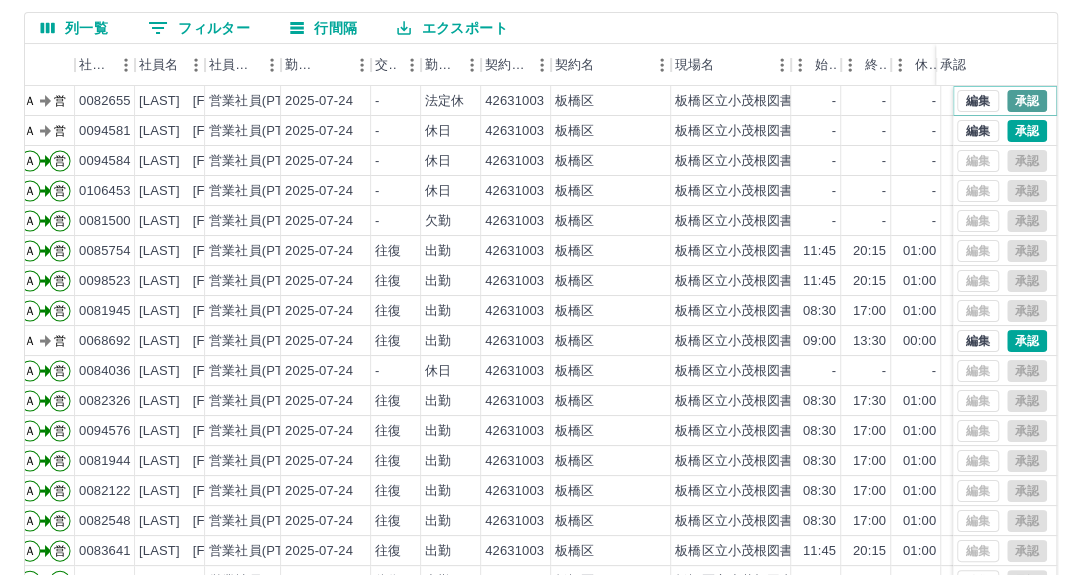click on "承認" at bounding box center (1027, 101) 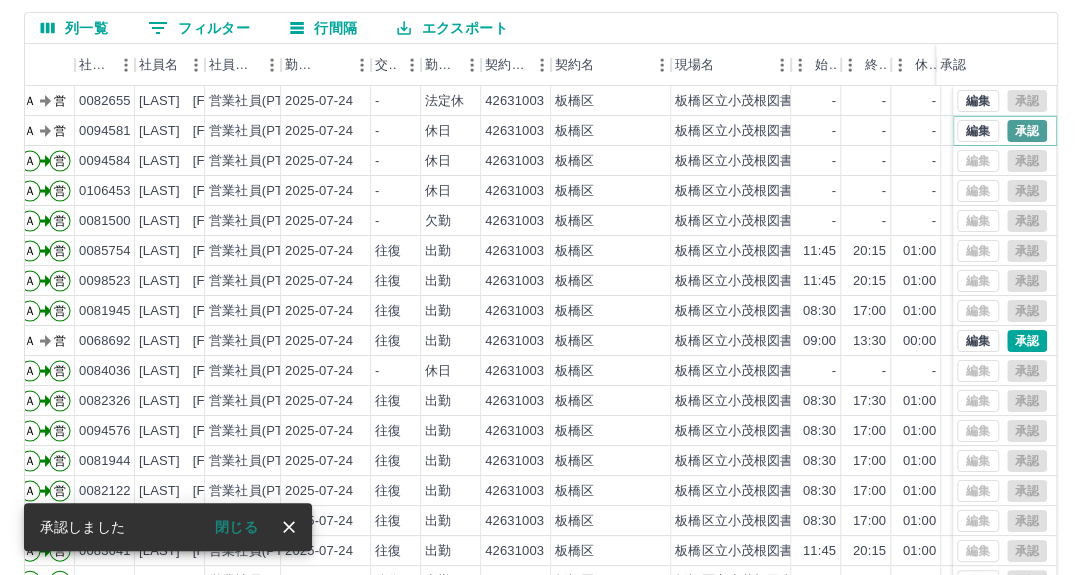 click on "承認" at bounding box center [1027, 131] 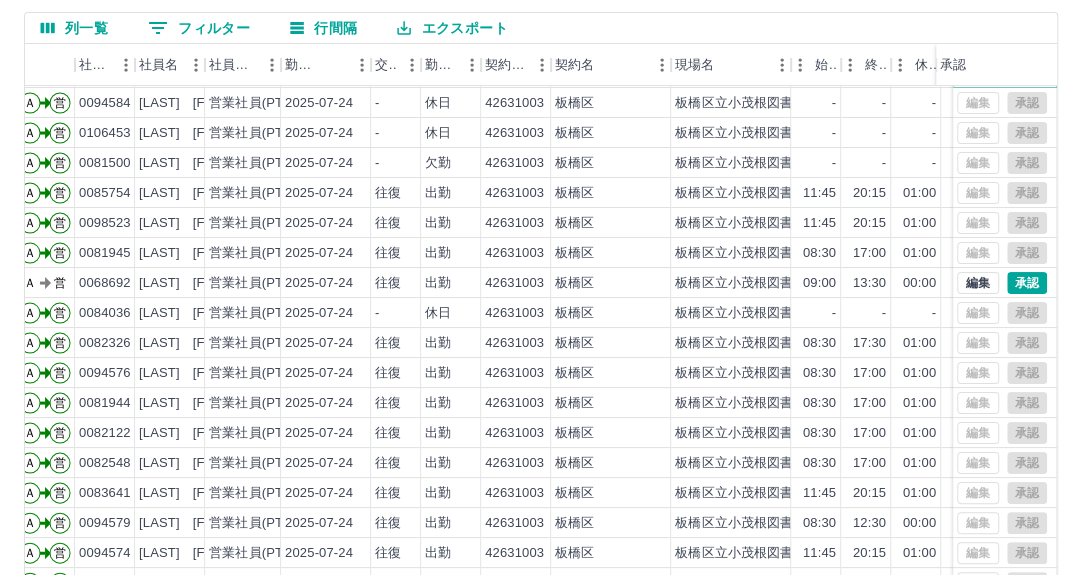 scroll, scrollTop: 102, scrollLeft: 120, axis: both 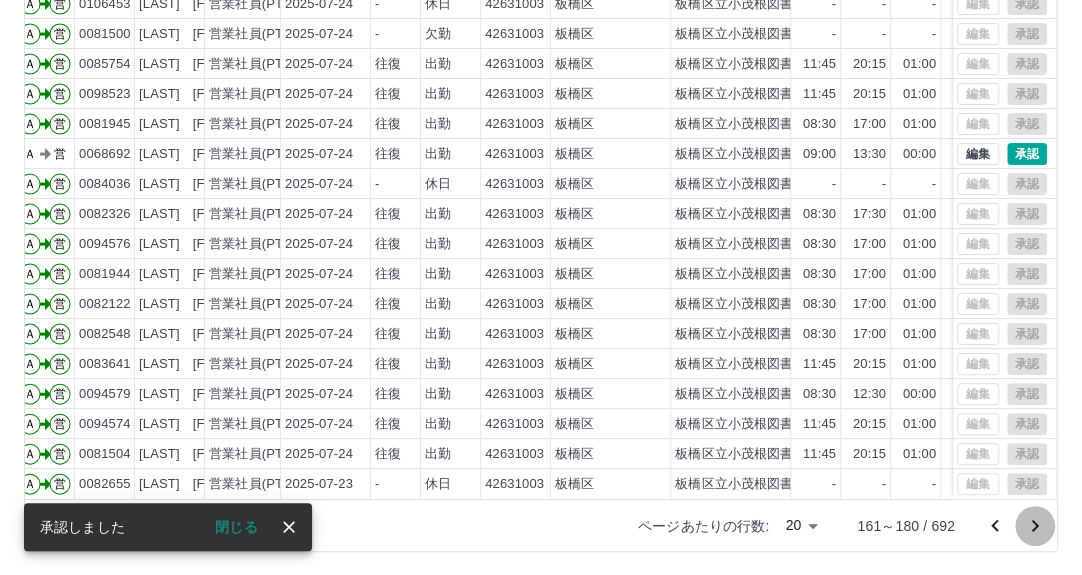 click 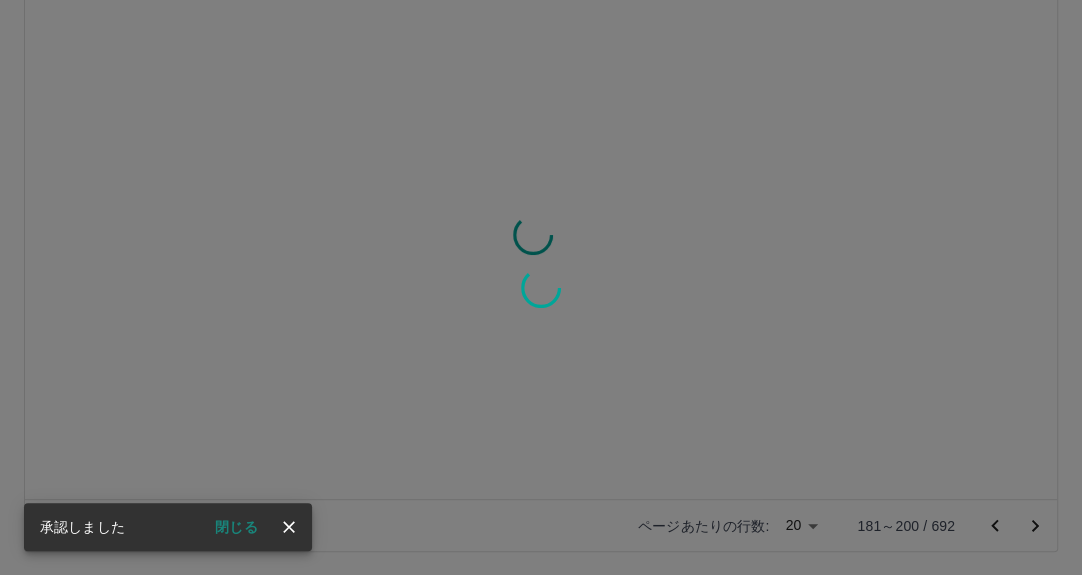 scroll, scrollTop: 0, scrollLeft: 120, axis: horizontal 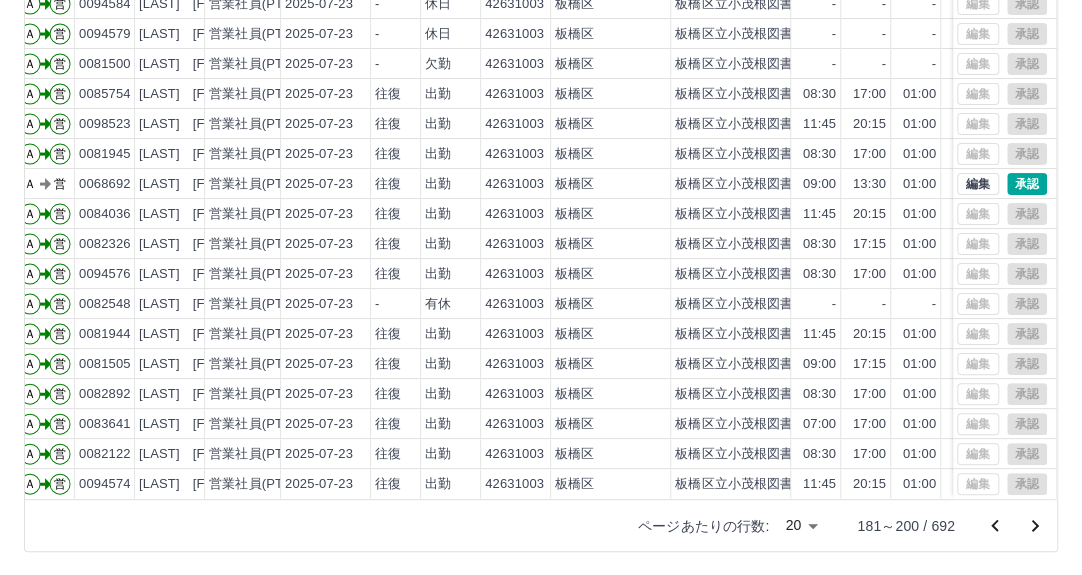 click 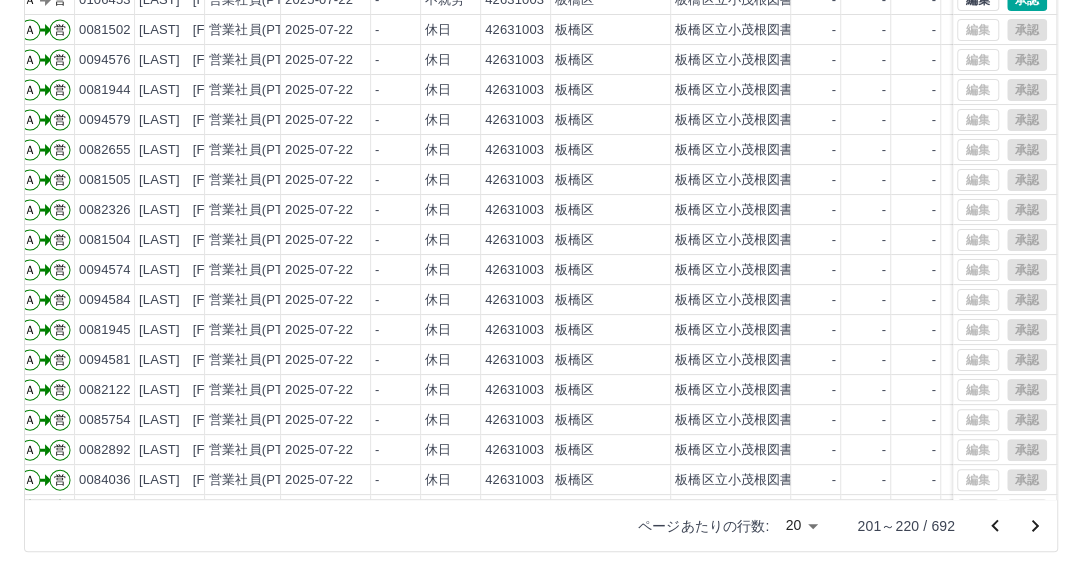 scroll, scrollTop: 102, scrollLeft: 120, axis: both 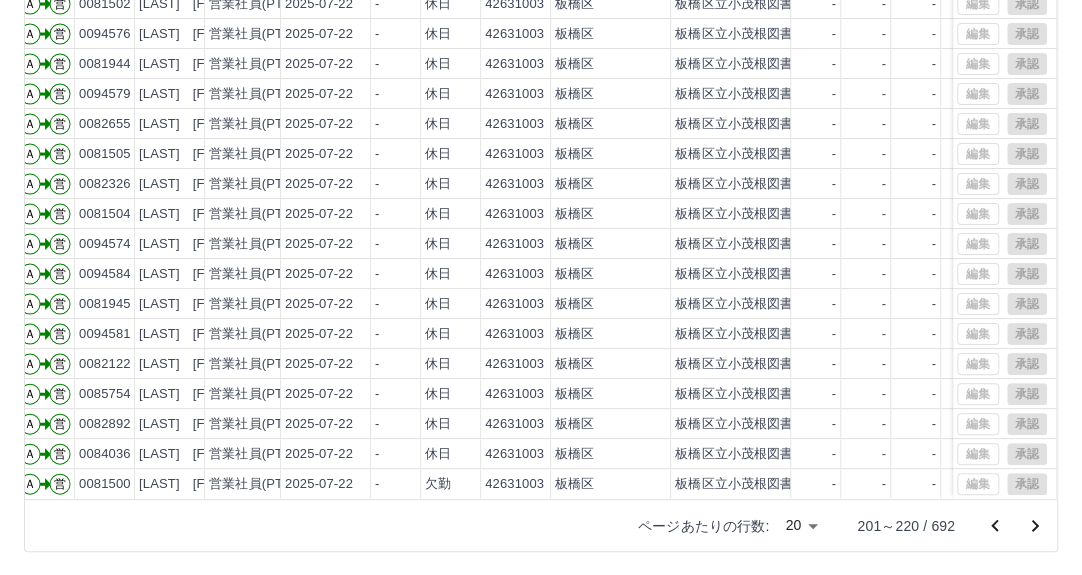 click 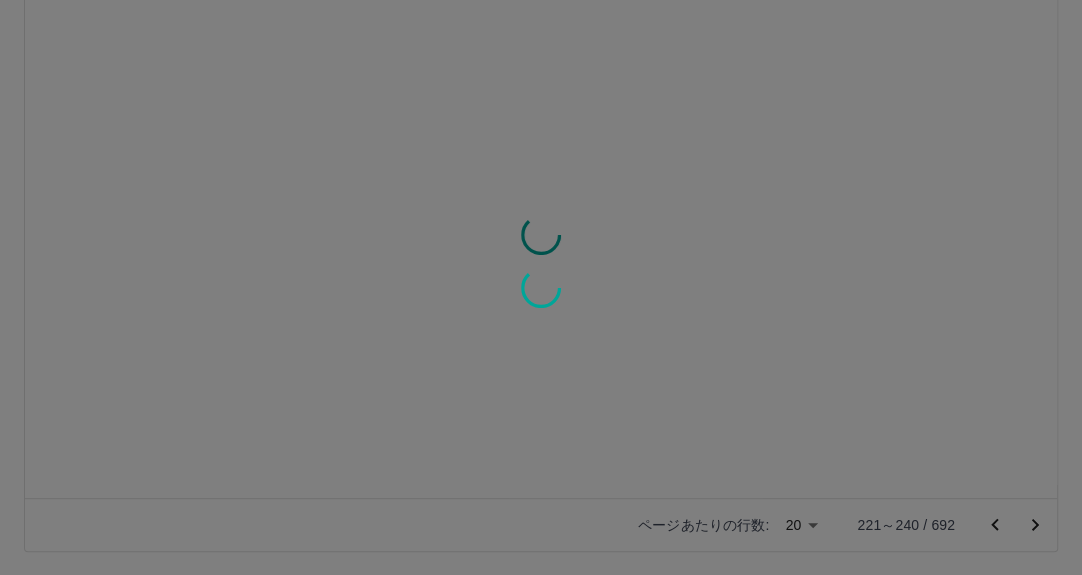 scroll, scrollTop: 0, scrollLeft: 120, axis: horizontal 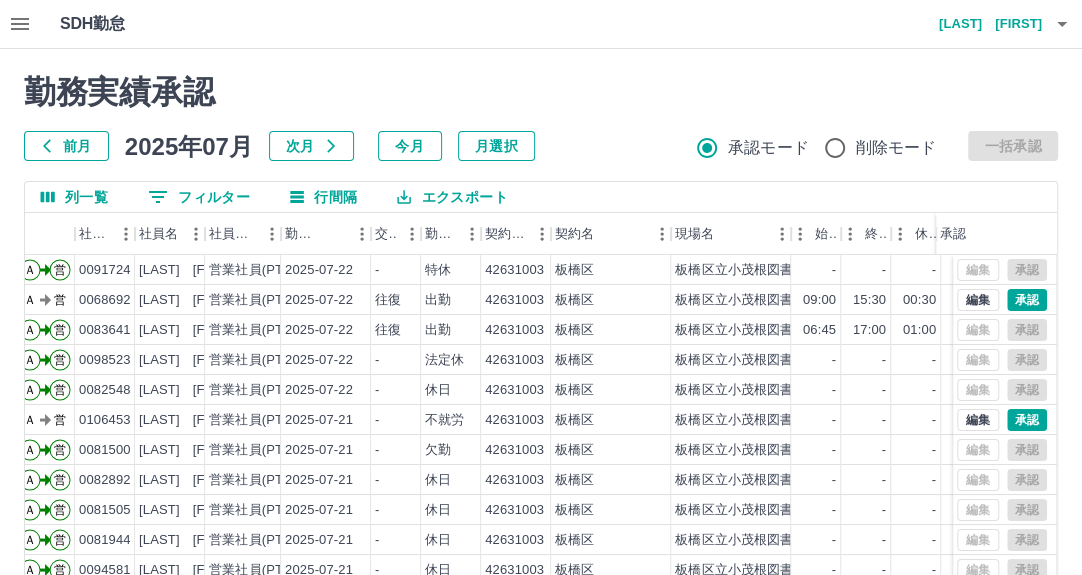 click on "0 フィルター" at bounding box center [199, 197] 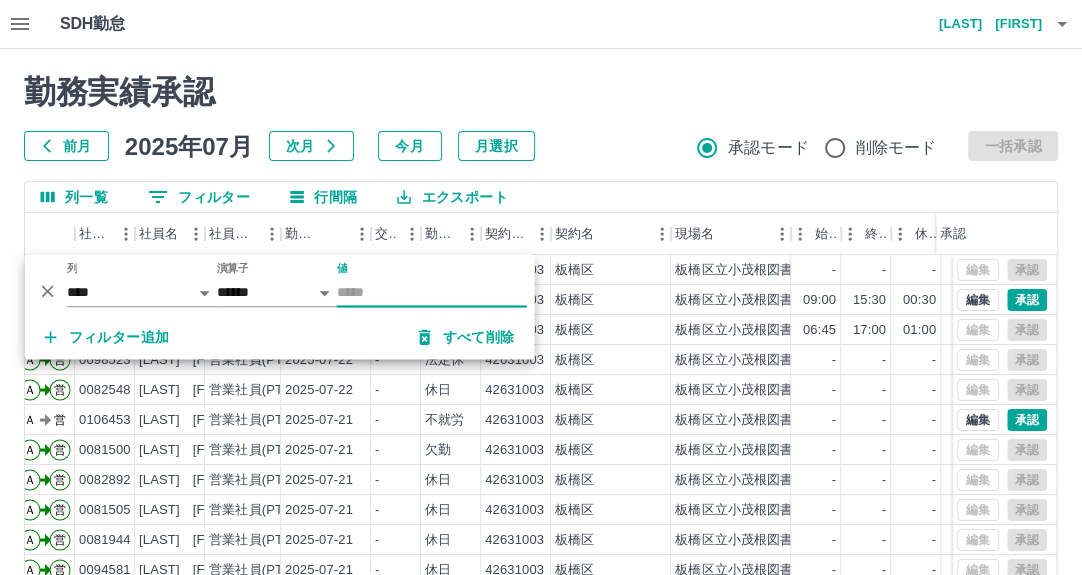 click on "値" at bounding box center [432, 292] 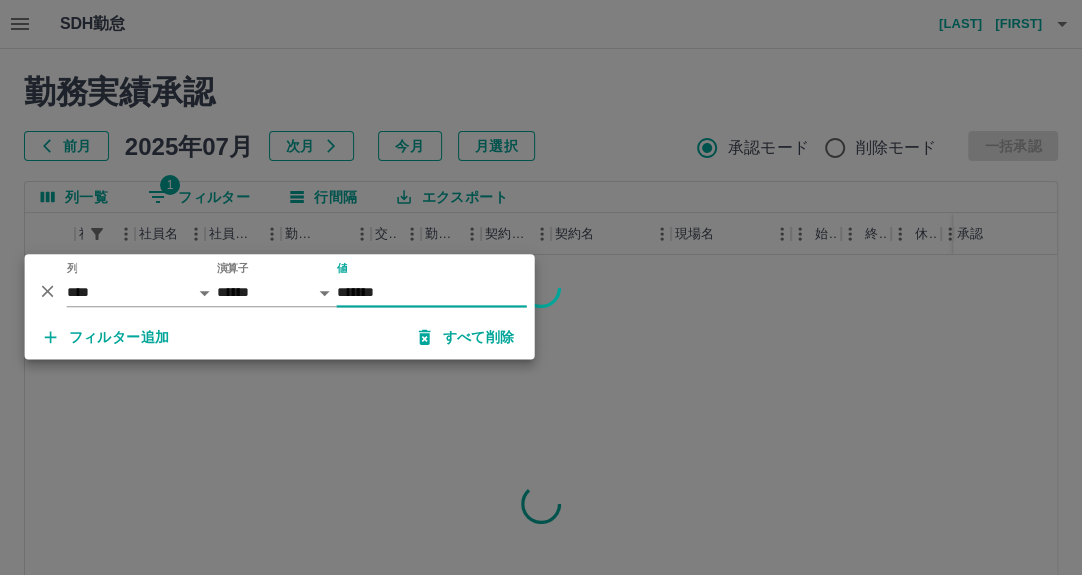 type on "*******" 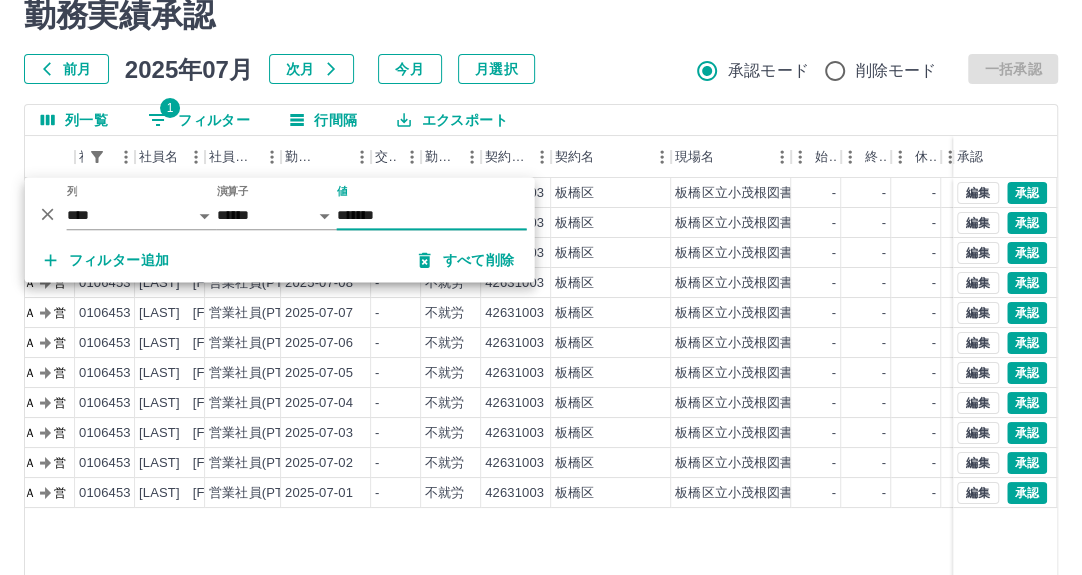 scroll, scrollTop: 0, scrollLeft: 0, axis: both 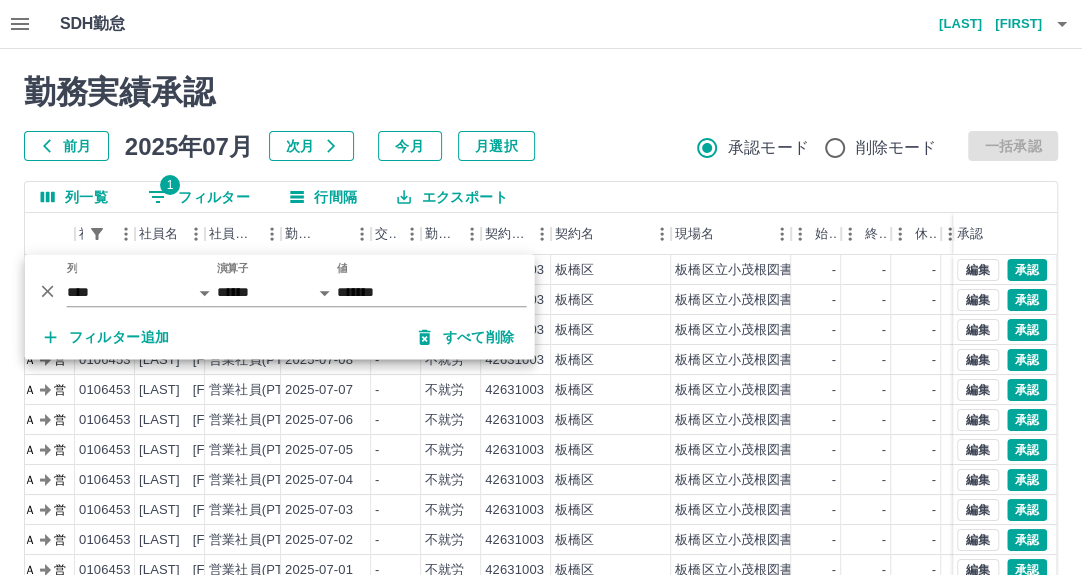 click on "勤務実績承認 前月 2025年07月 次月 今月 月選択 承認モード 削除モード 一括承認" at bounding box center (541, 117) 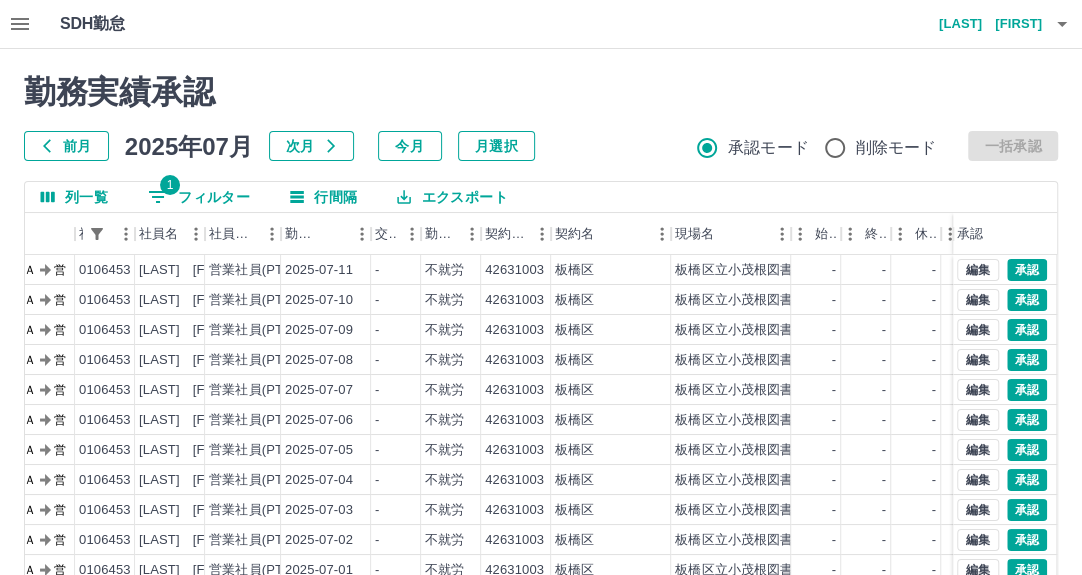 scroll, scrollTop: 269, scrollLeft: 0, axis: vertical 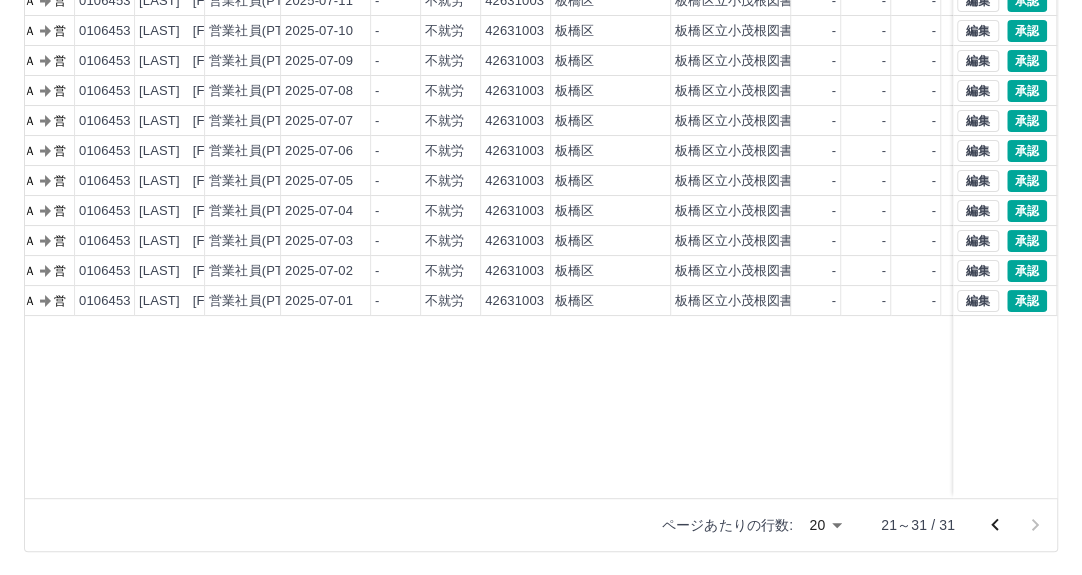 click at bounding box center [1015, 525] 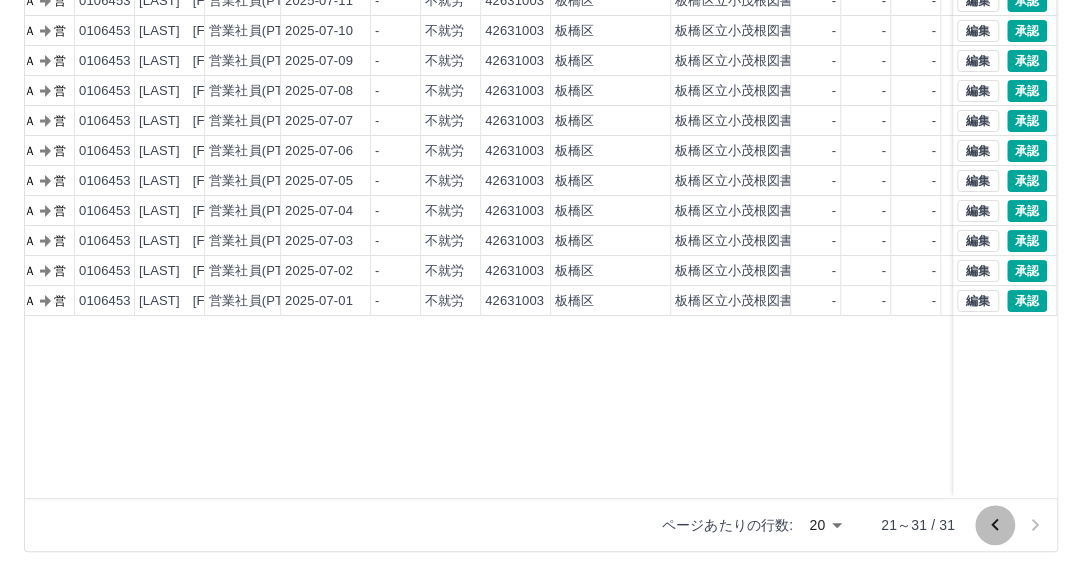 click at bounding box center (995, 525) 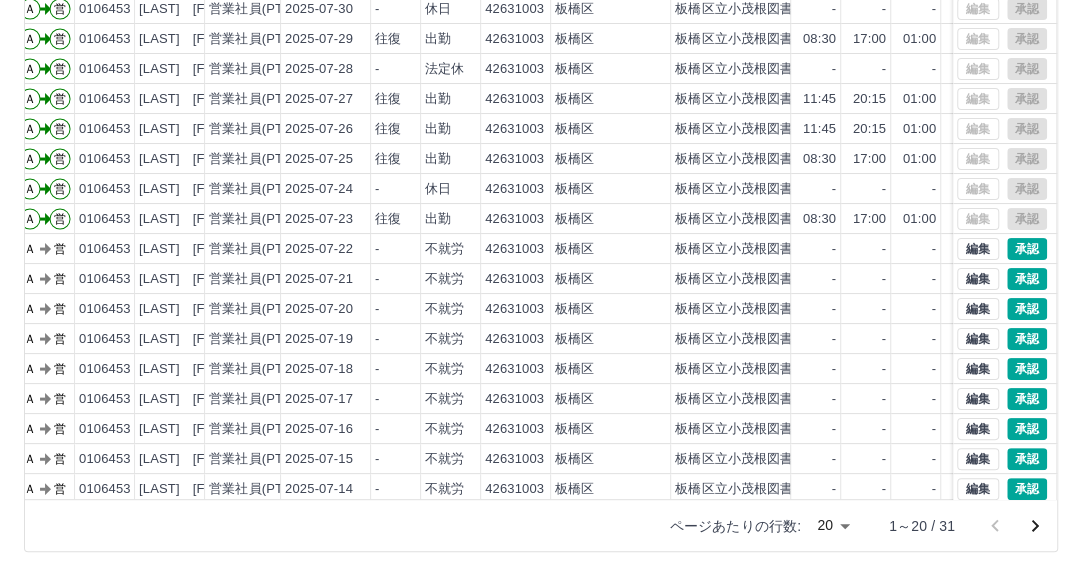 scroll, scrollTop: 0, scrollLeft: 120, axis: horizontal 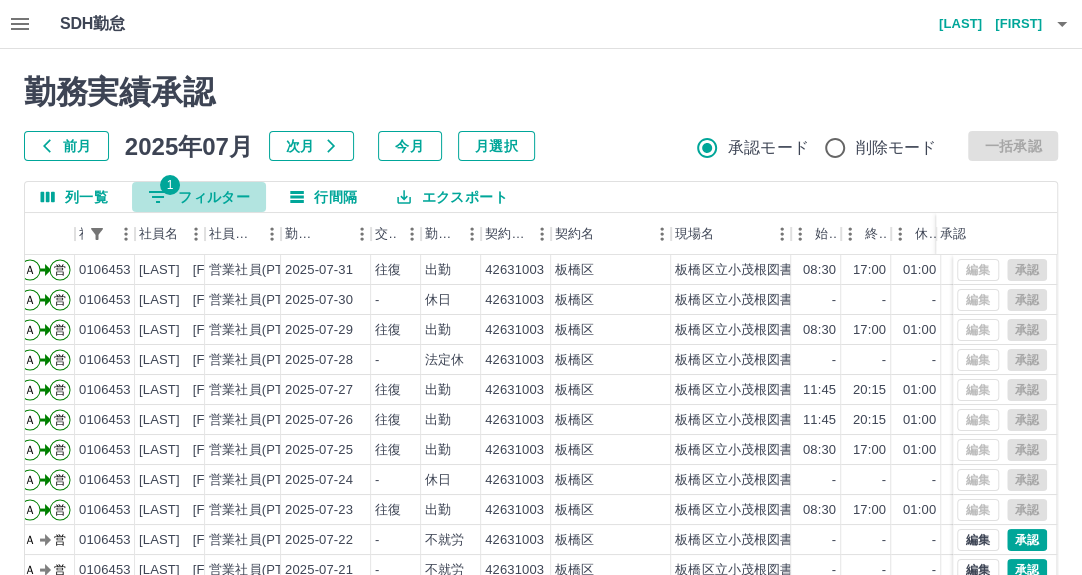 click on "1 フィルター" at bounding box center [199, 197] 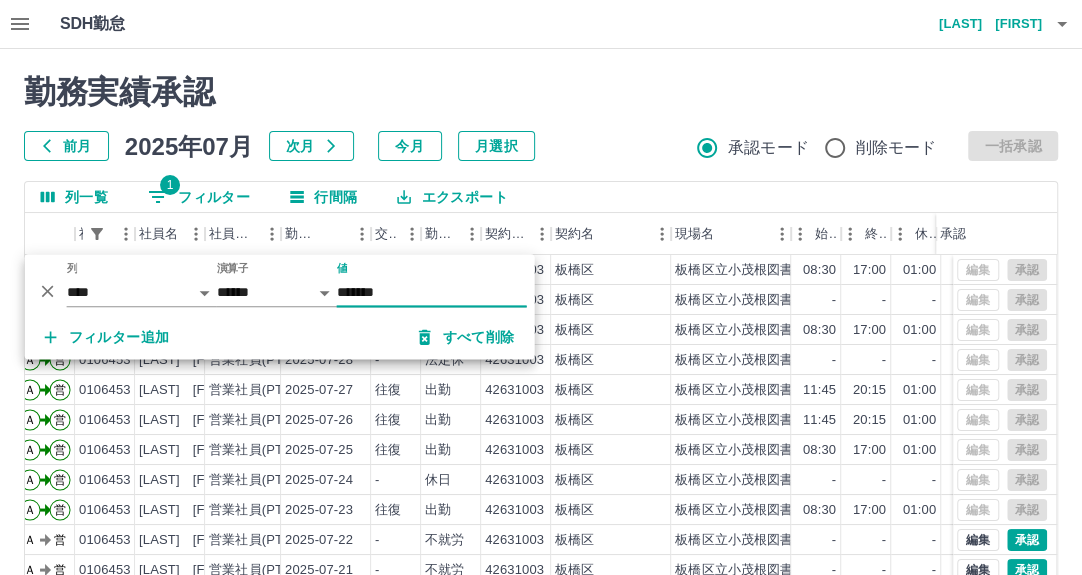 drag, startPoint x: 338, startPoint y: 290, endPoint x: 438, endPoint y: 290, distance: 100 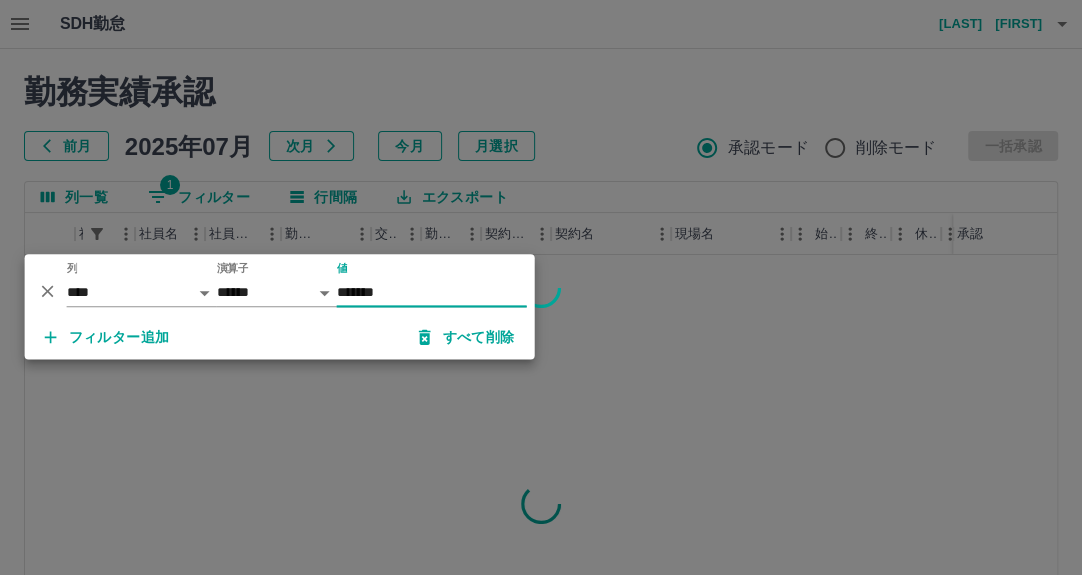 type on "*******" 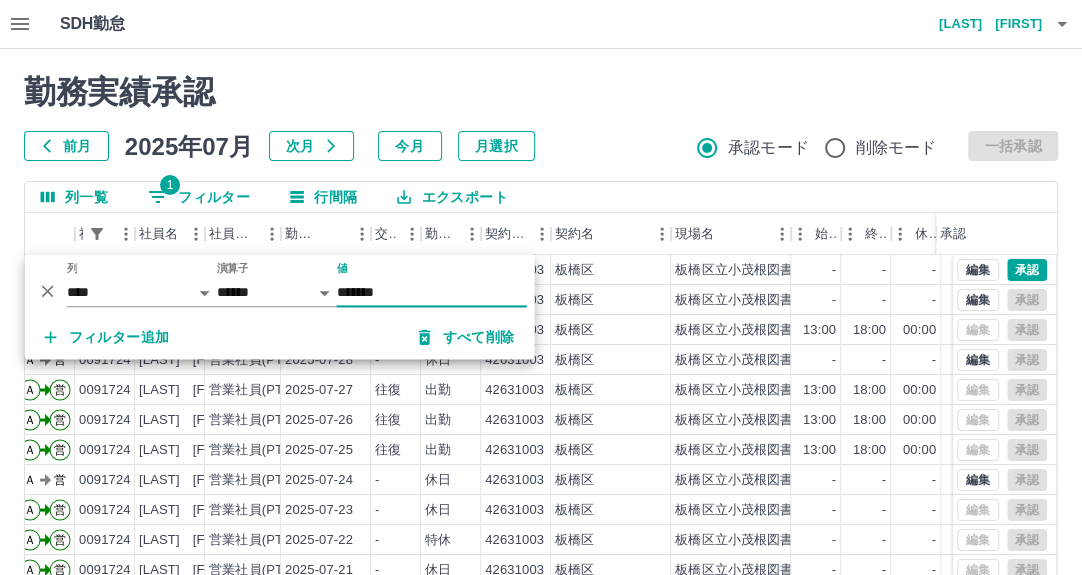 click on "勤務実績承認" at bounding box center [541, 92] 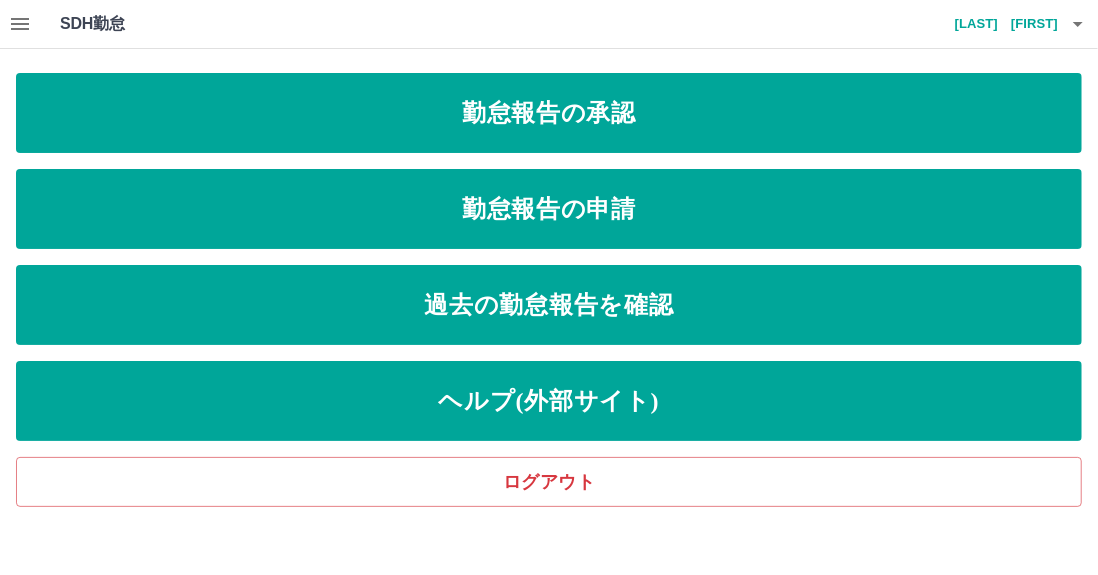click 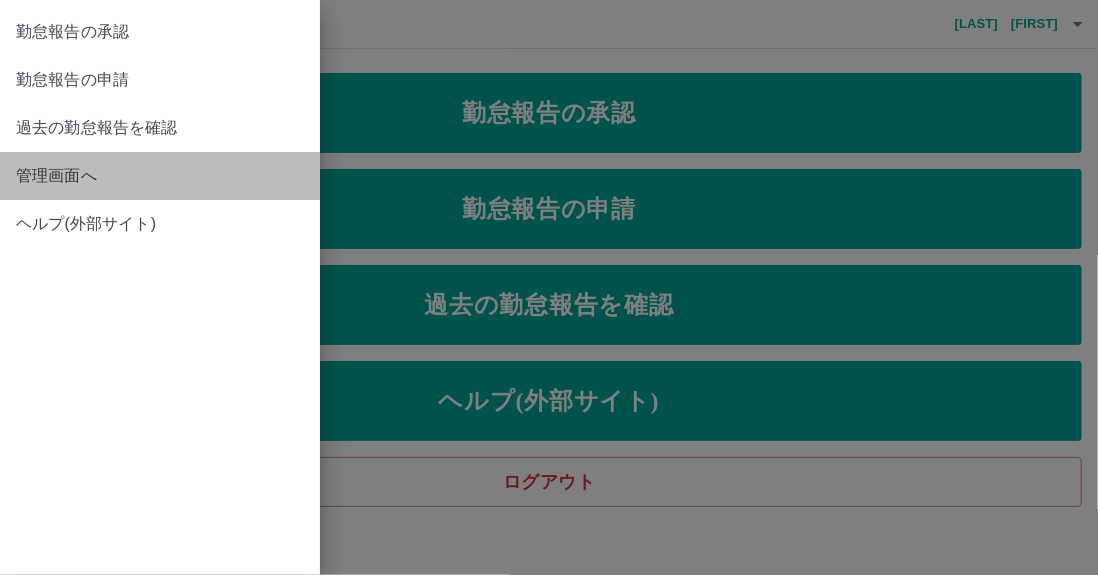 click on "管理画面へ" at bounding box center (160, 176) 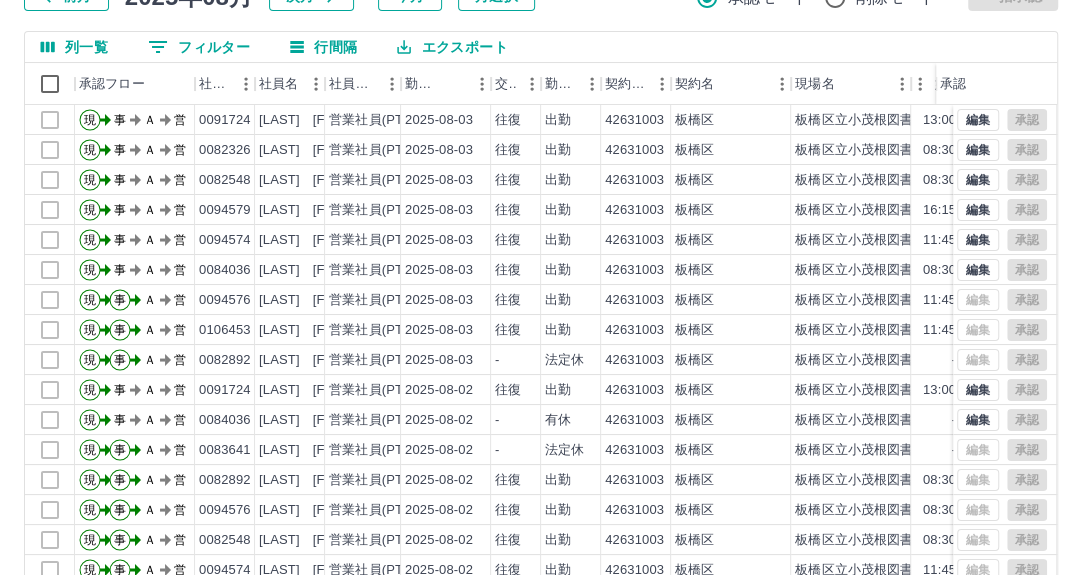 scroll, scrollTop: 269, scrollLeft: 0, axis: vertical 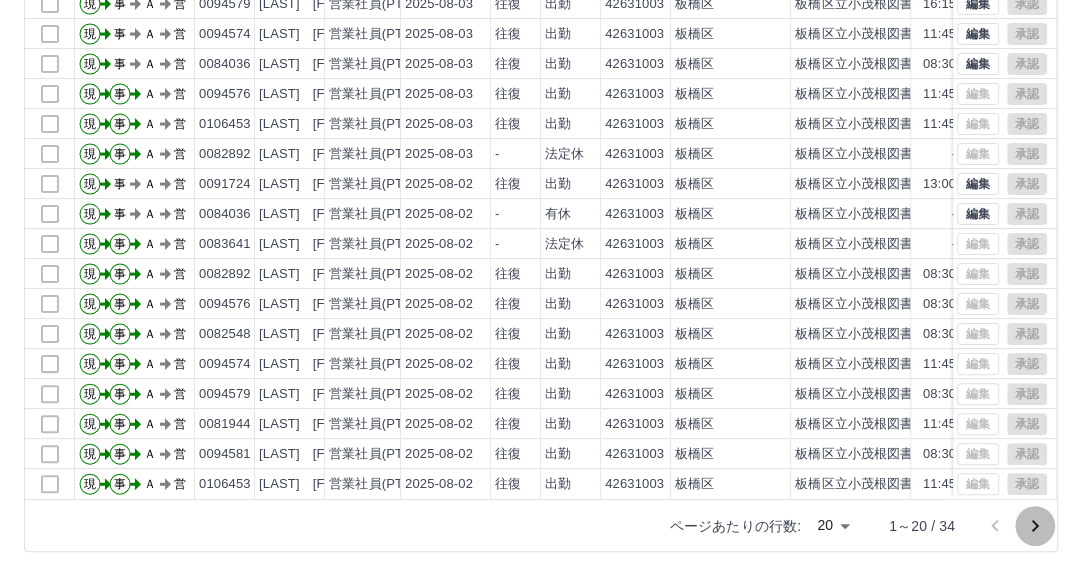 click 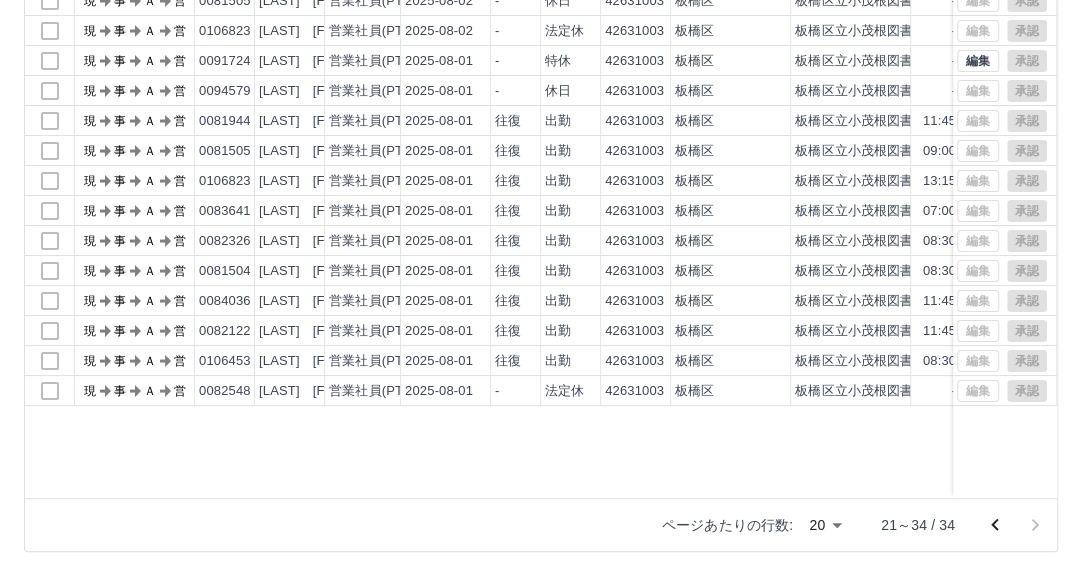 scroll, scrollTop: 0, scrollLeft: 0, axis: both 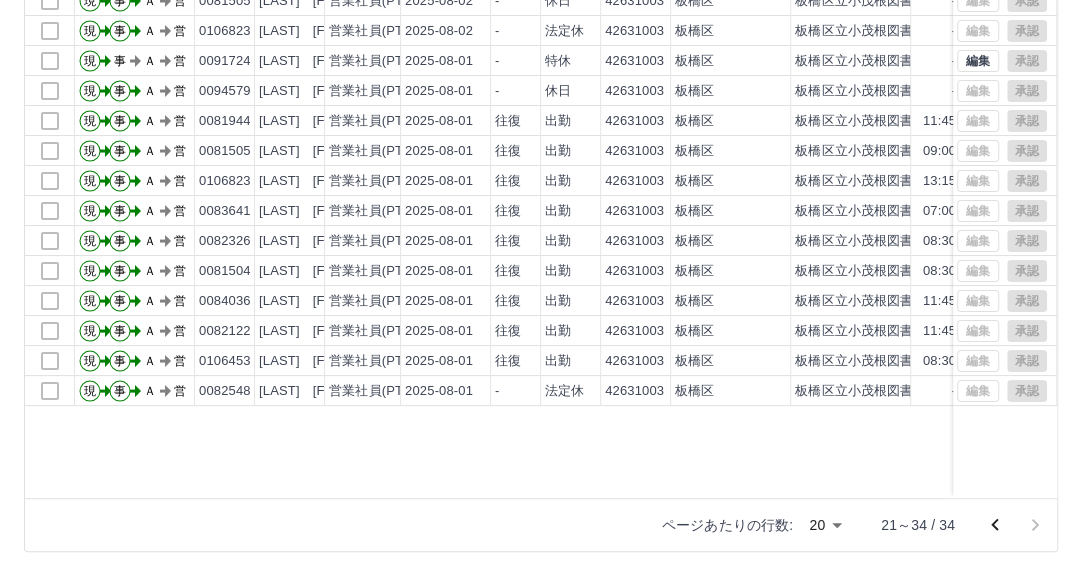 click at bounding box center [1015, 525] 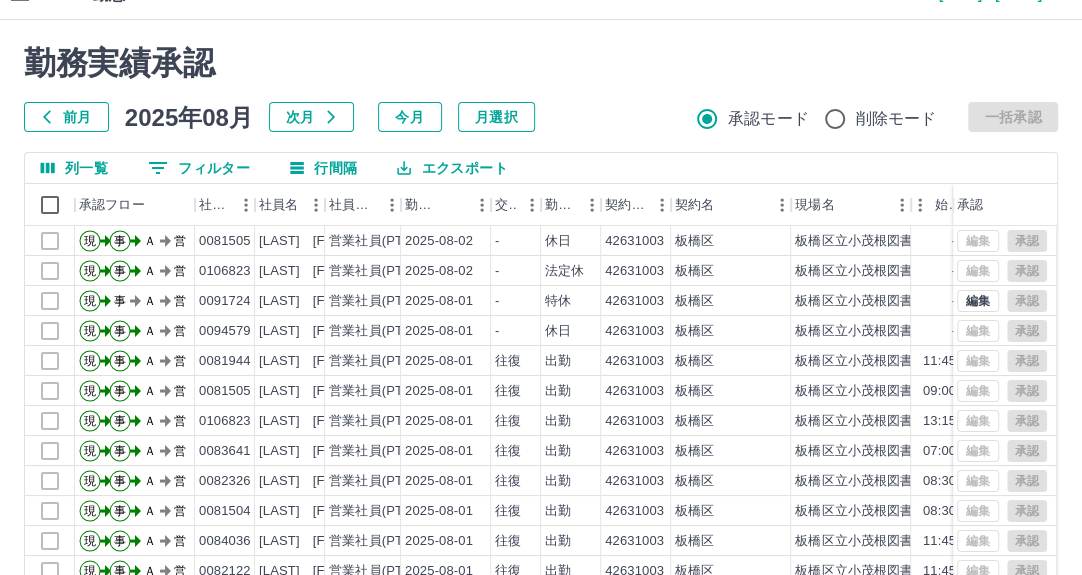 scroll, scrollTop: 0, scrollLeft: 0, axis: both 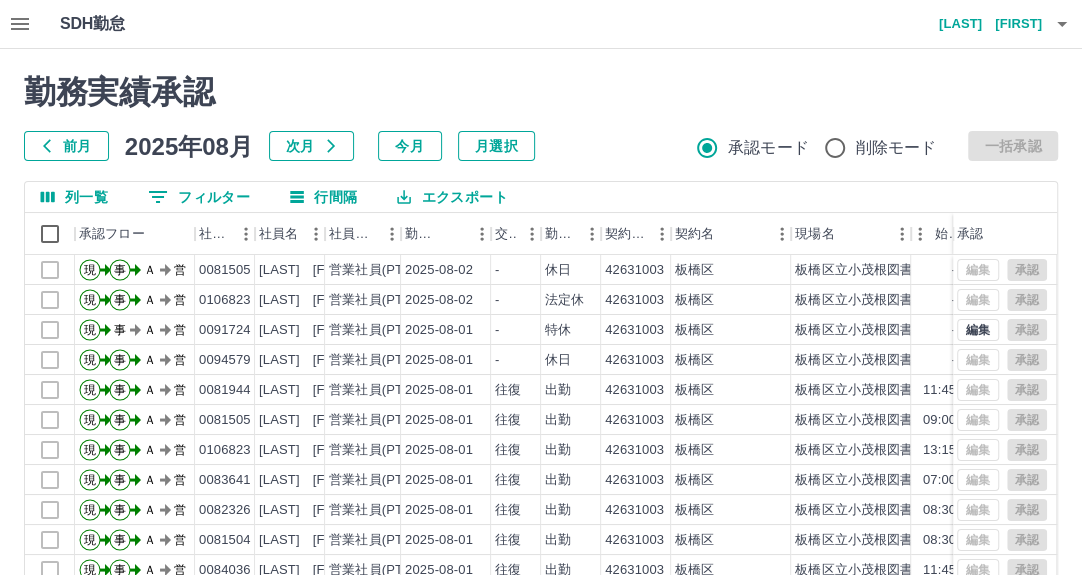 click on "前月" at bounding box center (66, 146) 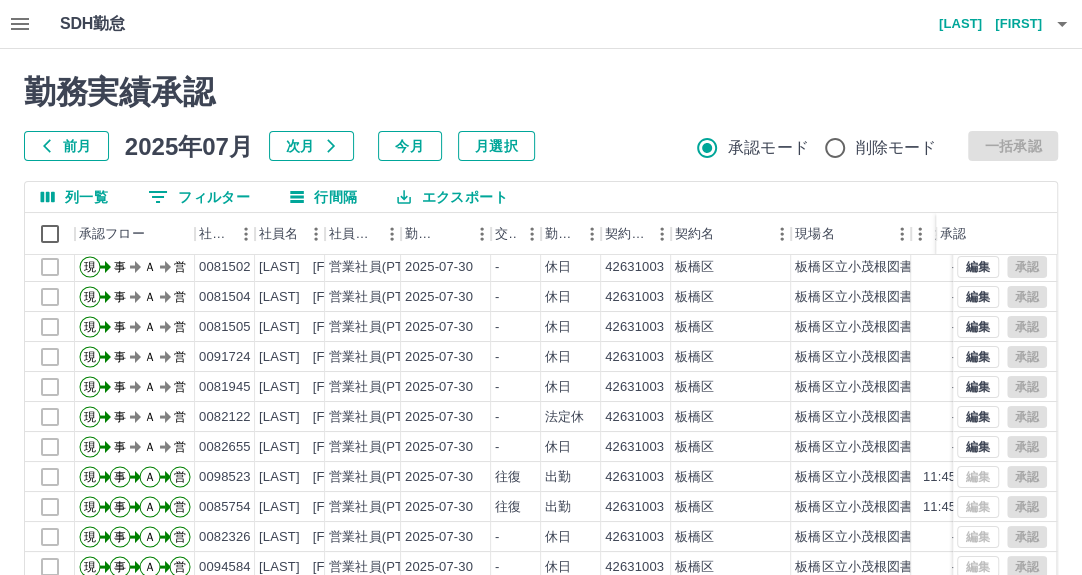 scroll, scrollTop: 102, scrollLeft: 0, axis: vertical 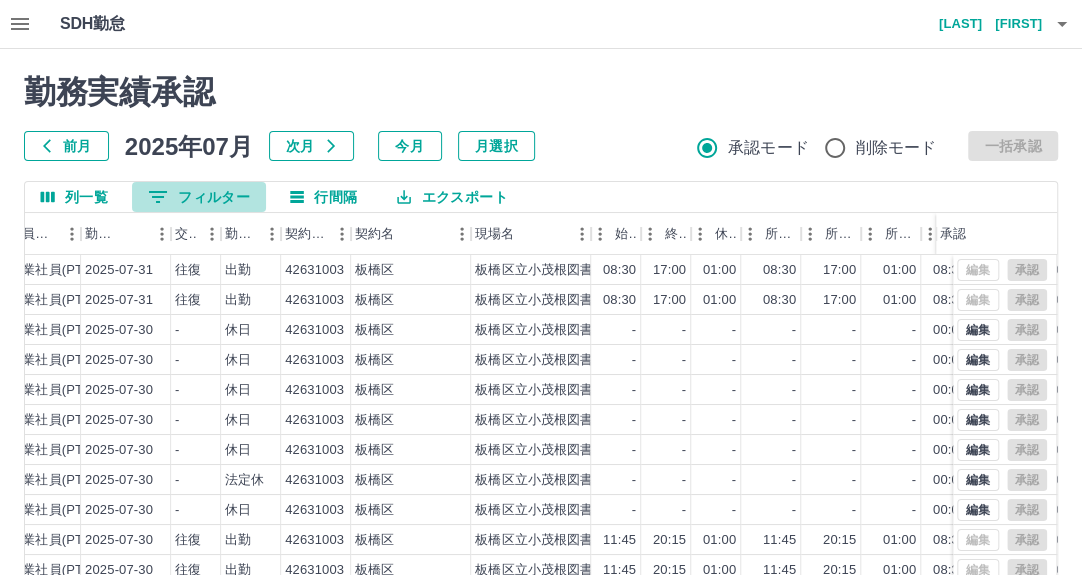 click on "0 フィルター" at bounding box center (199, 197) 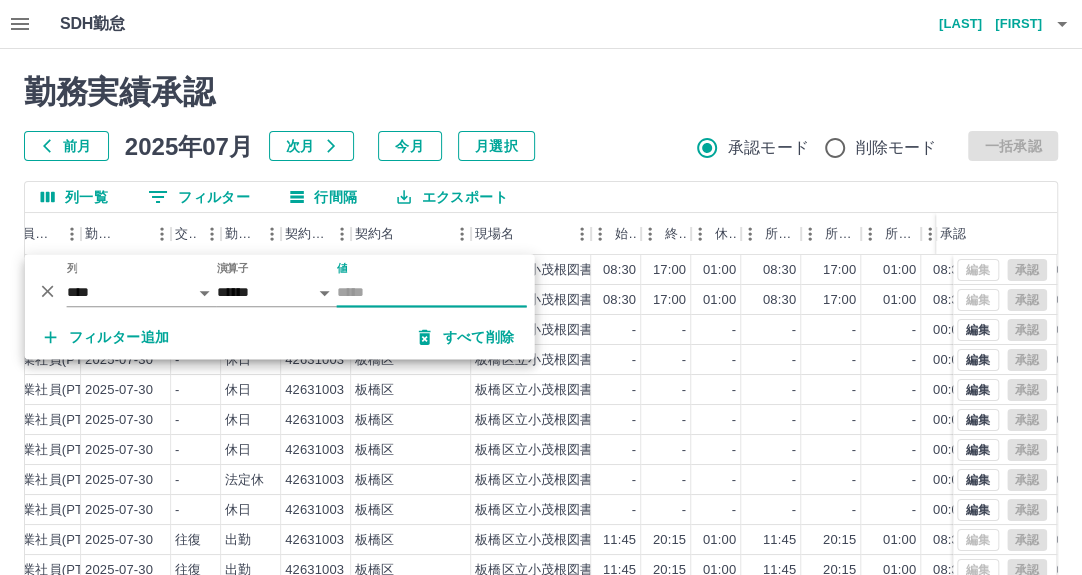 click on "値" at bounding box center (432, 292) 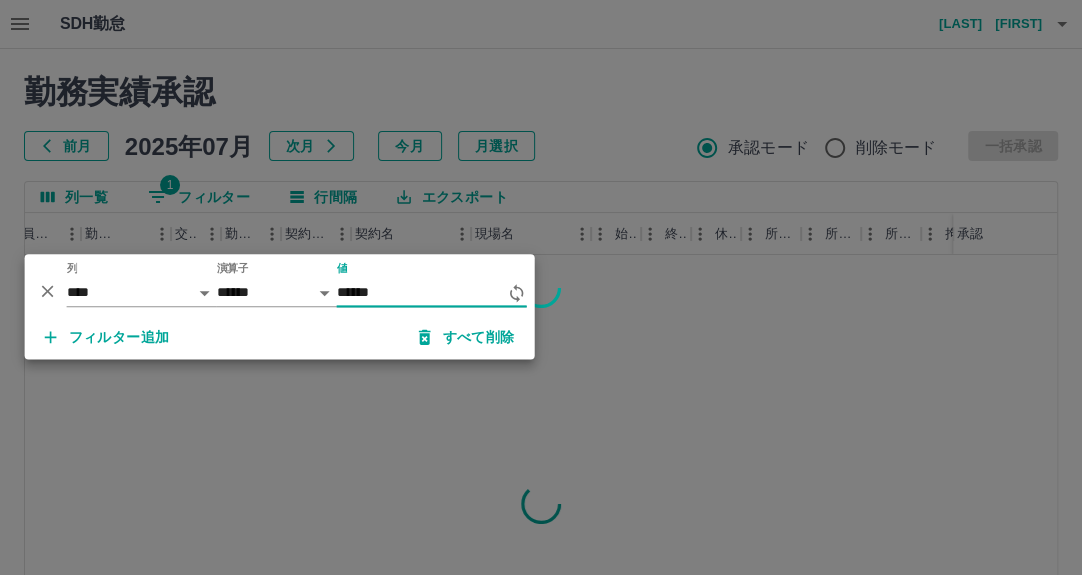 type on "******" 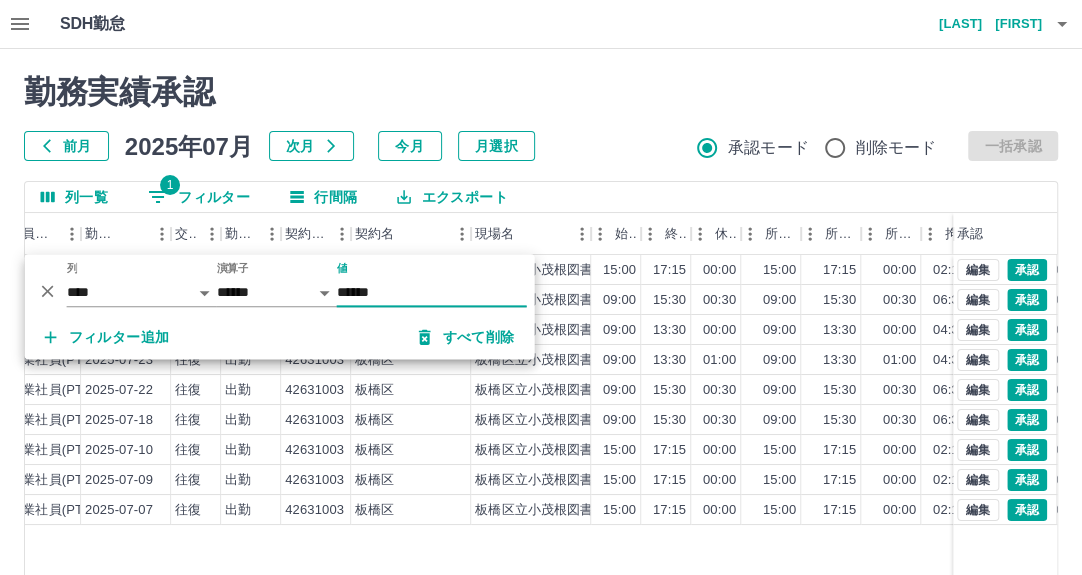 click on "勤務実績承認 前月 2025年07月 次月 今月 月選択 承認モード 削除モード 一括承認" at bounding box center (541, 117) 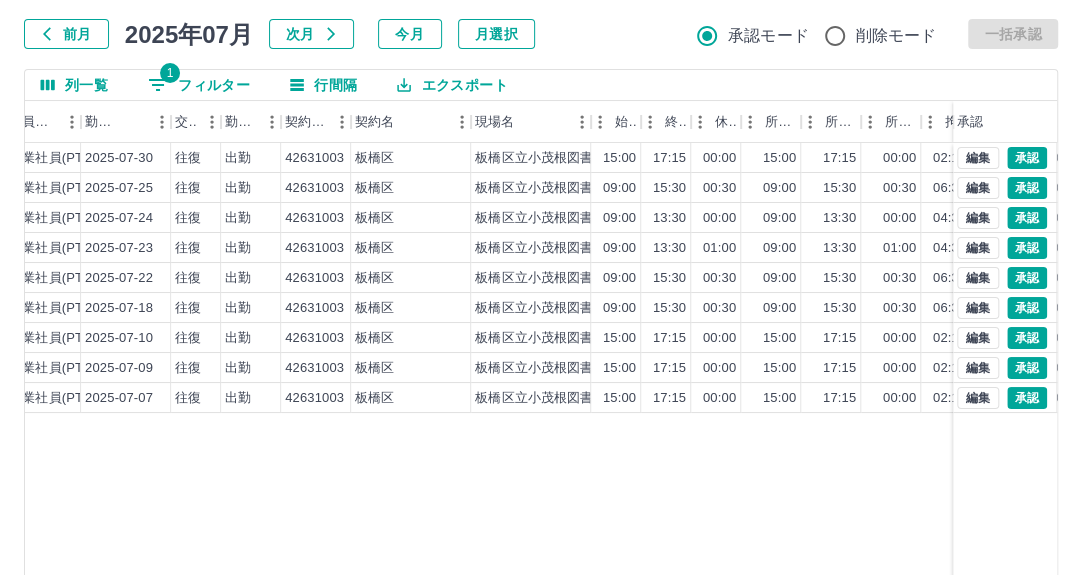 scroll, scrollTop: 269, scrollLeft: 0, axis: vertical 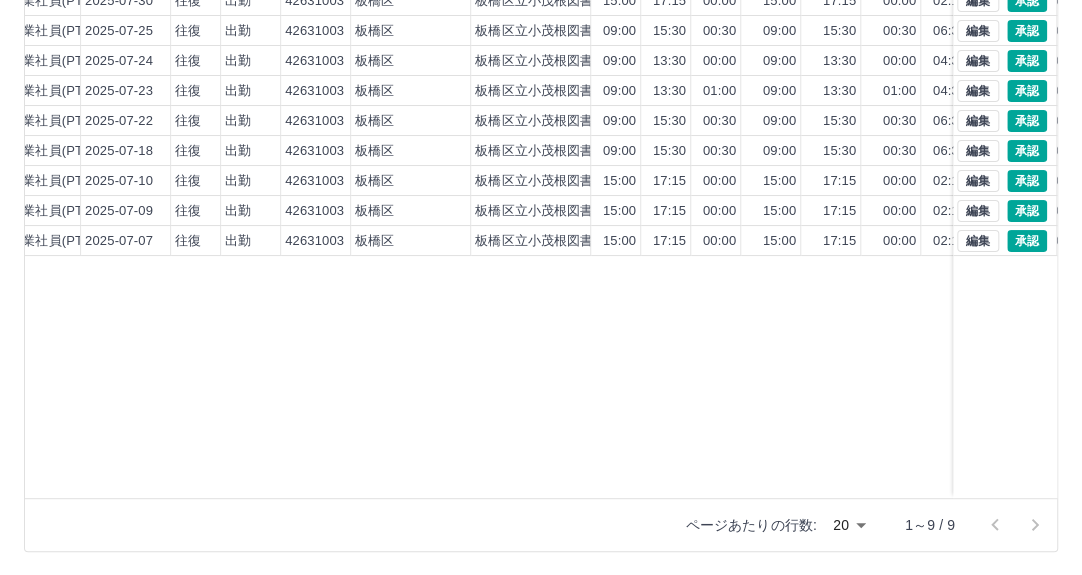 click at bounding box center (1015, 525) 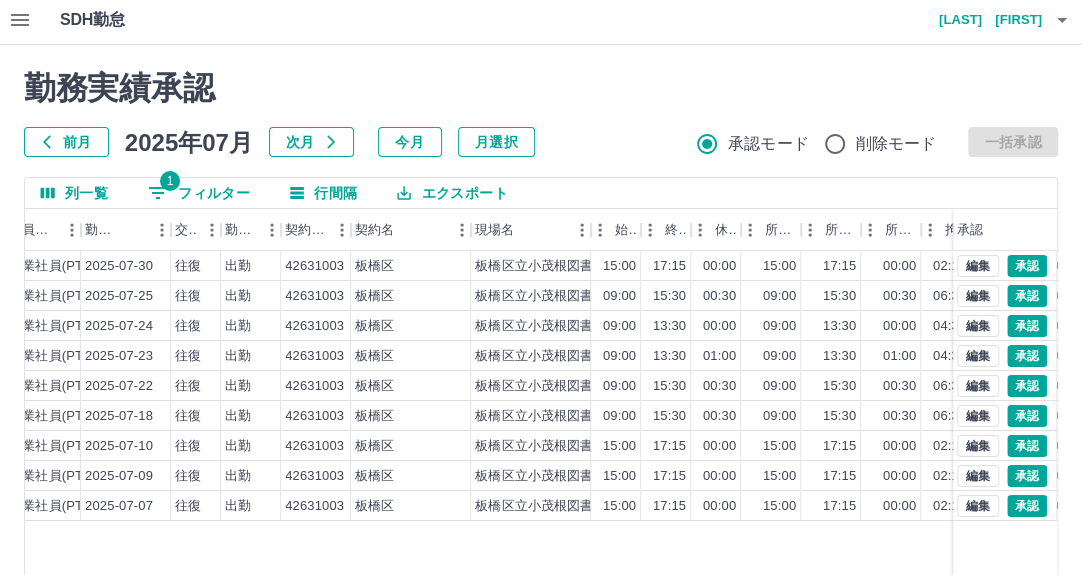 scroll, scrollTop: 0, scrollLeft: 0, axis: both 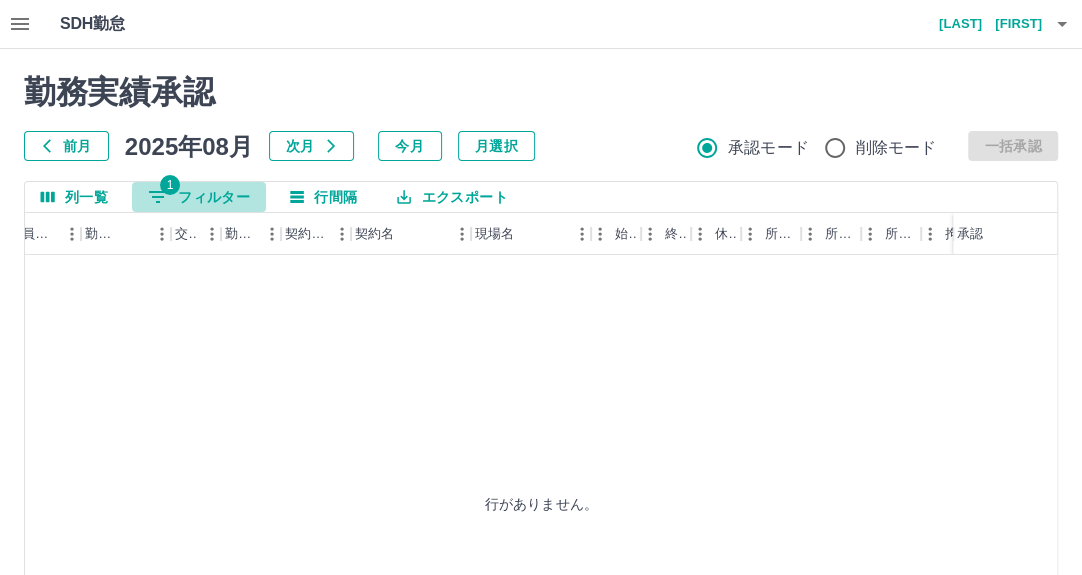 click on "1 フィルター" at bounding box center (199, 197) 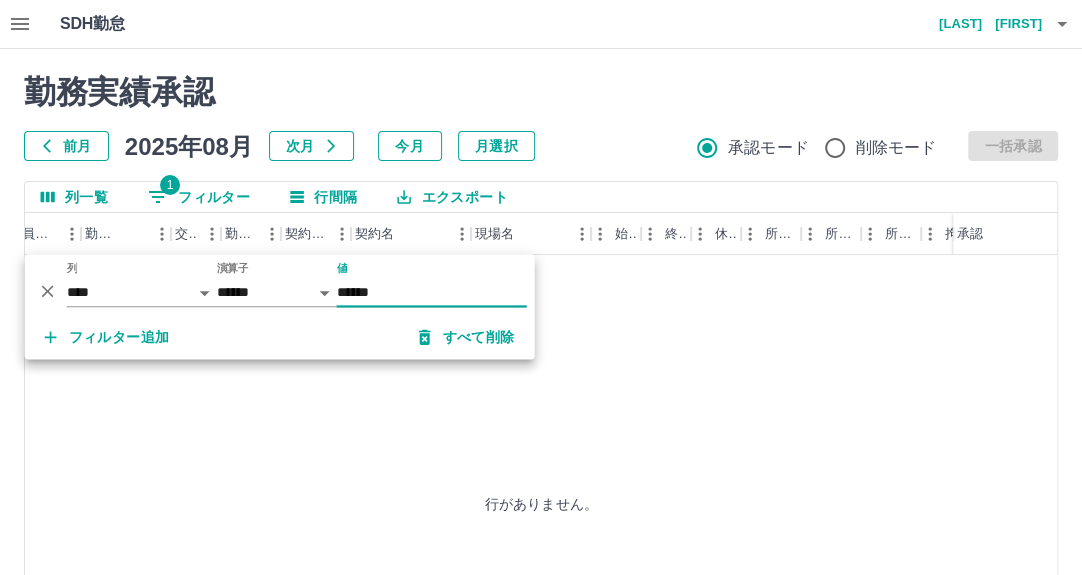 drag, startPoint x: 337, startPoint y: 294, endPoint x: 433, endPoint y: 293, distance: 96.00521 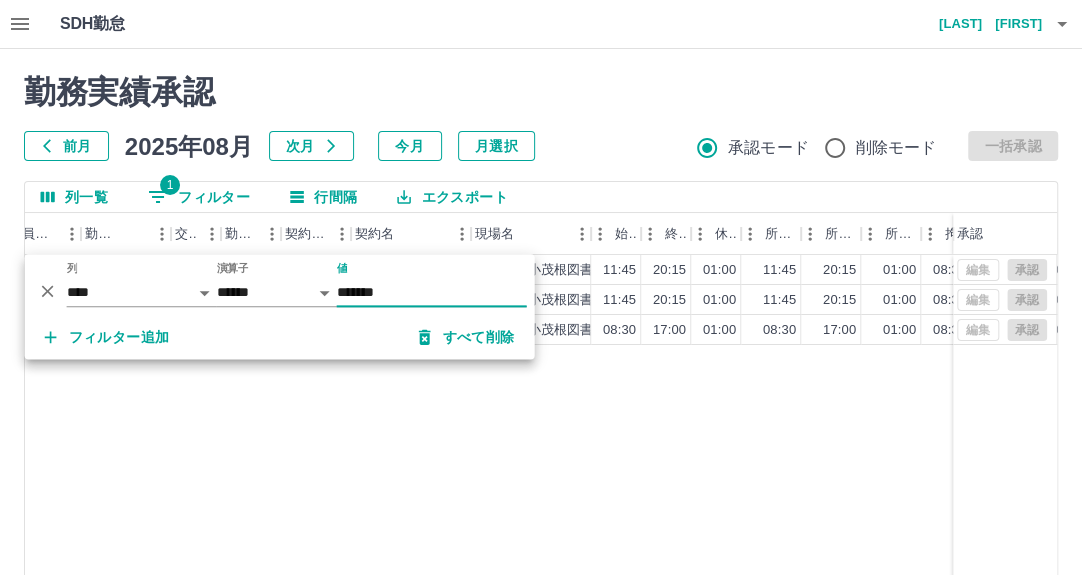 type on "*******" 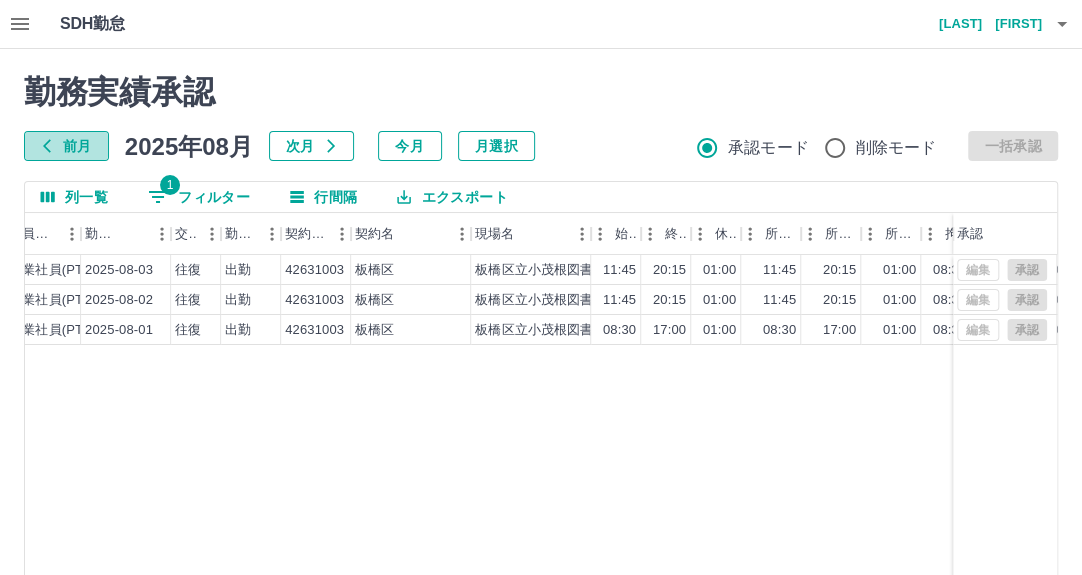 click on "前月" at bounding box center [66, 146] 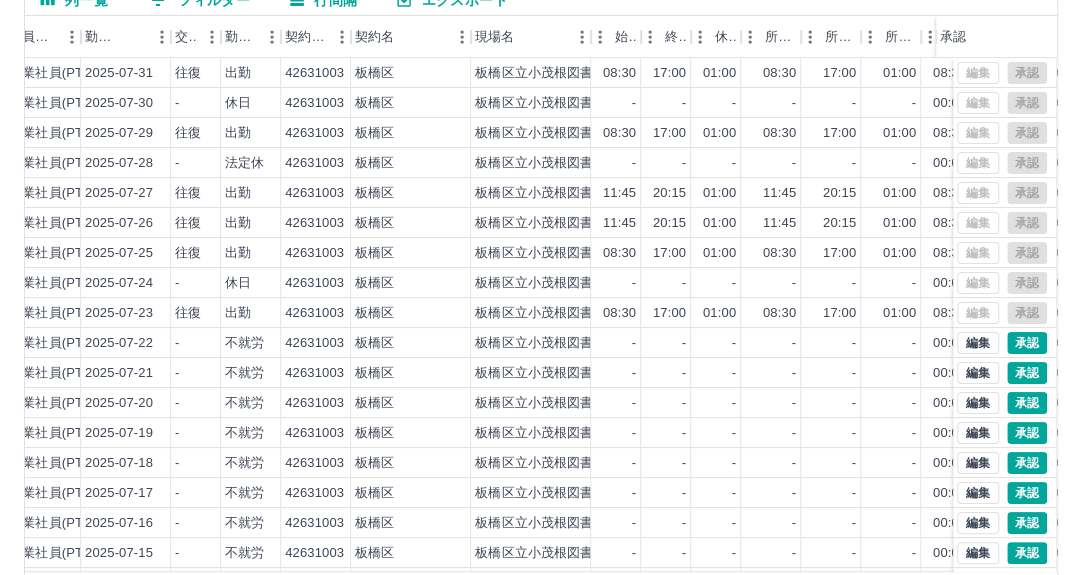 scroll, scrollTop: 200, scrollLeft: 0, axis: vertical 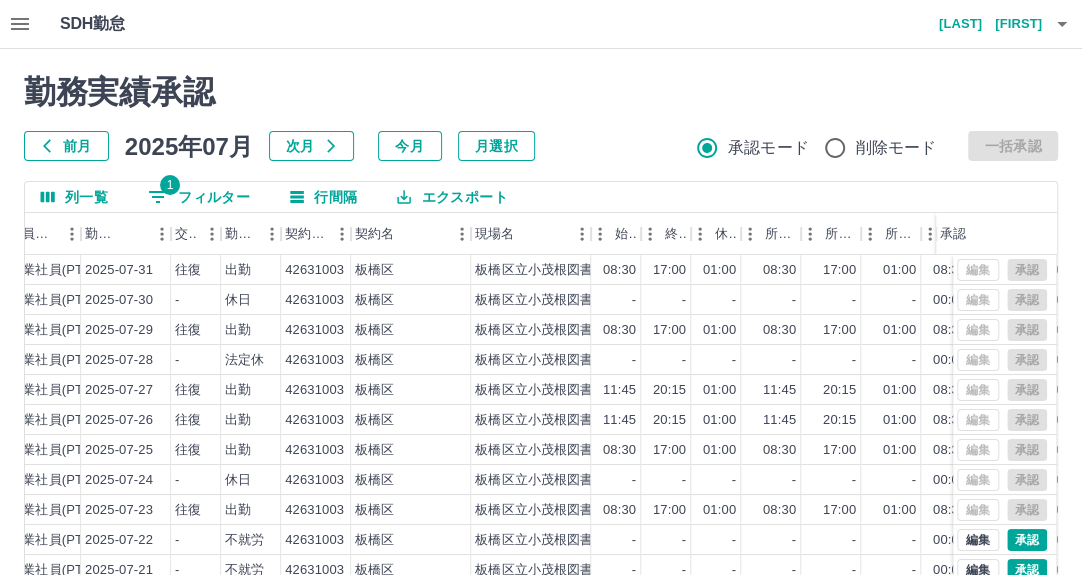 click on "1 フィルター" at bounding box center [199, 197] 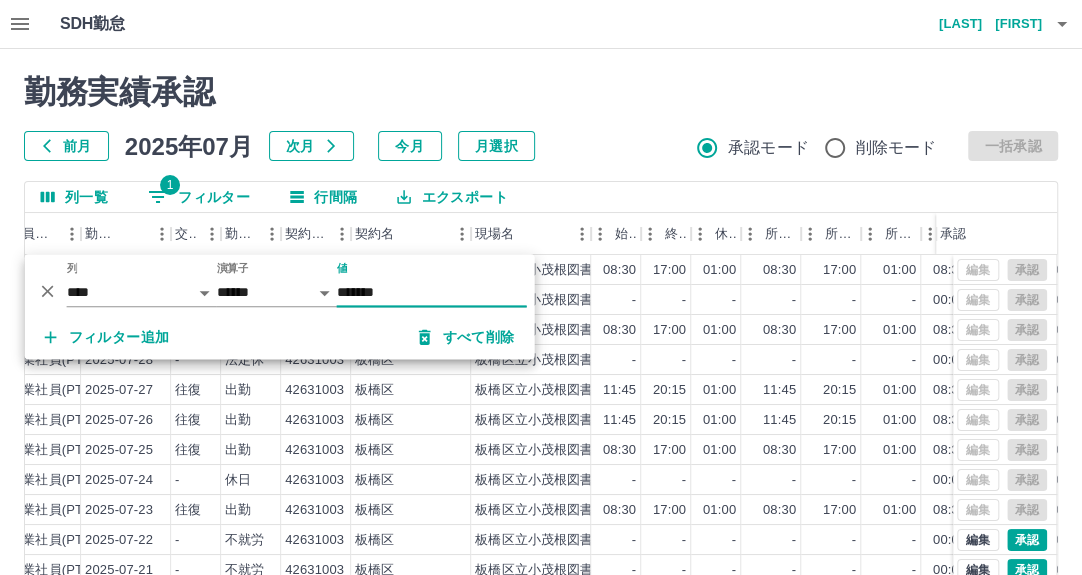 drag, startPoint x: 338, startPoint y: 288, endPoint x: 446, endPoint y: 285, distance: 108.04166 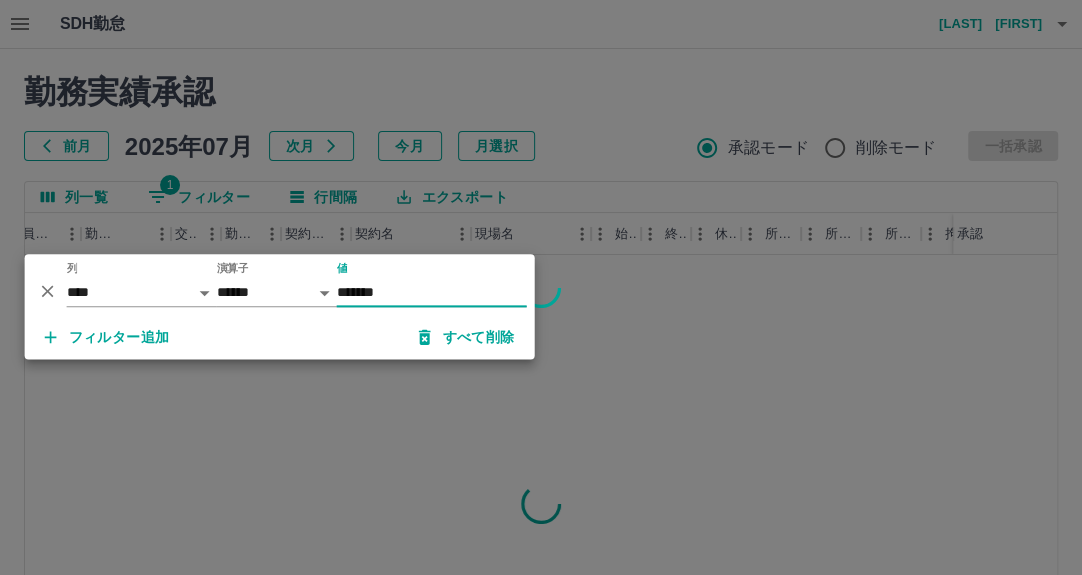 type on "*******" 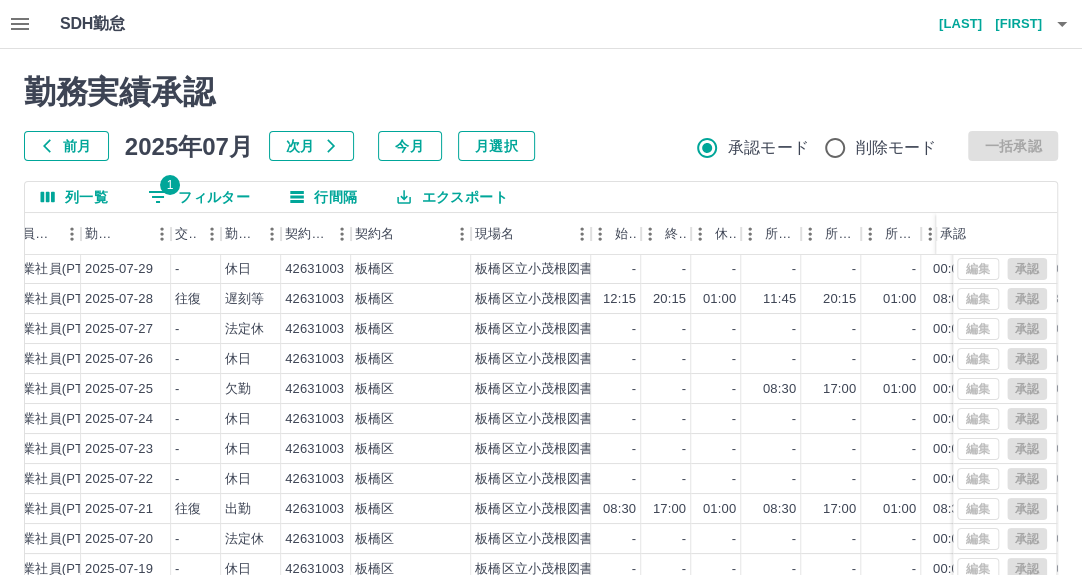 scroll, scrollTop: 102, scrollLeft: 320, axis: both 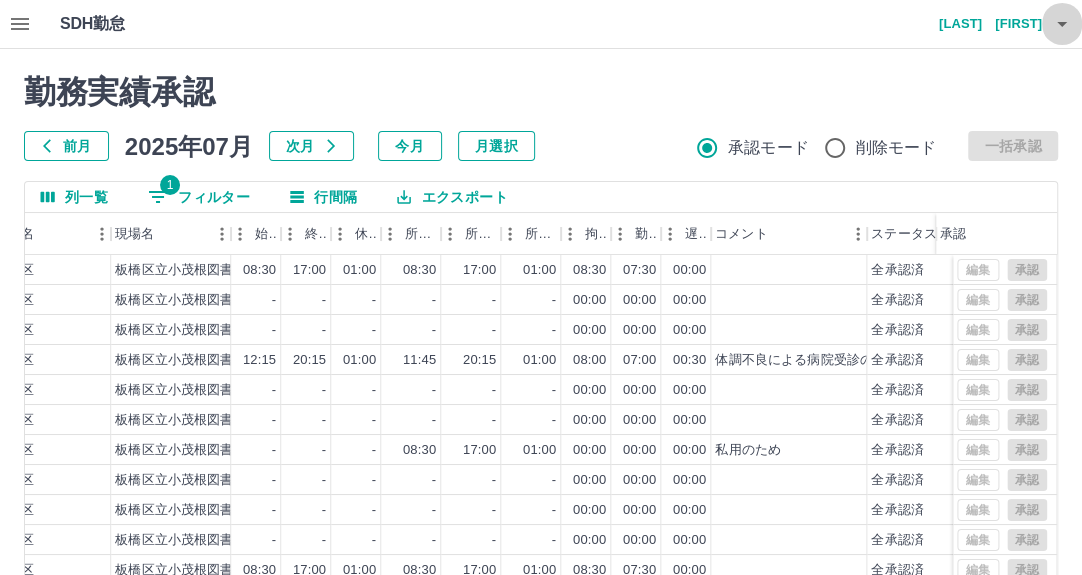 click 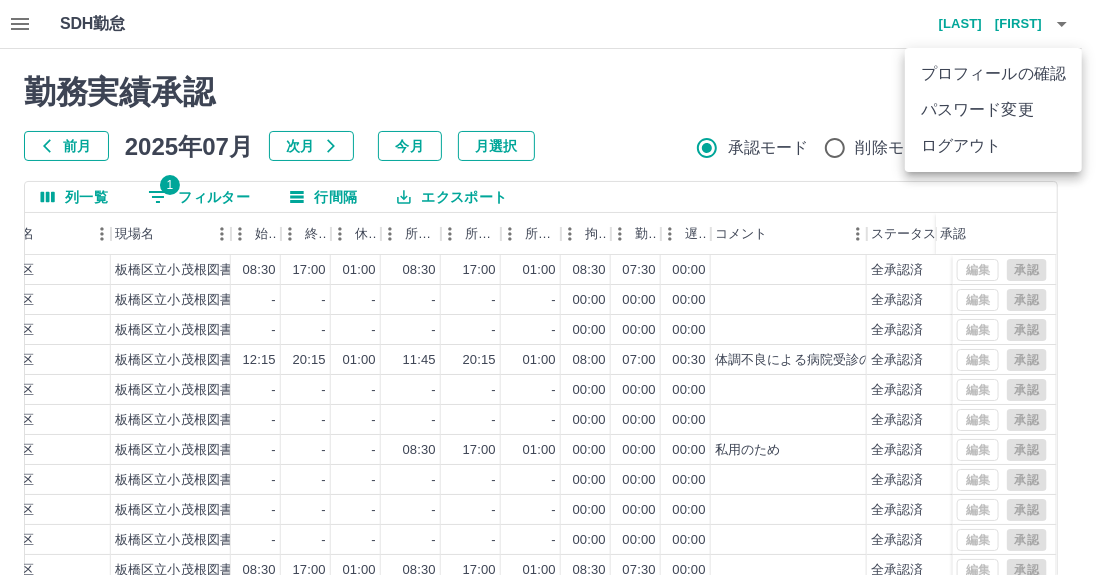 click on "ログアウト" at bounding box center (993, 146) 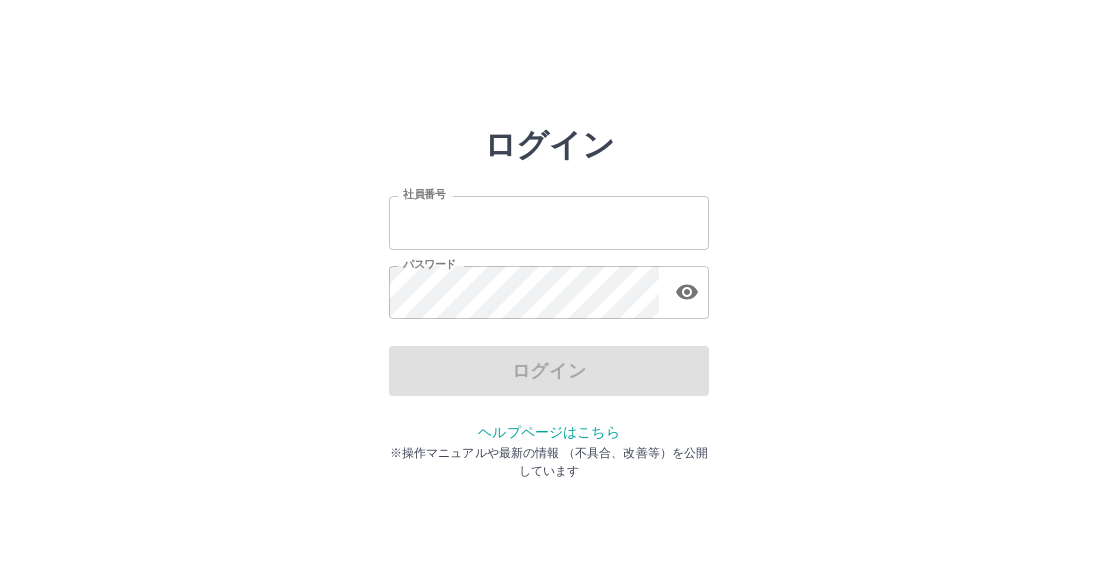 scroll, scrollTop: 0, scrollLeft: 0, axis: both 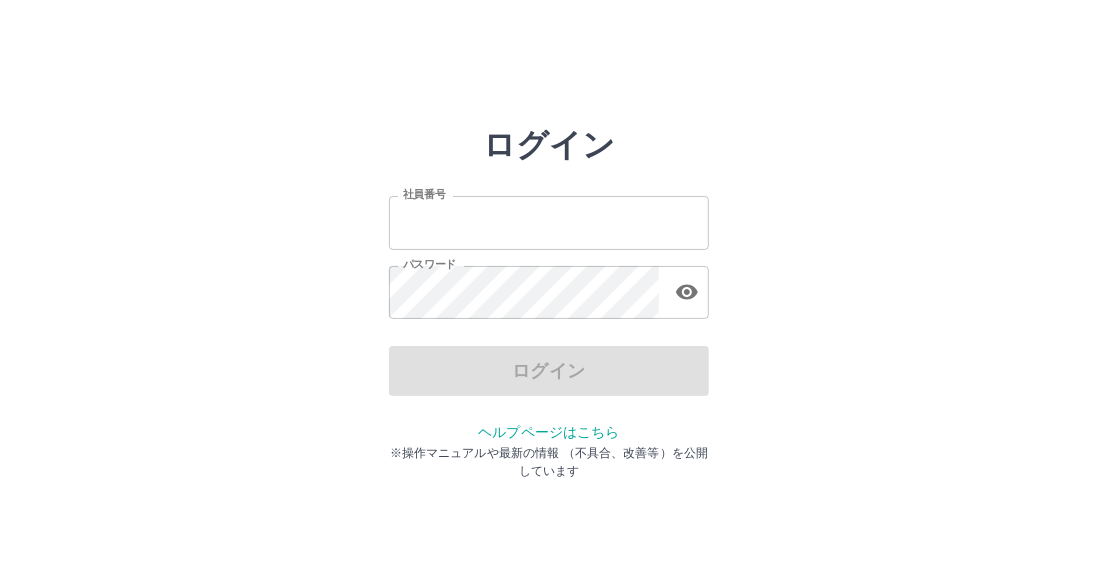 type on "*******" 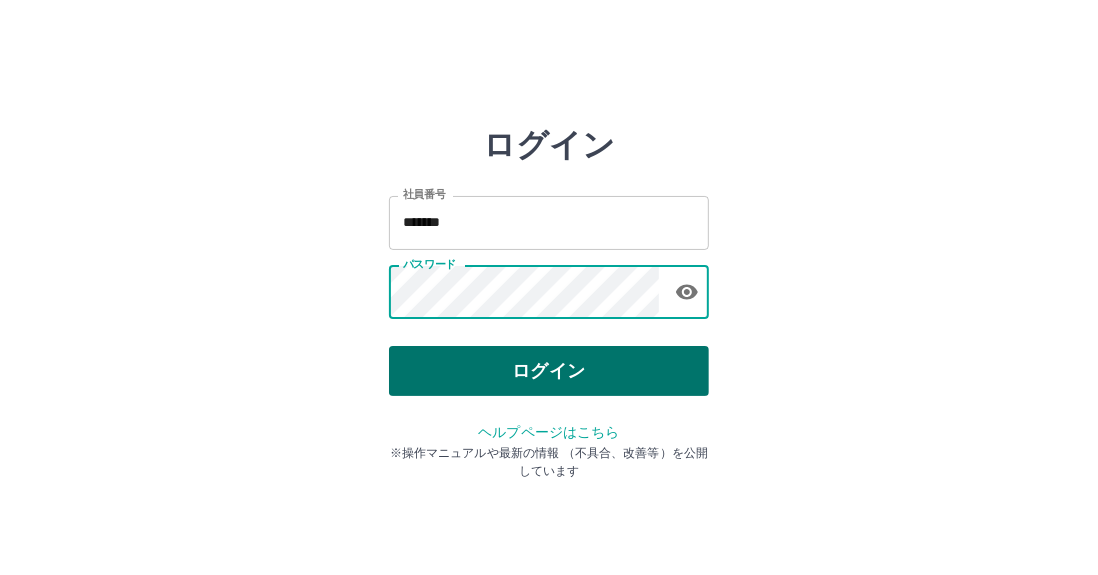 click on "ログイン" at bounding box center (549, 371) 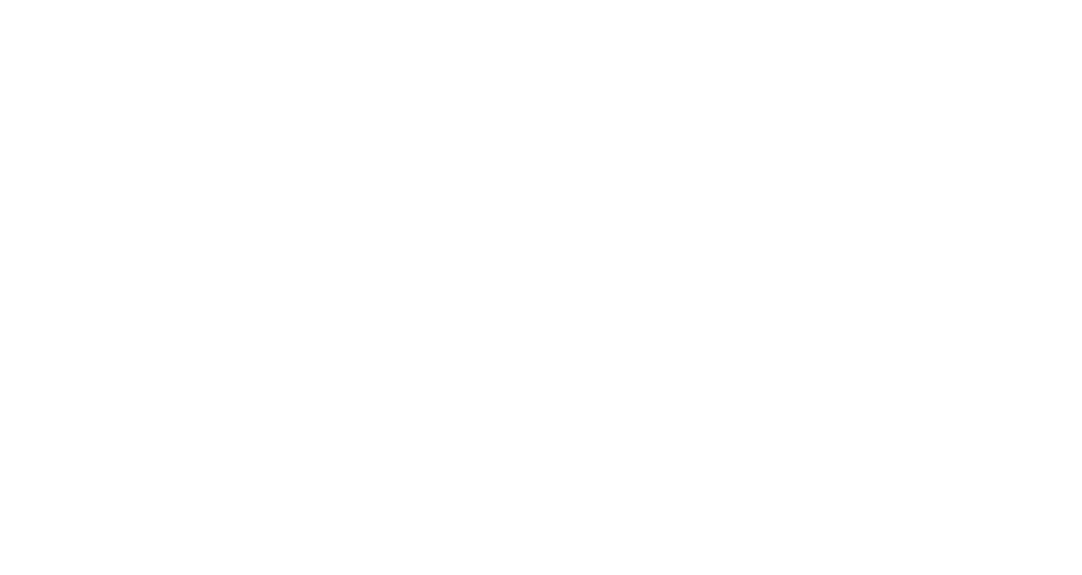 scroll, scrollTop: 0, scrollLeft: 0, axis: both 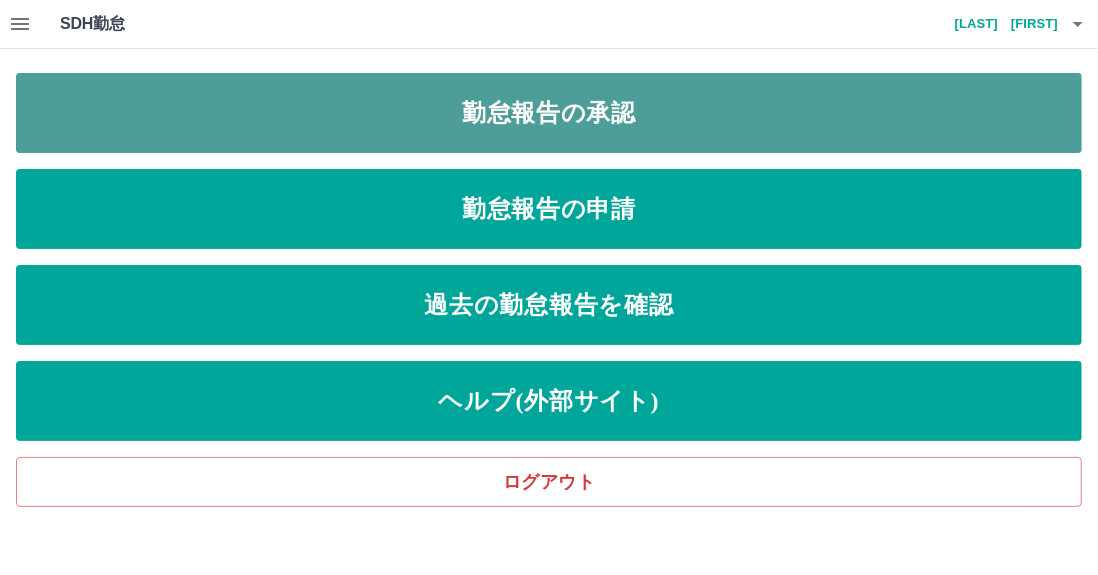 click on "勤怠報告の承認" at bounding box center (549, 113) 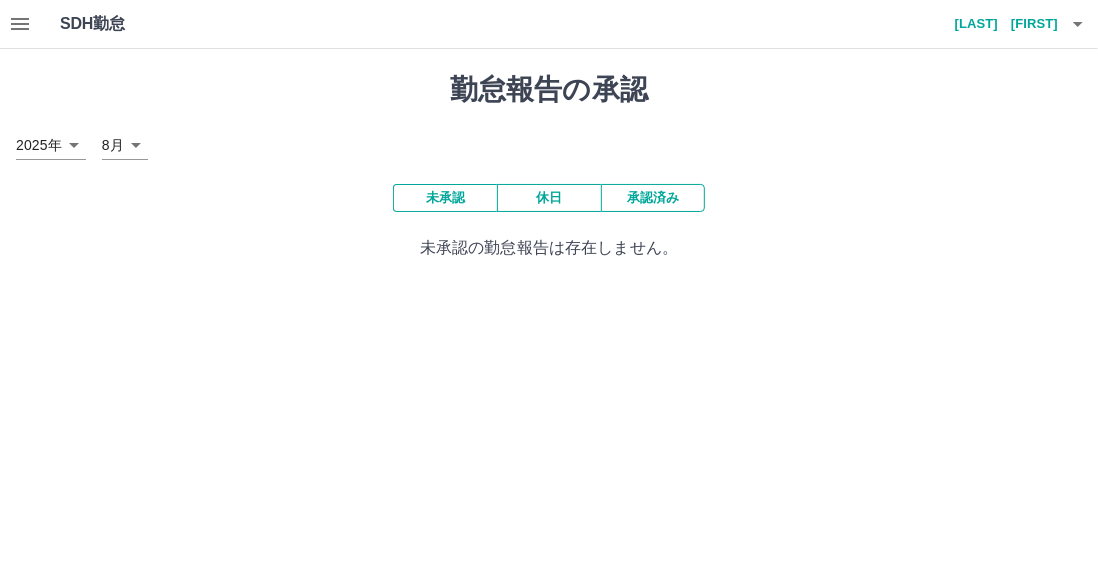 click 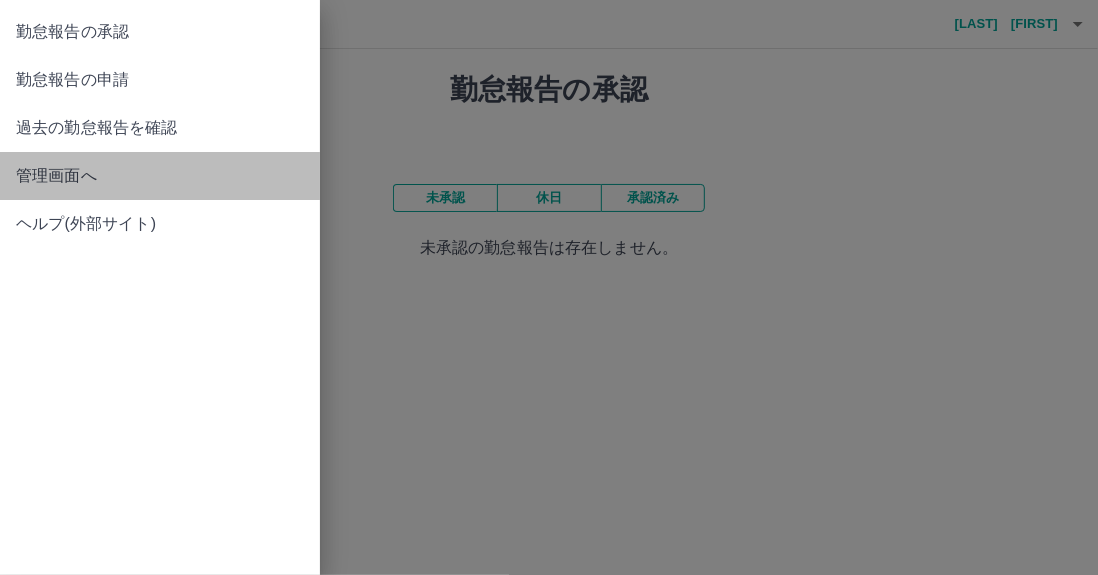 click on "管理画面へ" at bounding box center (160, 176) 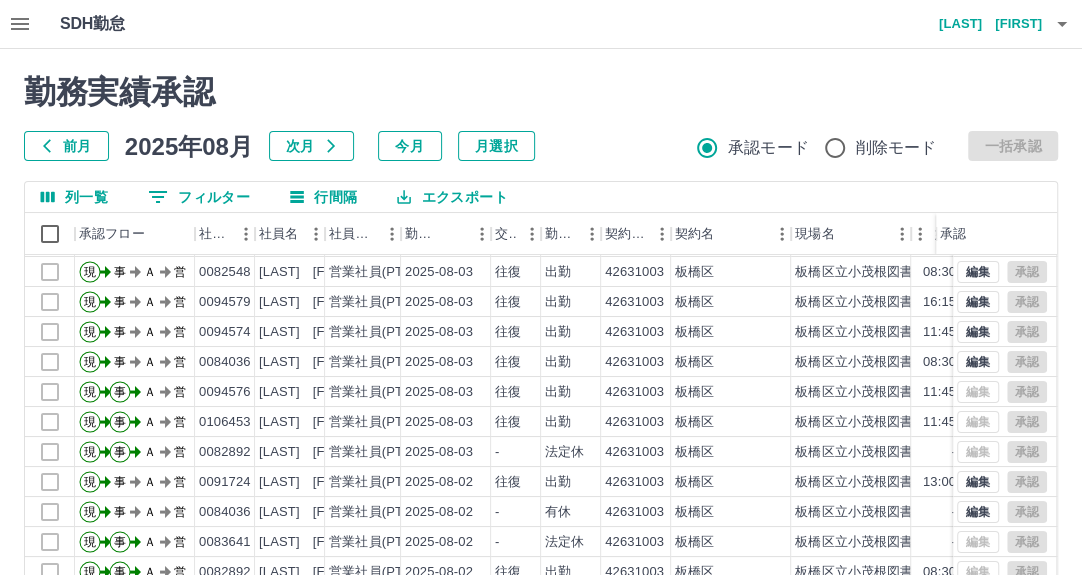 scroll, scrollTop: 102, scrollLeft: 0, axis: vertical 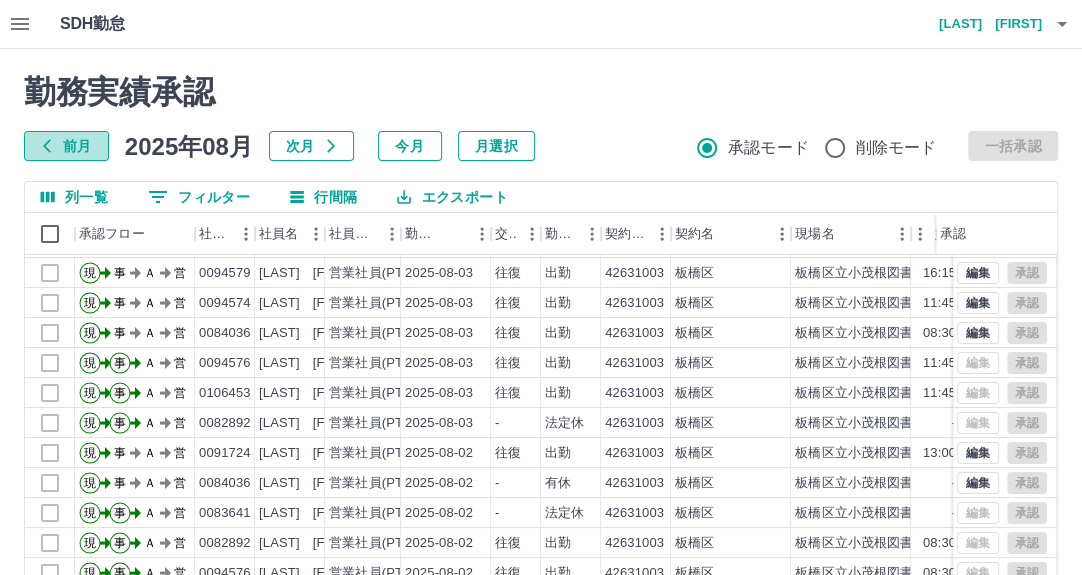 click 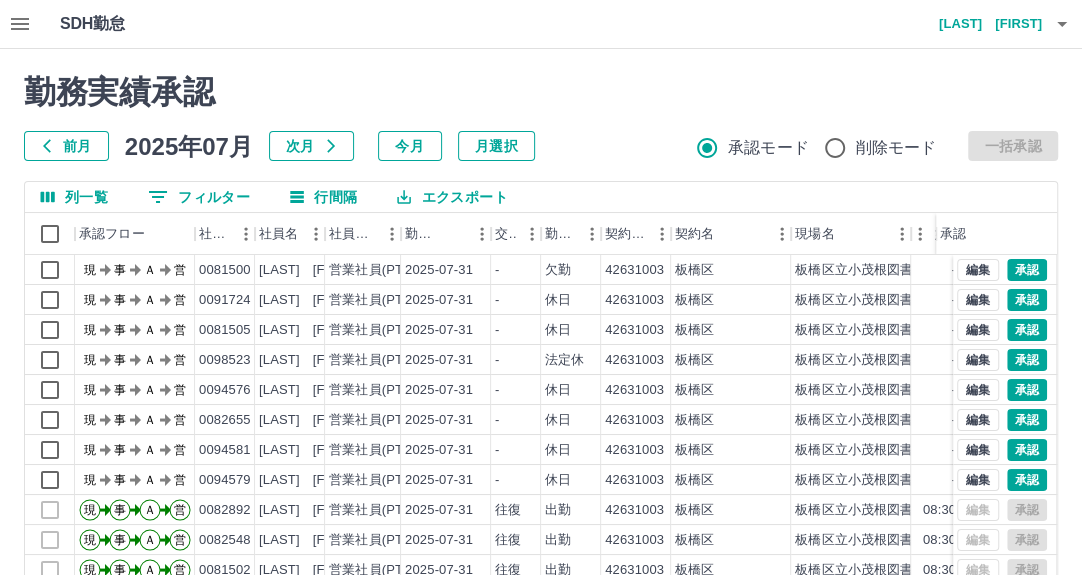 scroll, scrollTop: 102, scrollLeft: 0, axis: vertical 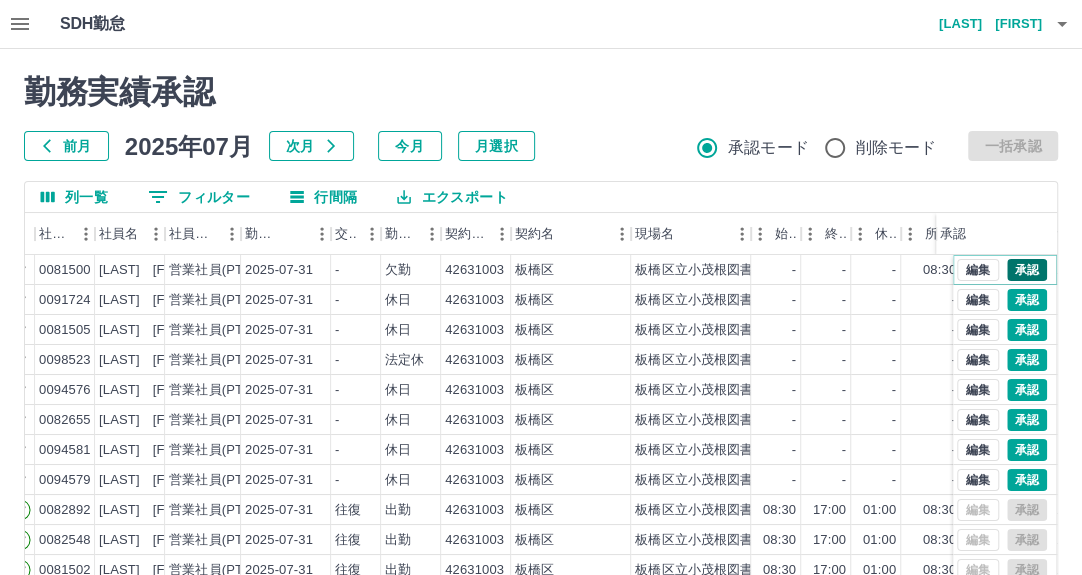 click on "承認" at bounding box center (1027, 270) 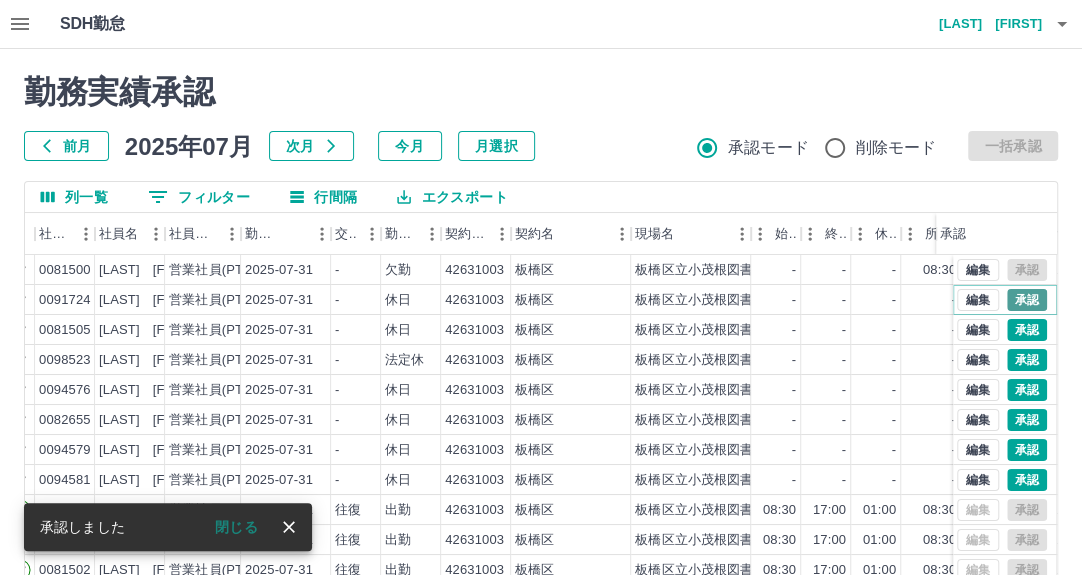 click on "承認" at bounding box center [1027, 300] 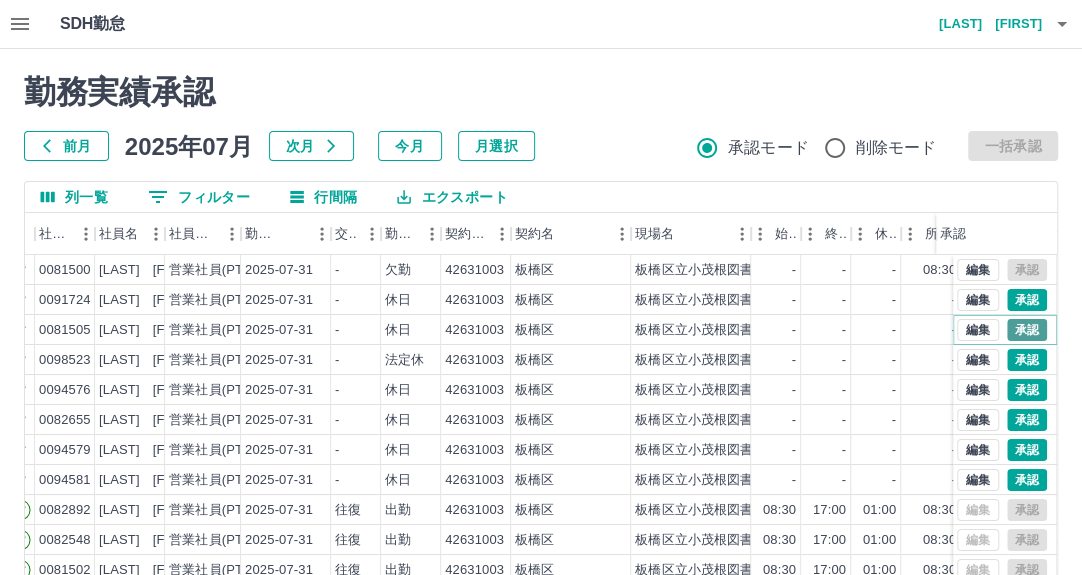 click on "承認" at bounding box center [1027, 330] 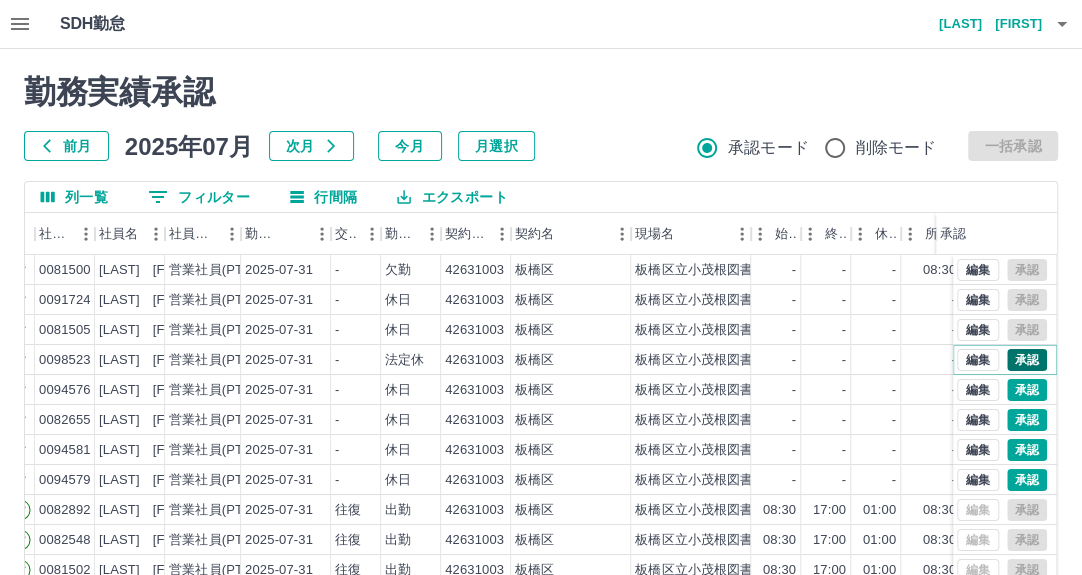 click on "承認" at bounding box center [1027, 360] 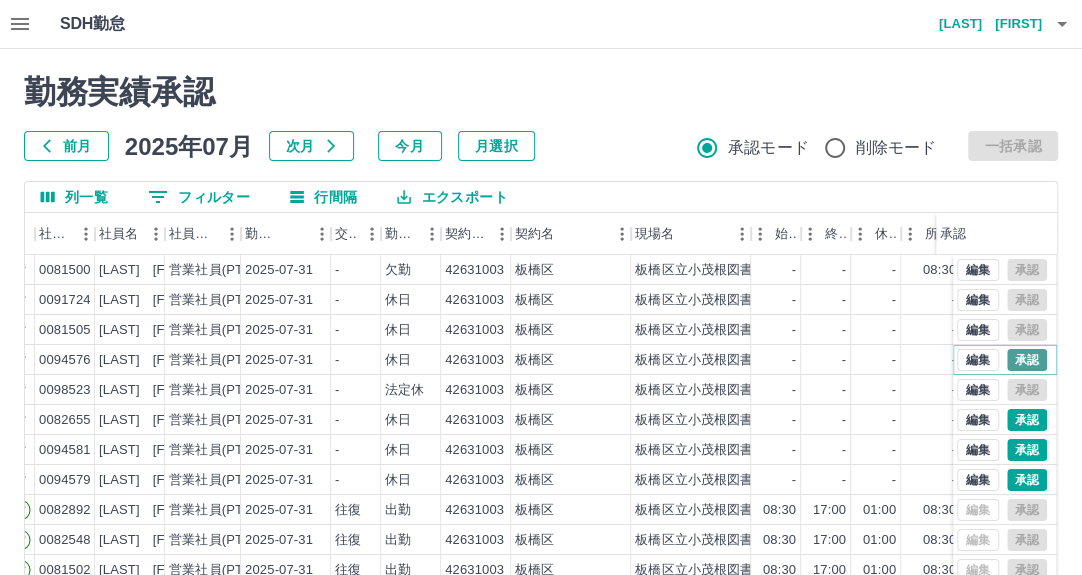 click on "承認" at bounding box center (1027, 360) 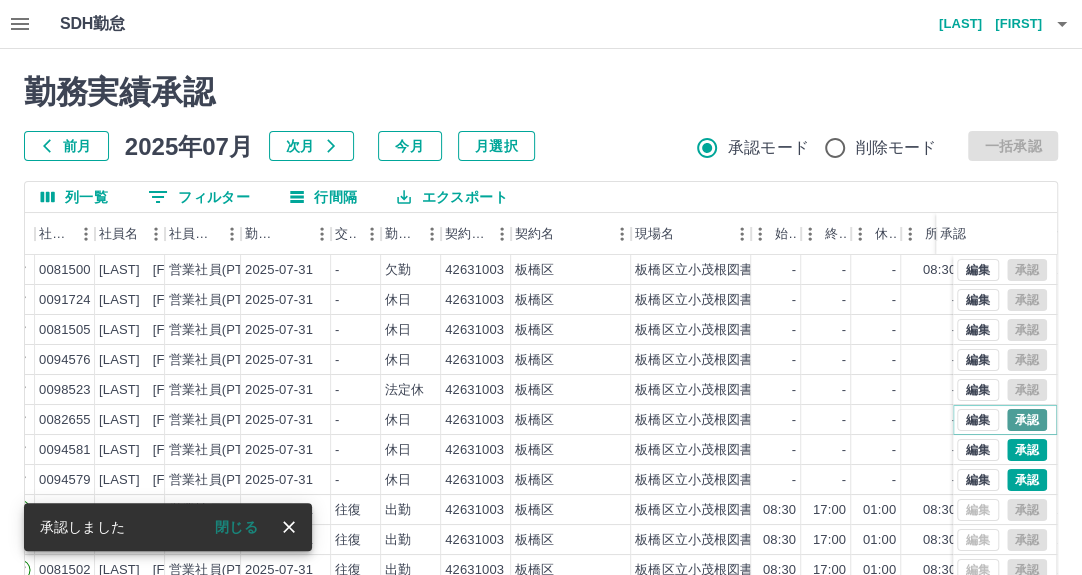click on "承認" at bounding box center (1027, 420) 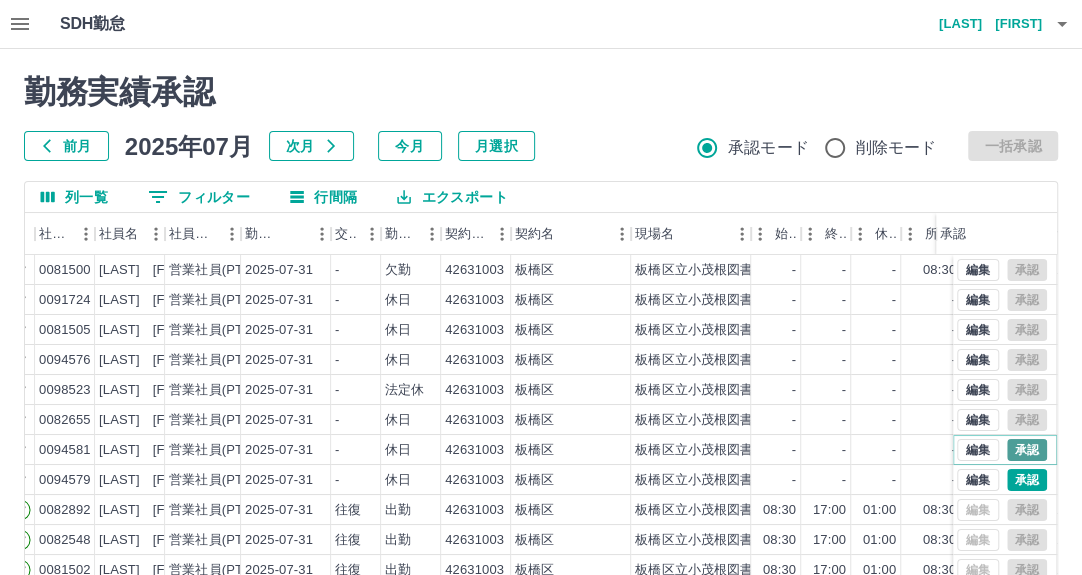 click on "承認" at bounding box center [1027, 450] 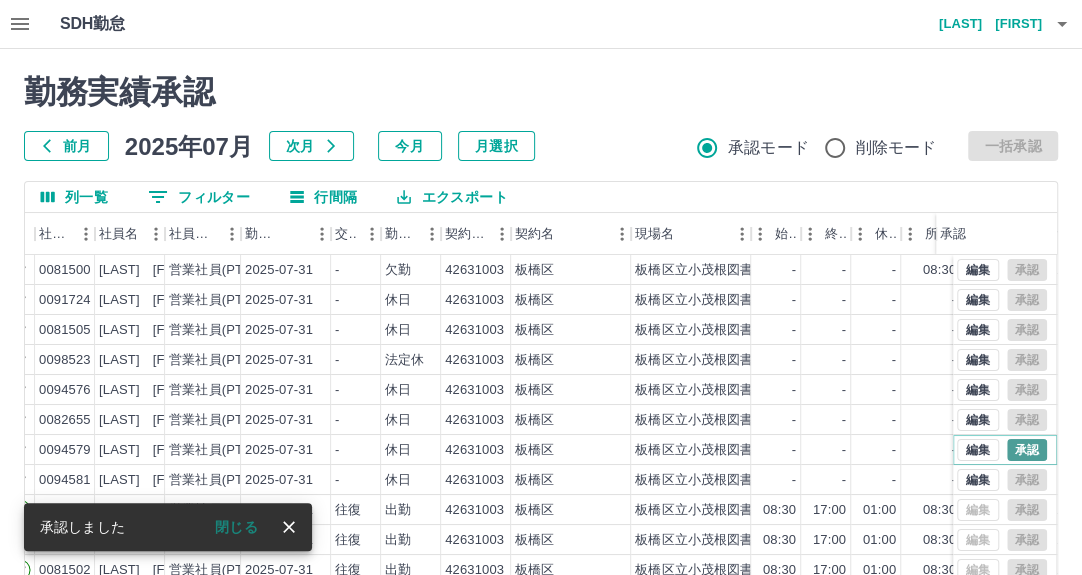 click on "承認" at bounding box center (1027, 450) 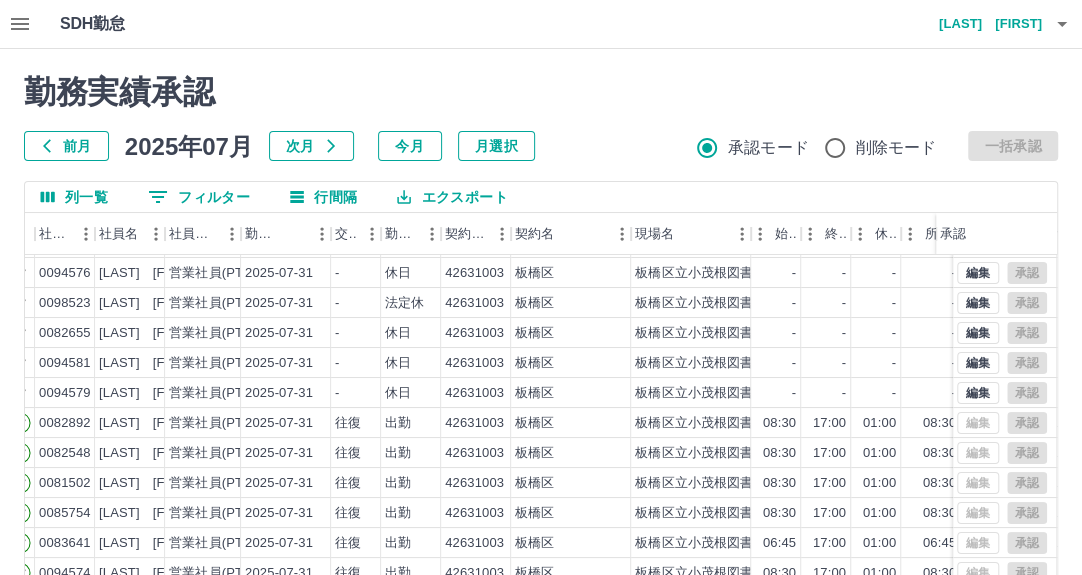 scroll, scrollTop: 102, scrollLeft: 160, axis: both 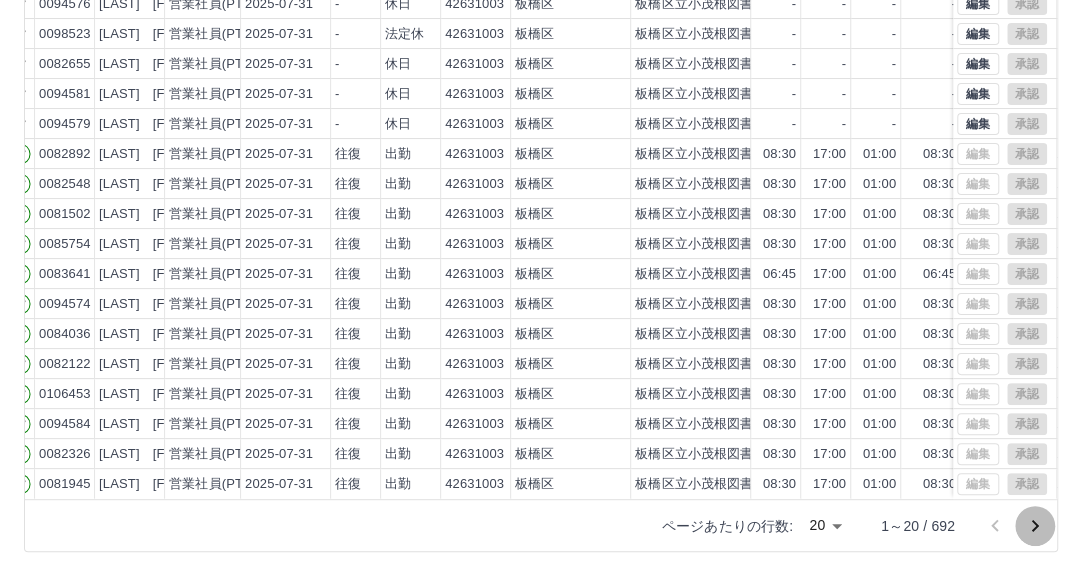 click 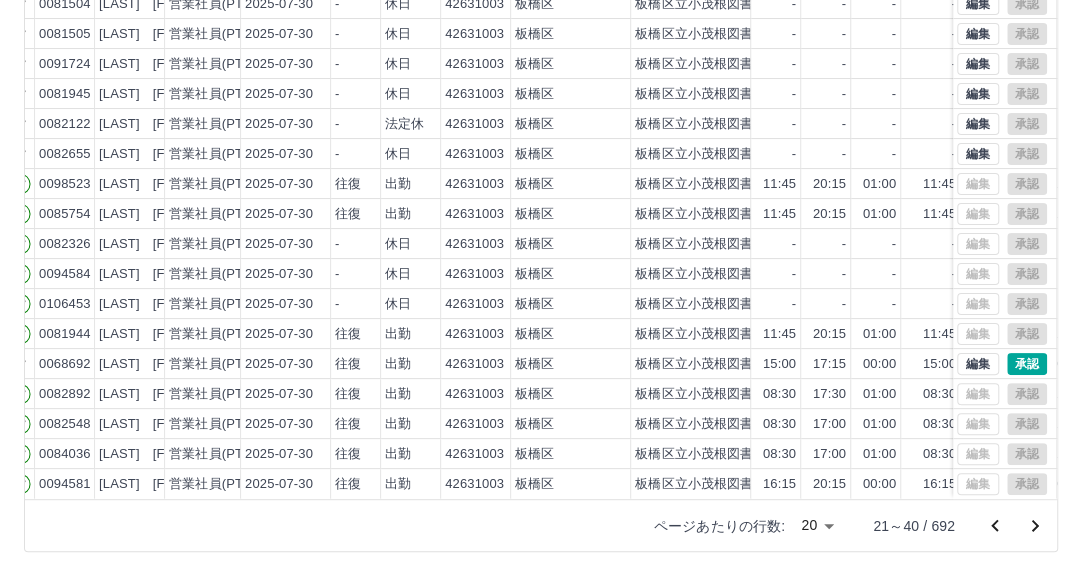 scroll, scrollTop: 102, scrollLeft: 160, axis: both 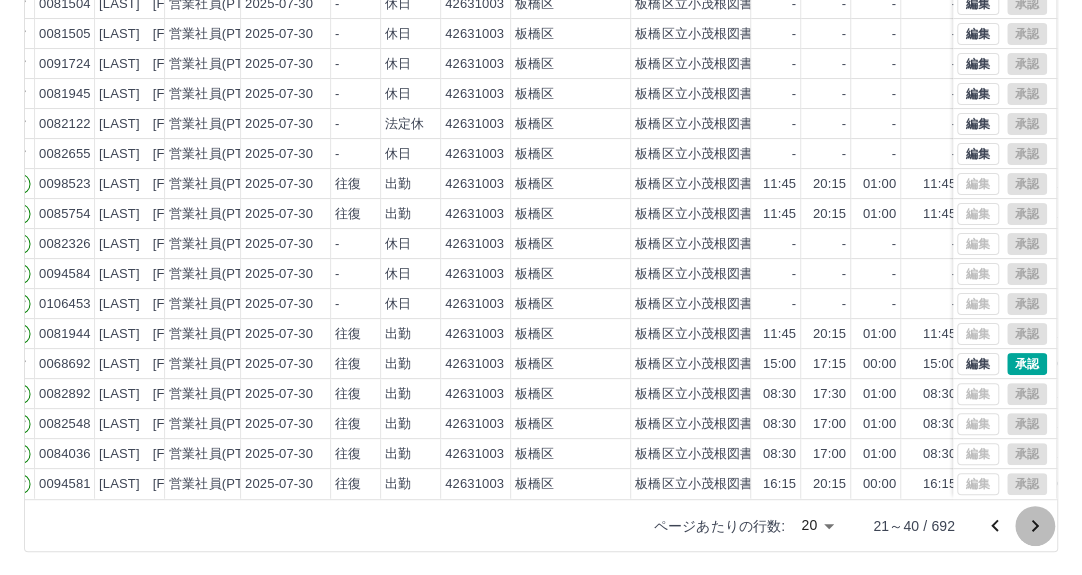 click 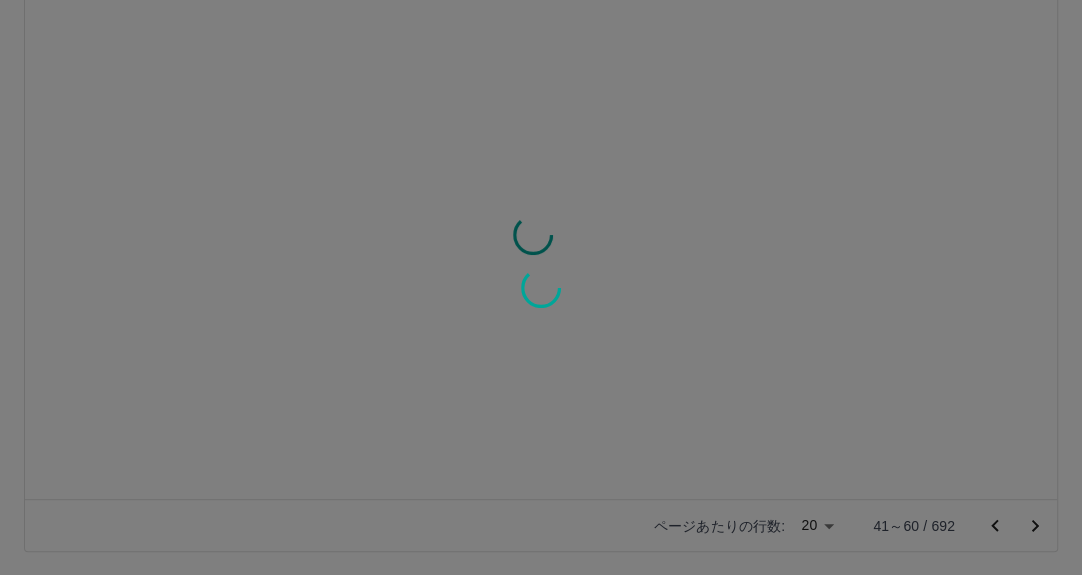 scroll, scrollTop: 0, scrollLeft: 160, axis: horizontal 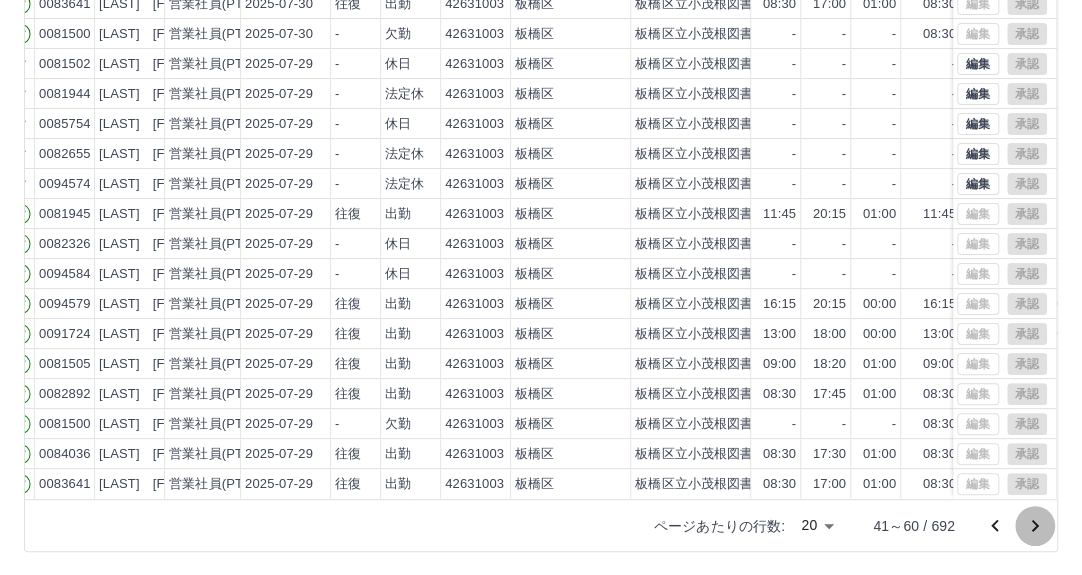 click 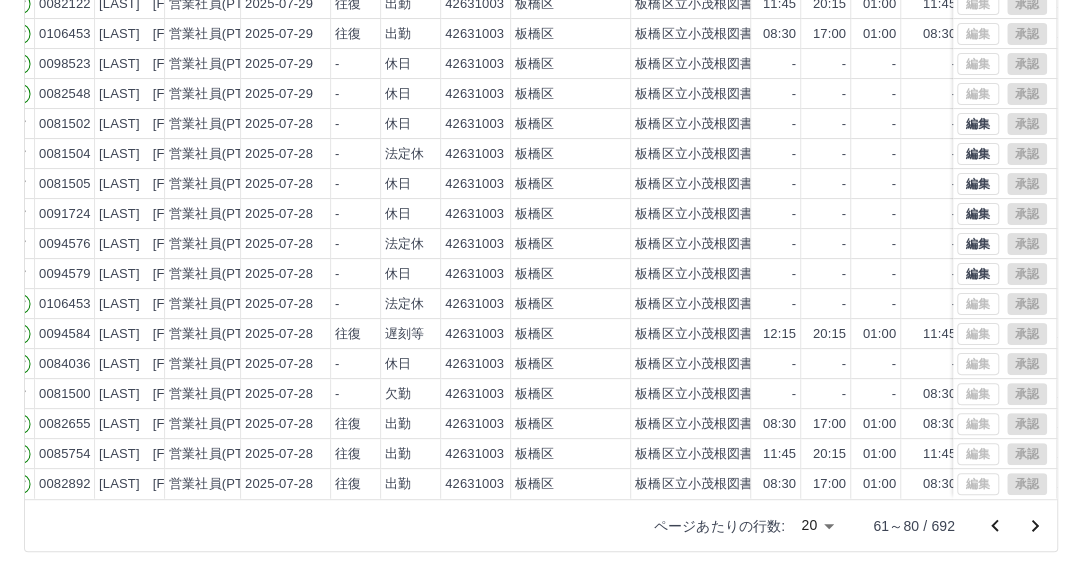 scroll, scrollTop: 0, scrollLeft: 160, axis: horizontal 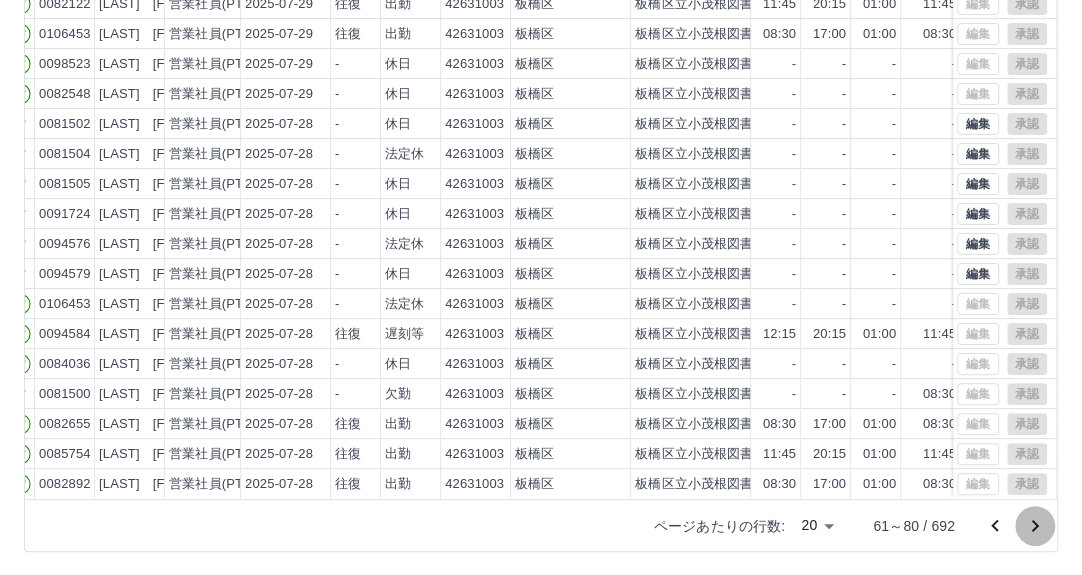 click 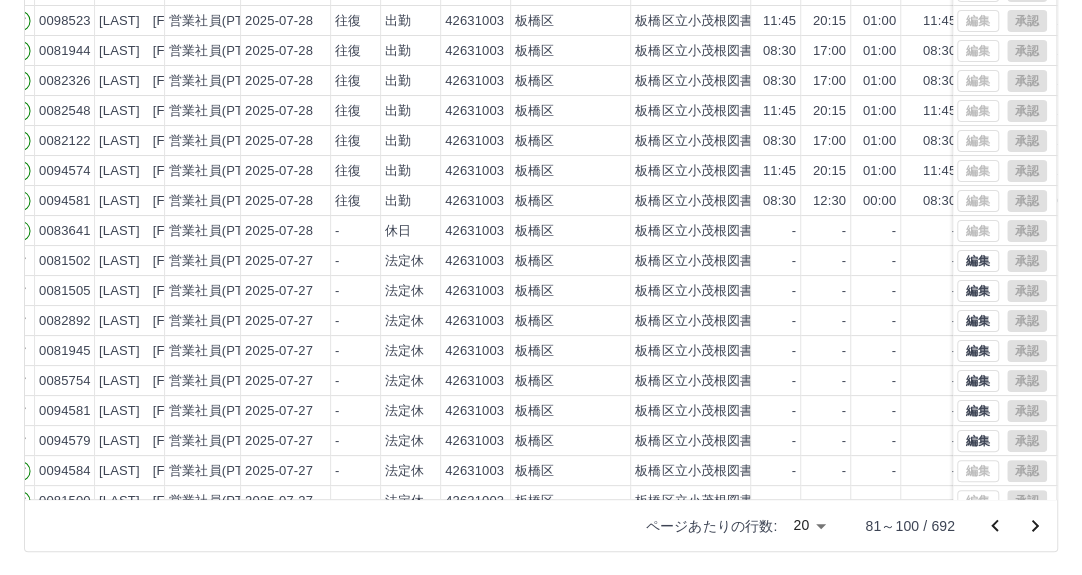 scroll, scrollTop: 0, scrollLeft: 160, axis: horizontal 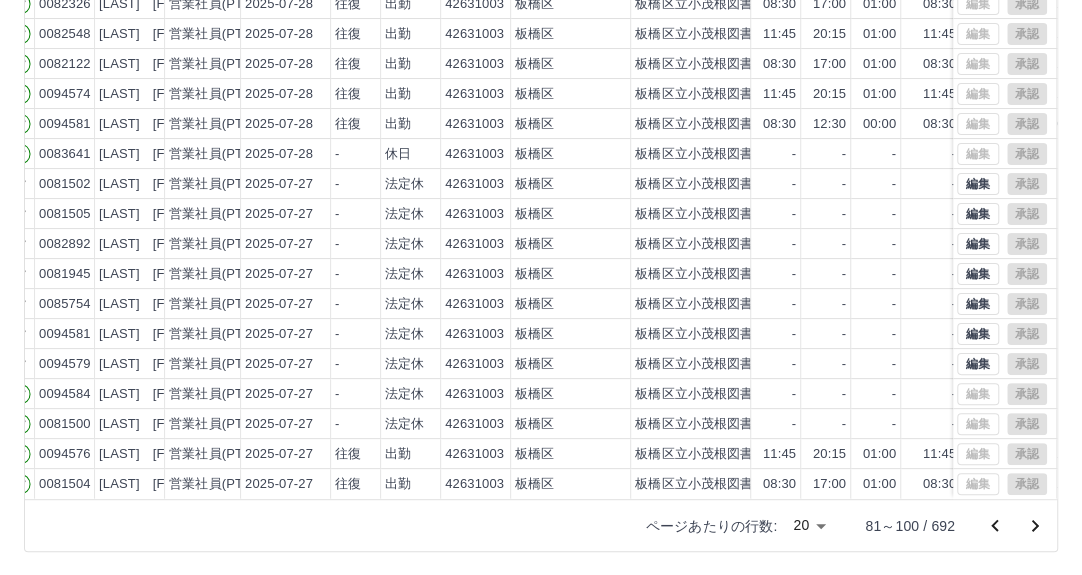 click 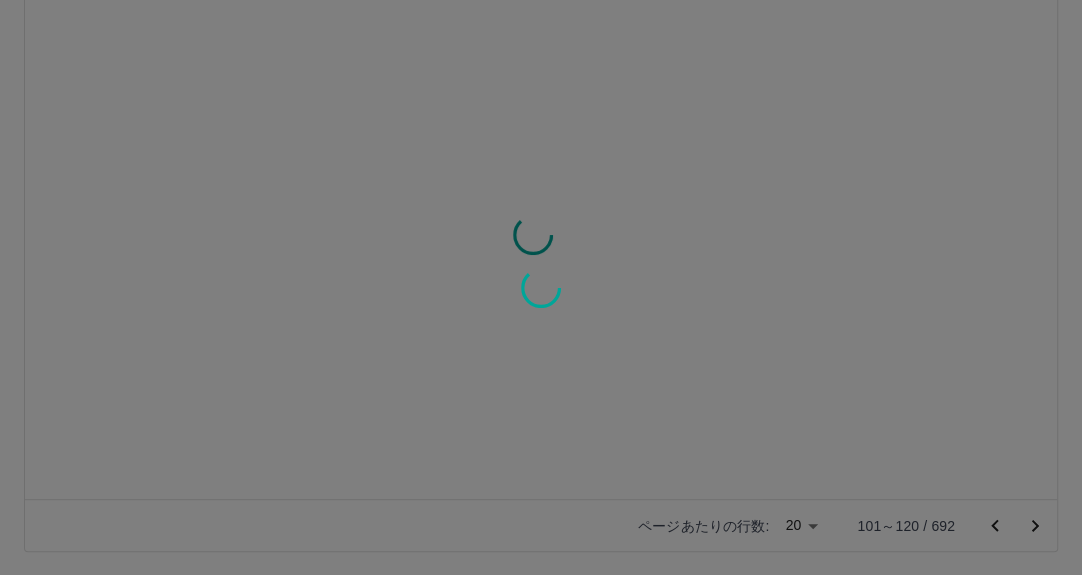 scroll, scrollTop: 0, scrollLeft: 160, axis: horizontal 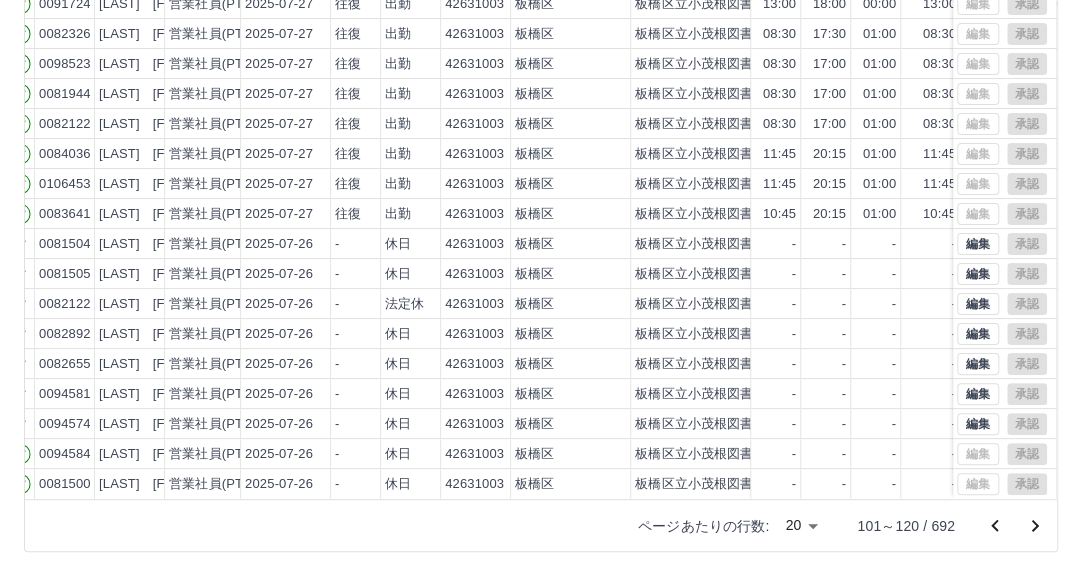 click 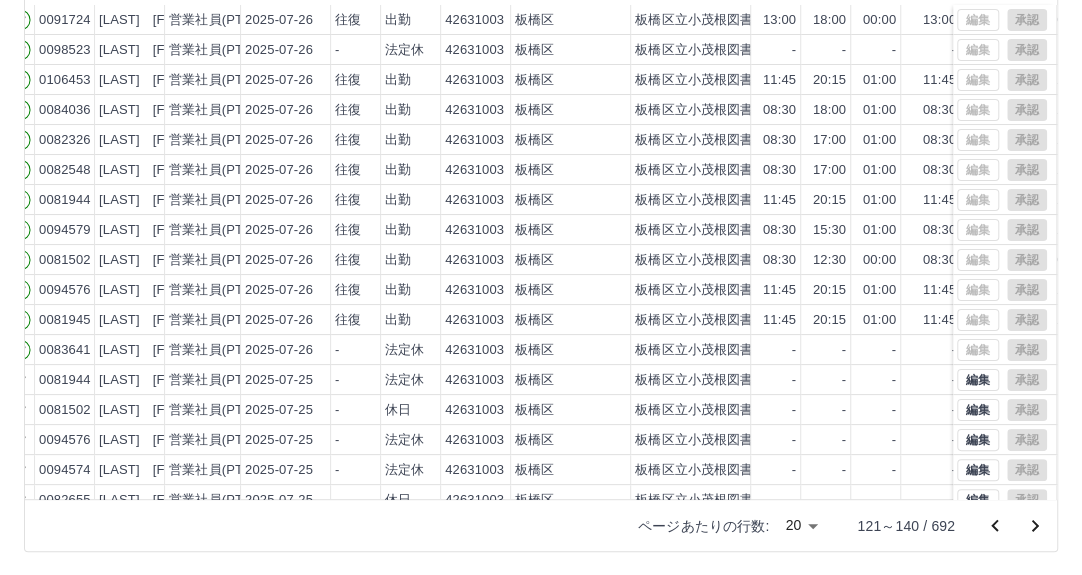 scroll, scrollTop: 0, scrollLeft: 160, axis: horizontal 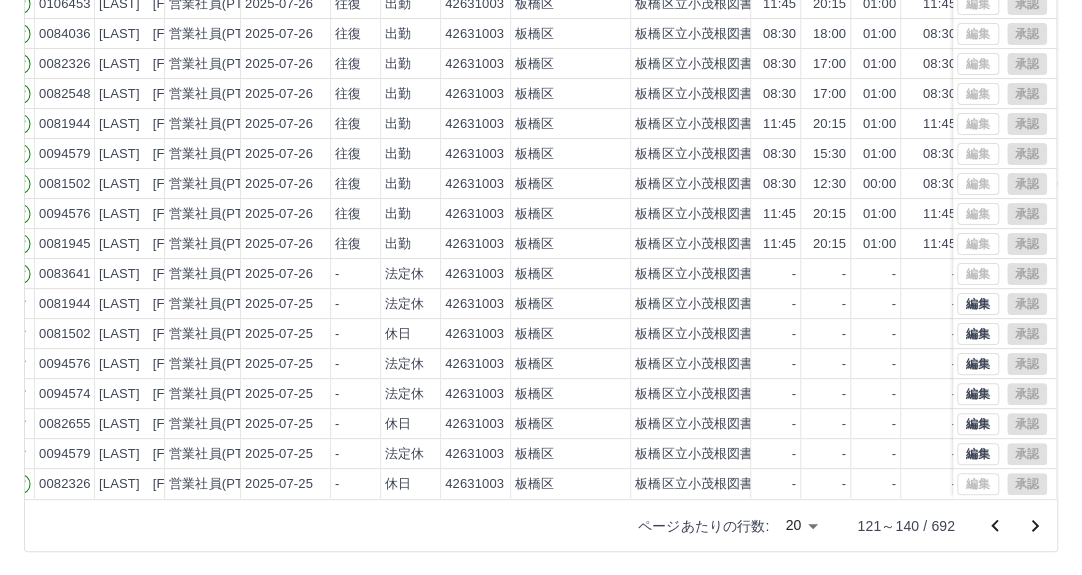 click 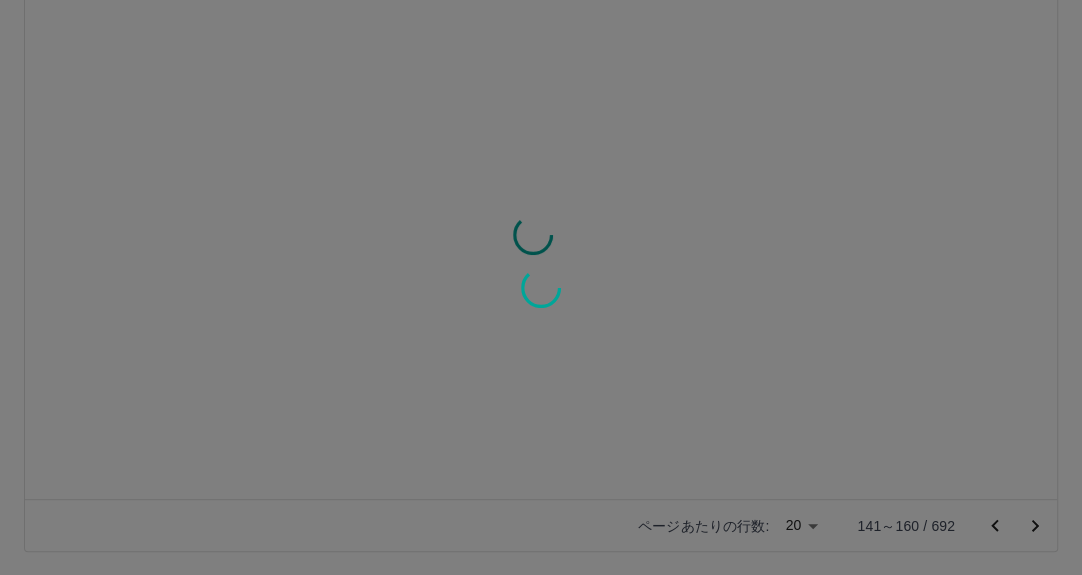scroll, scrollTop: 0, scrollLeft: 160, axis: horizontal 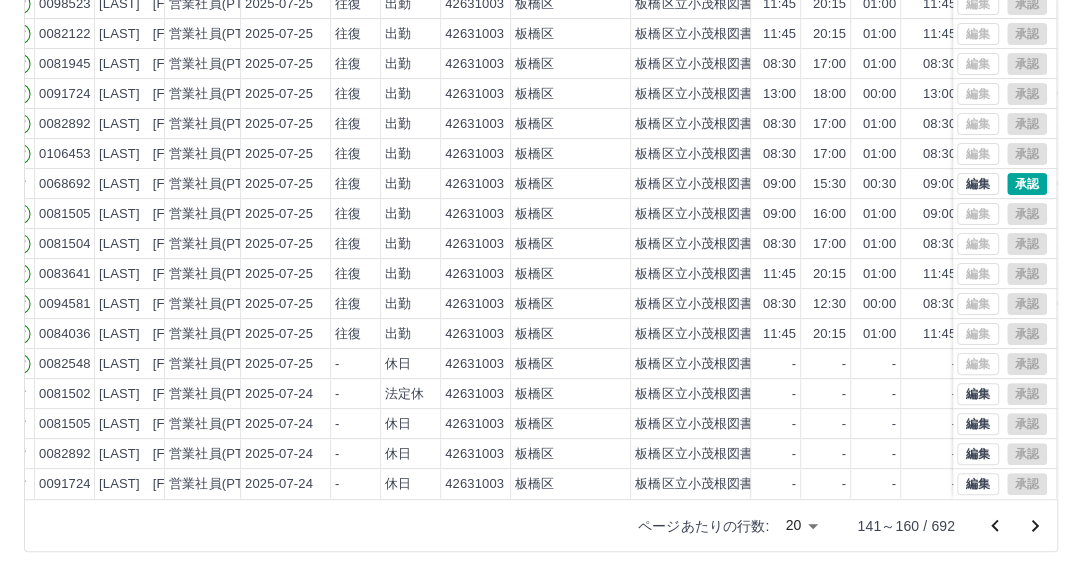 click 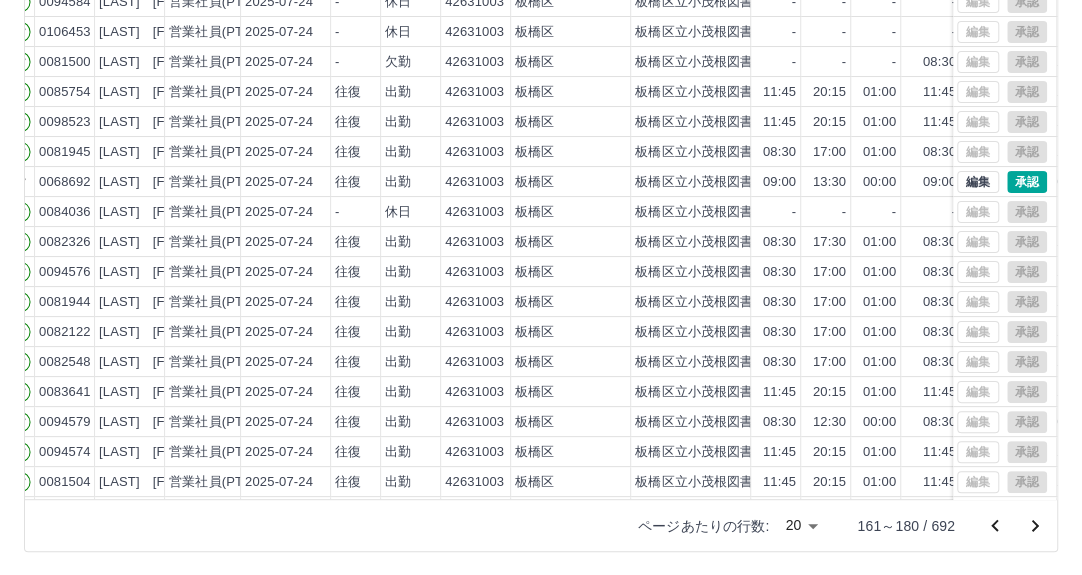 scroll, scrollTop: 102, scrollLeft: 160, axis: both 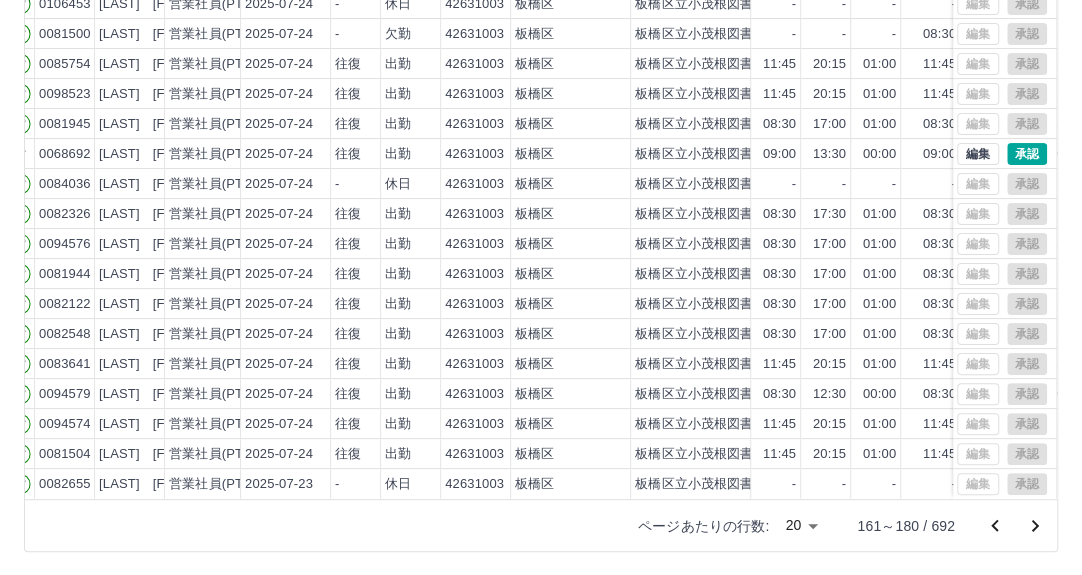 click at bounding box center [1035, 526] 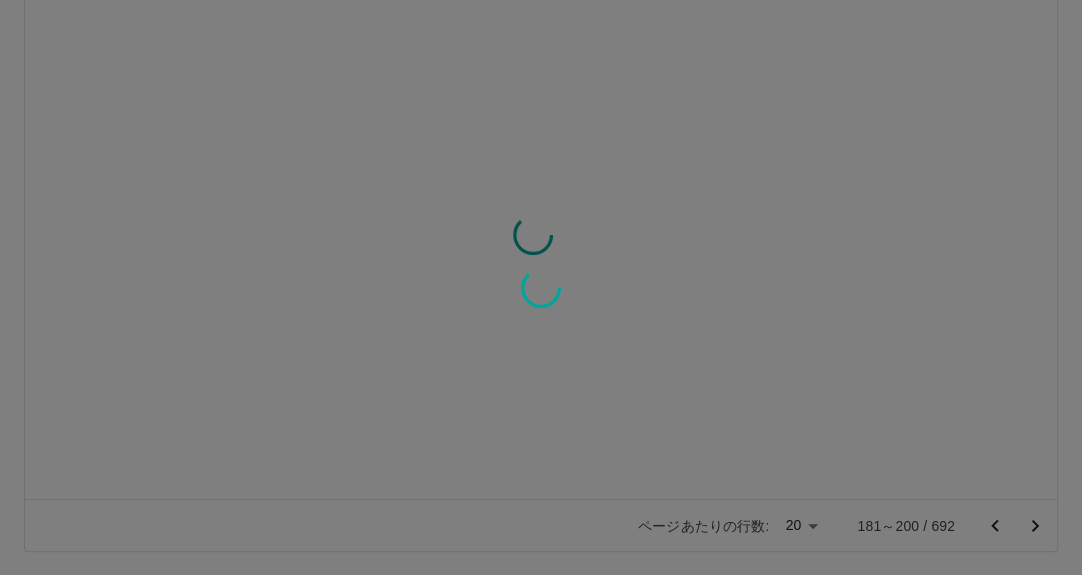 scroll, scrollTop: 0, scrollLeft: 160, axis: horizontal 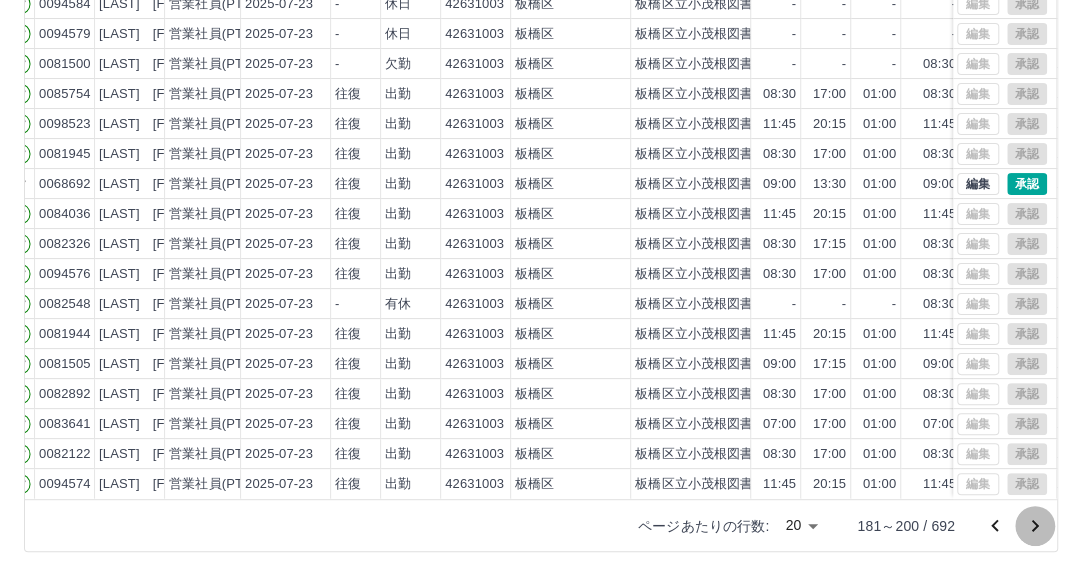 click 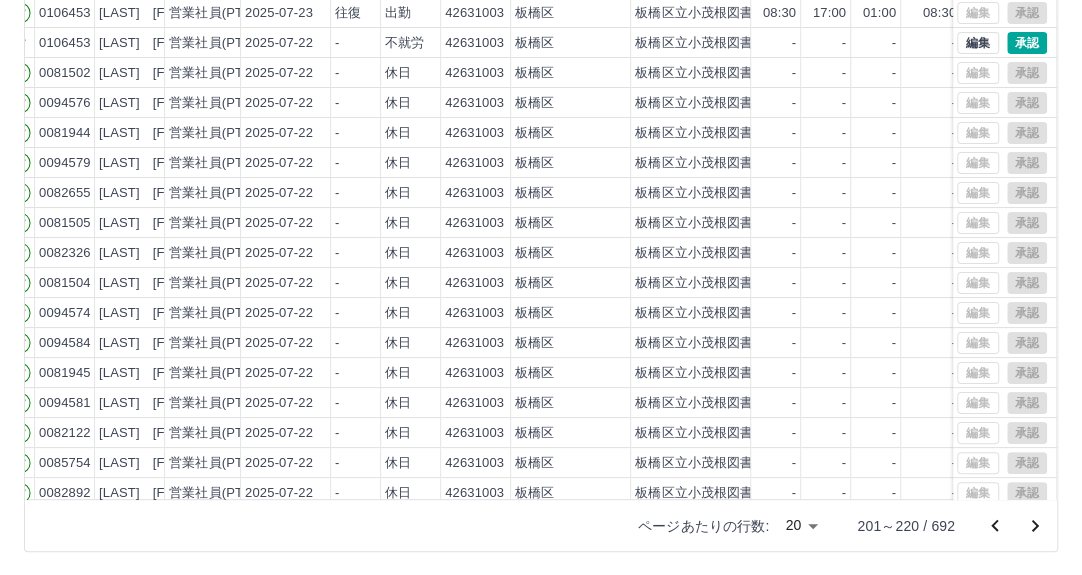 scroll, scrollTop: 0, scrollLeft: 160, axis: horizontal 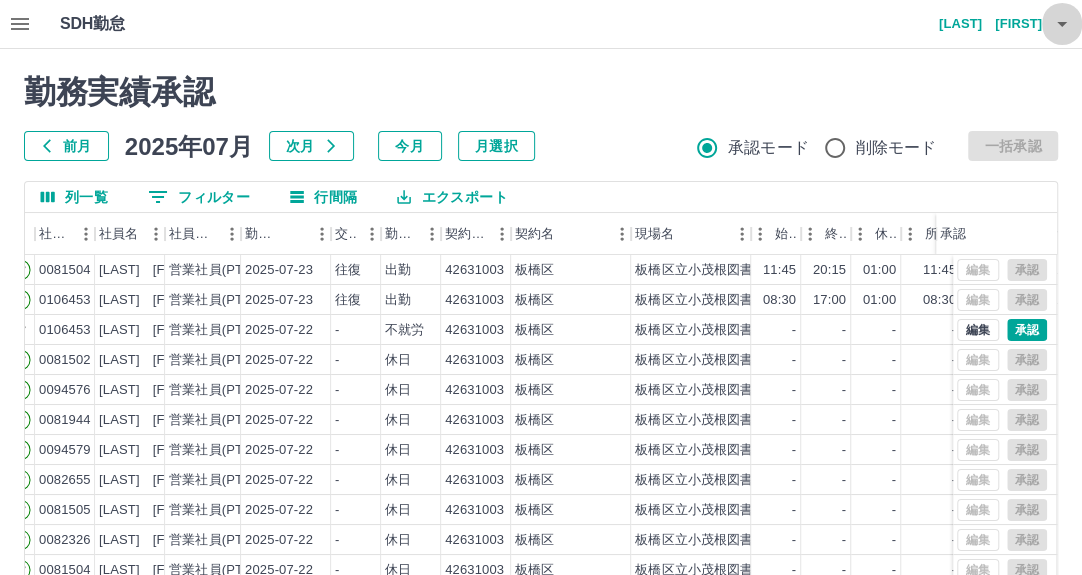 click 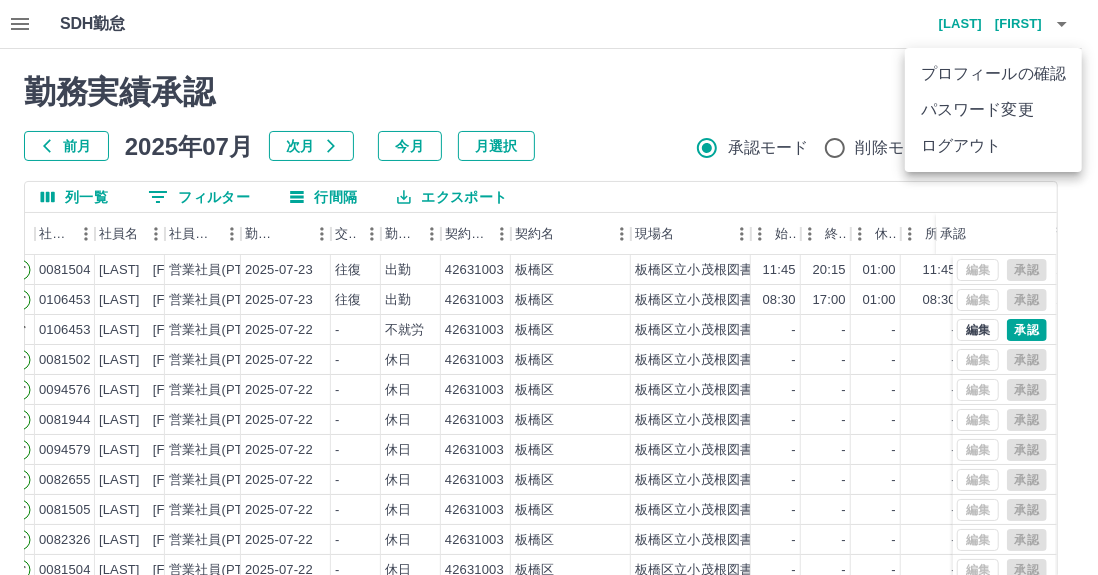 click on "ログアウト" at bounding box center [993, 146] 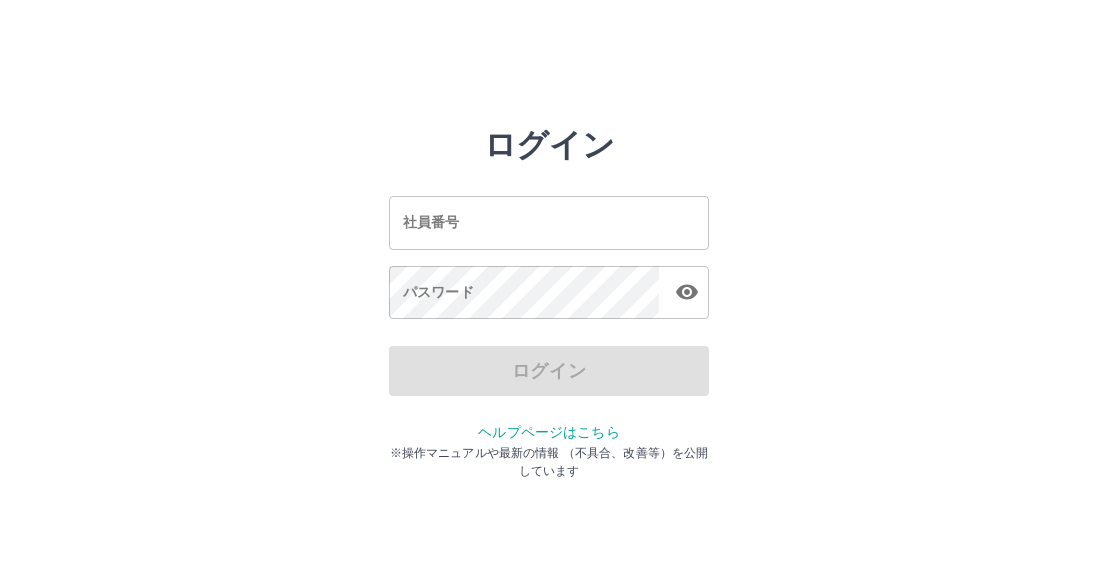 scroll, scrollTop: 0, scrollLeft: 0, axis: both 